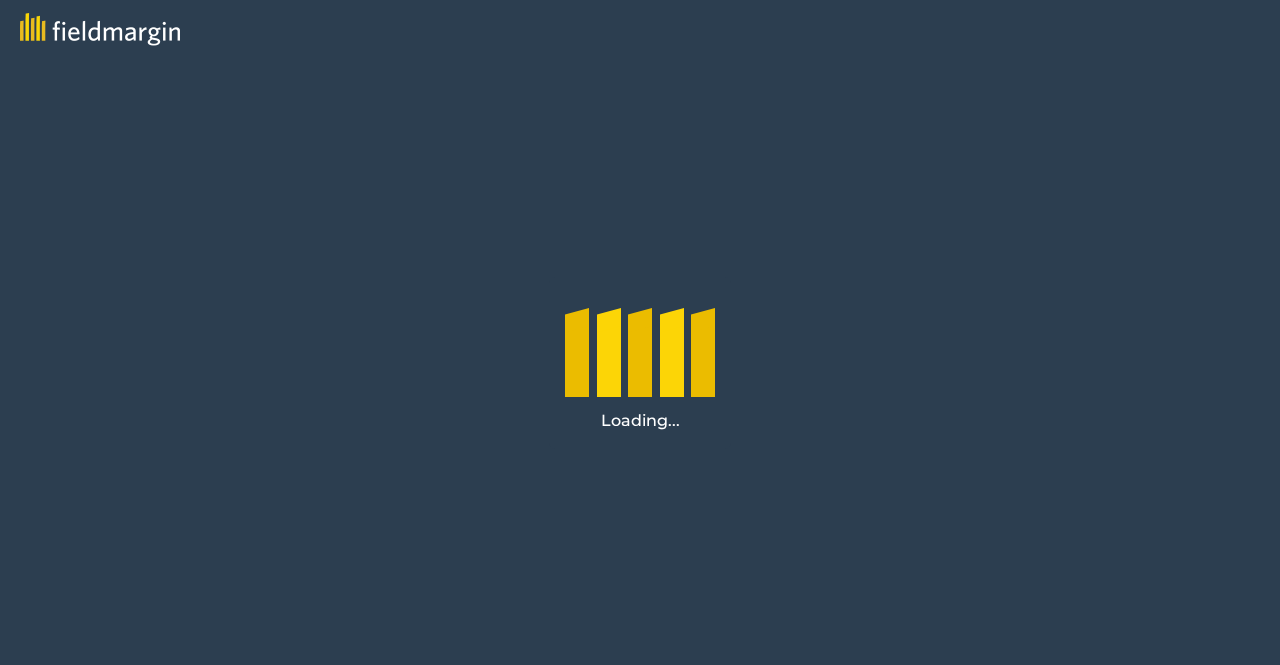 scroll, scrollTop: 0, scrollLeft: 0, axis: both 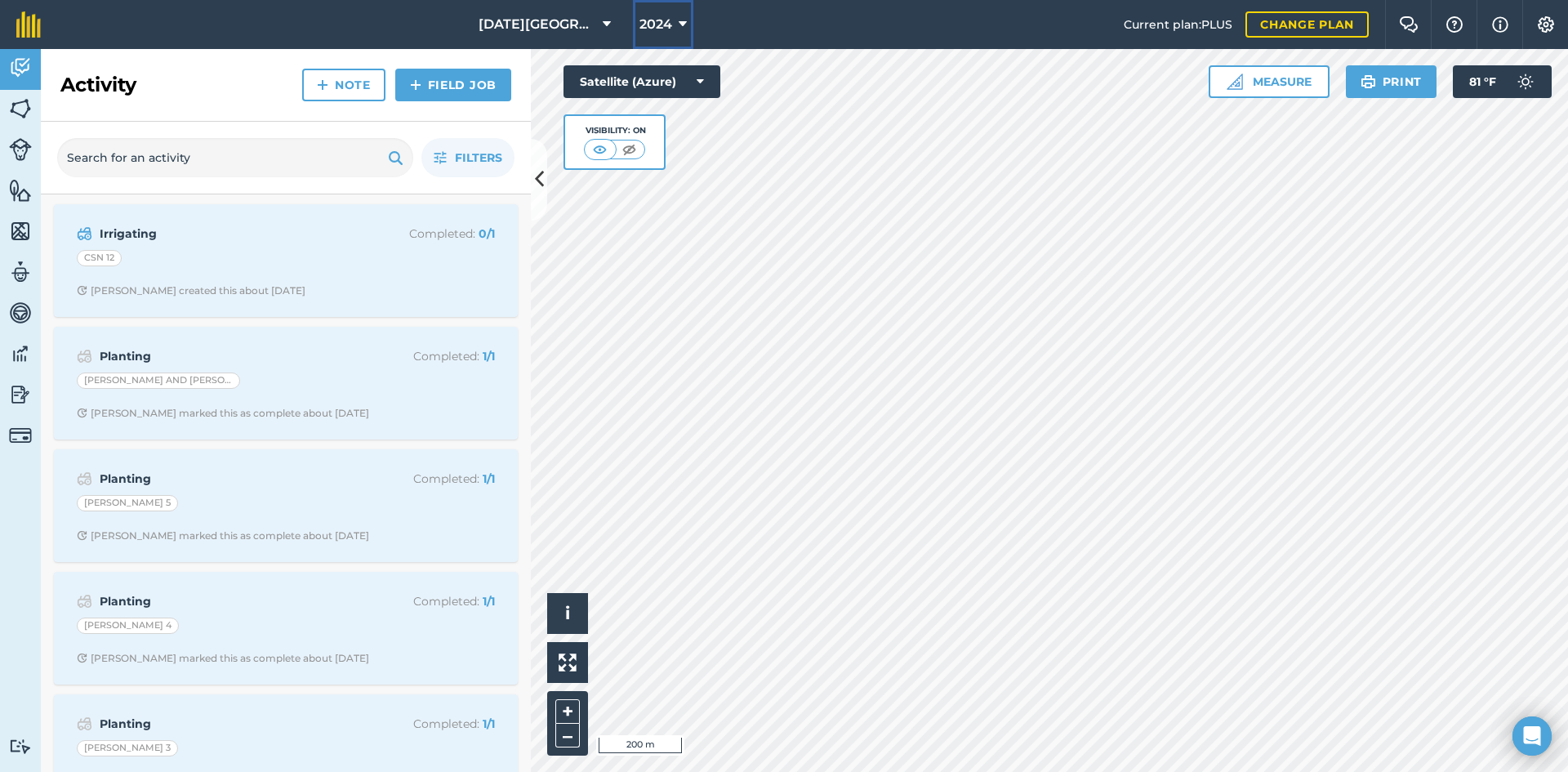 click on "2024" at bounding box center [663, 25] 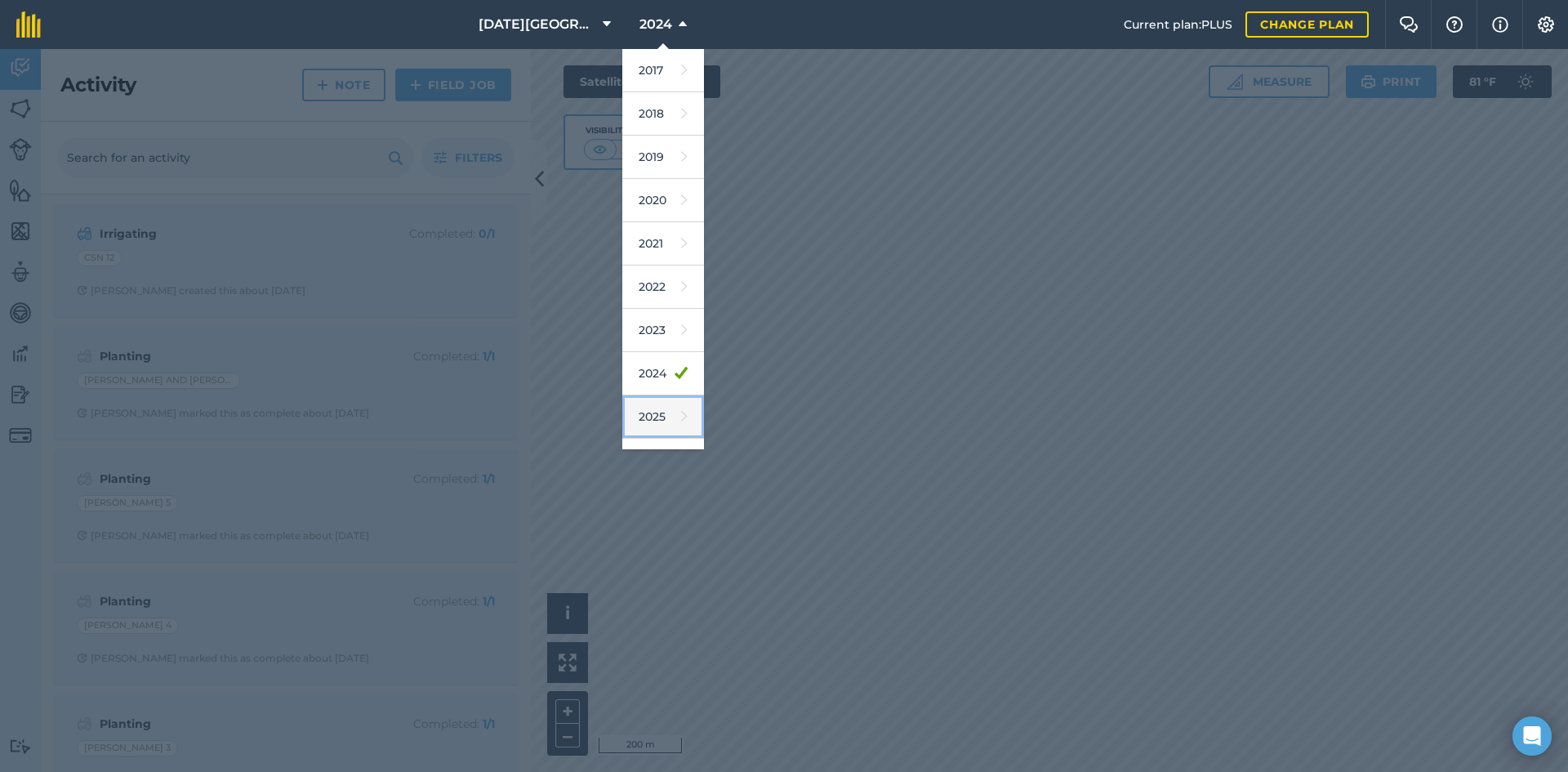 click at bounding box center [684, 417] 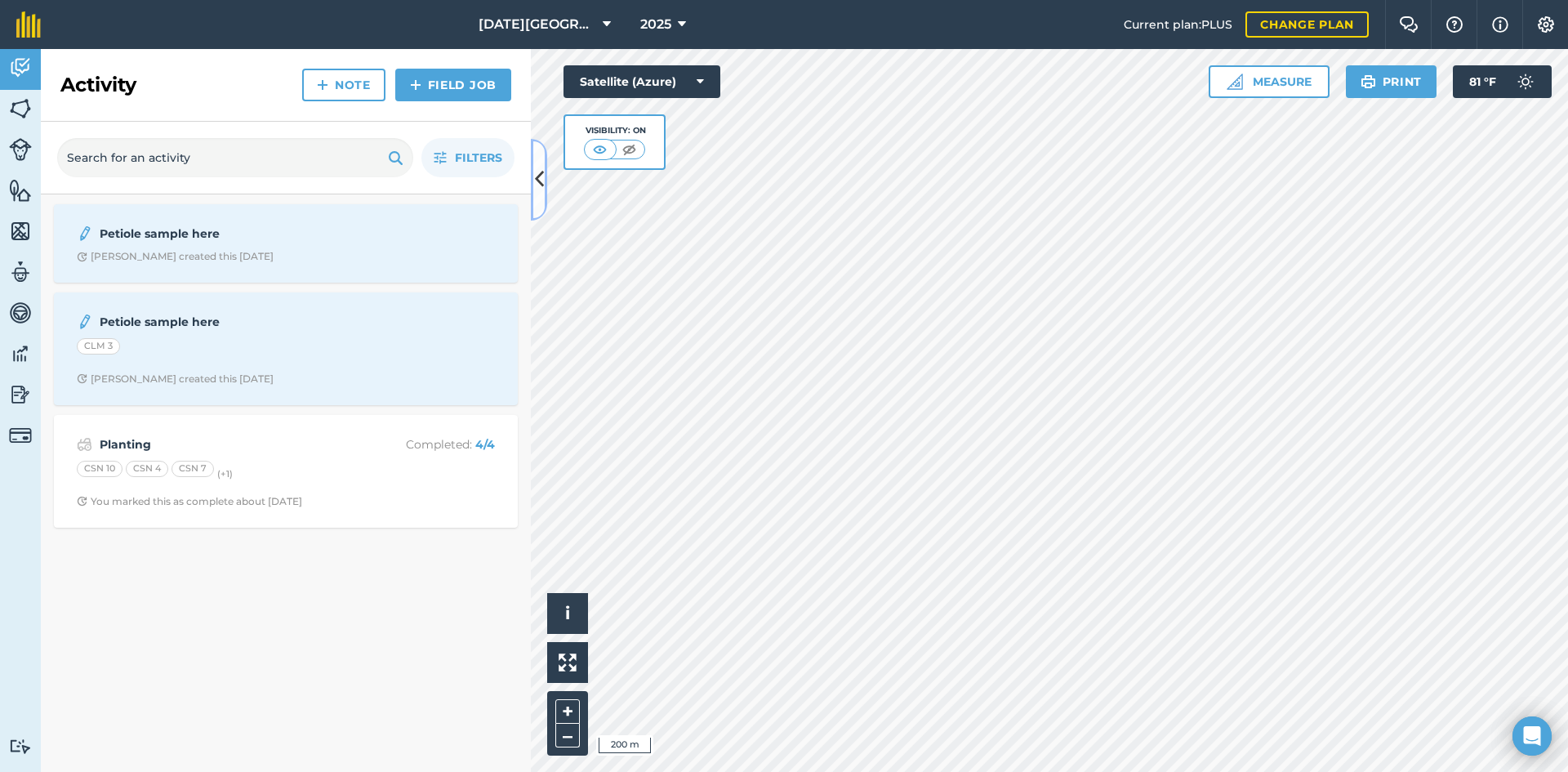click at bounding box center (539, 179) 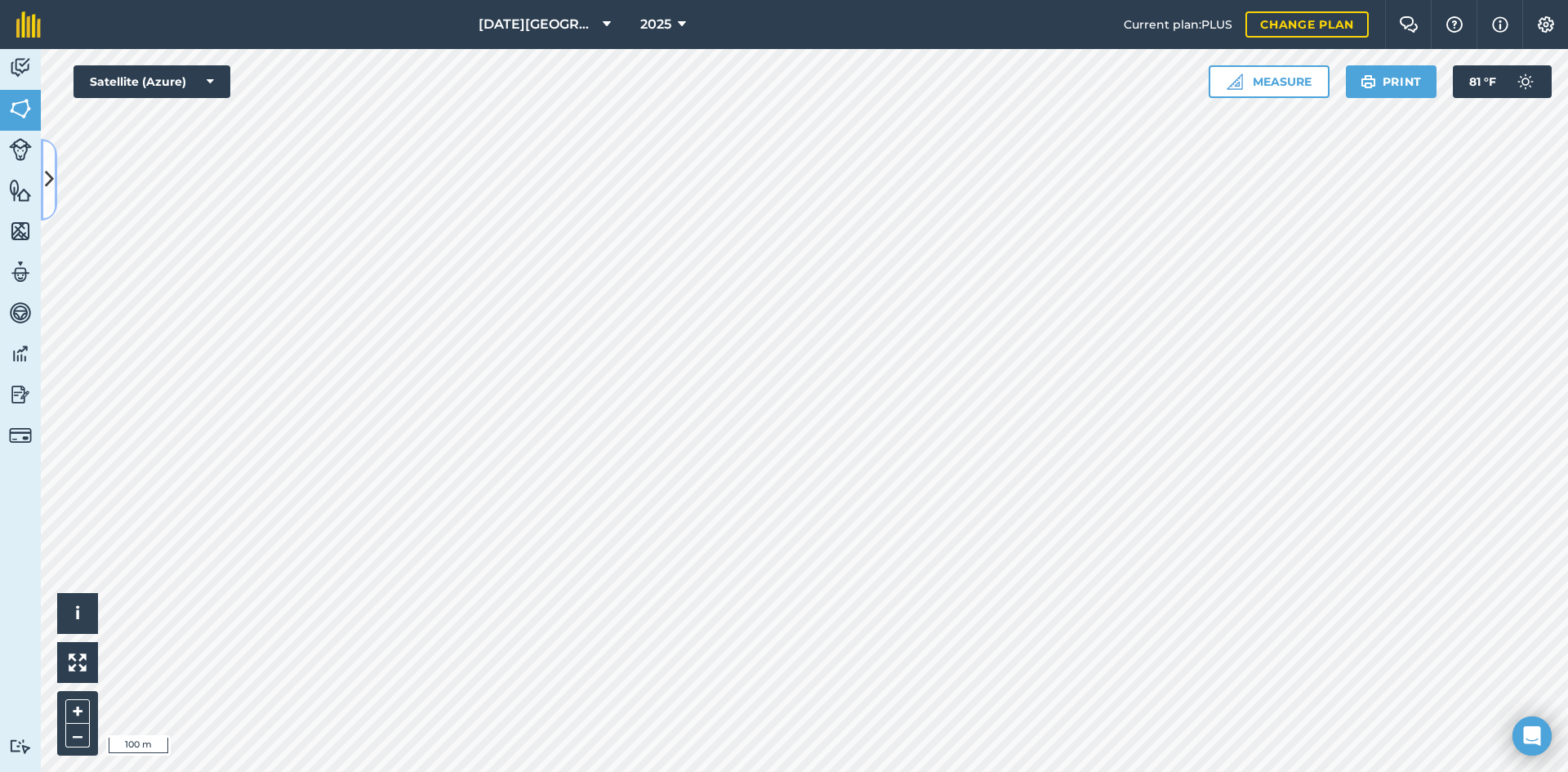 click at bounding box center [49, 180] 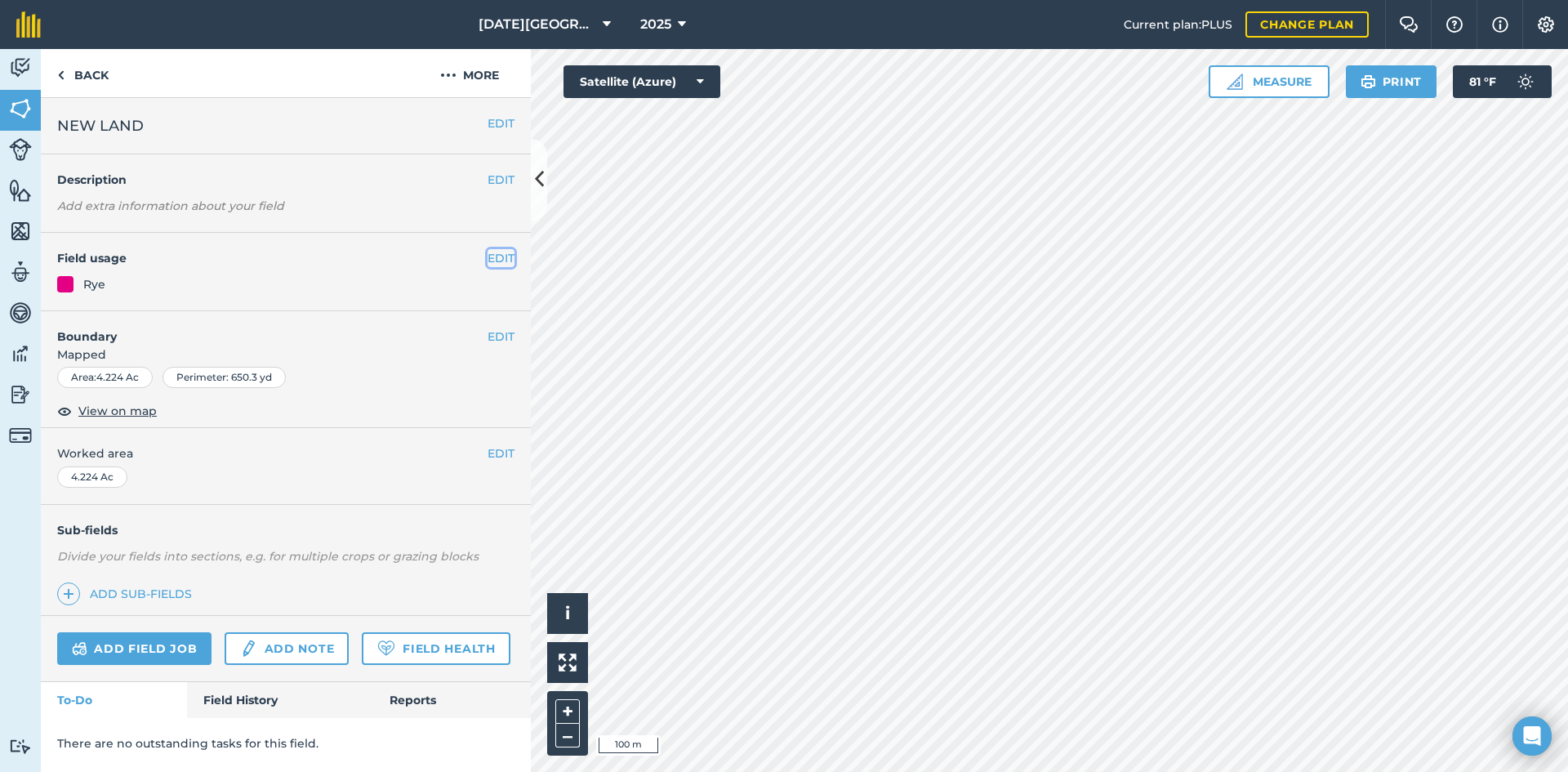 click on "EDIT" at bounding box center (501, 258) 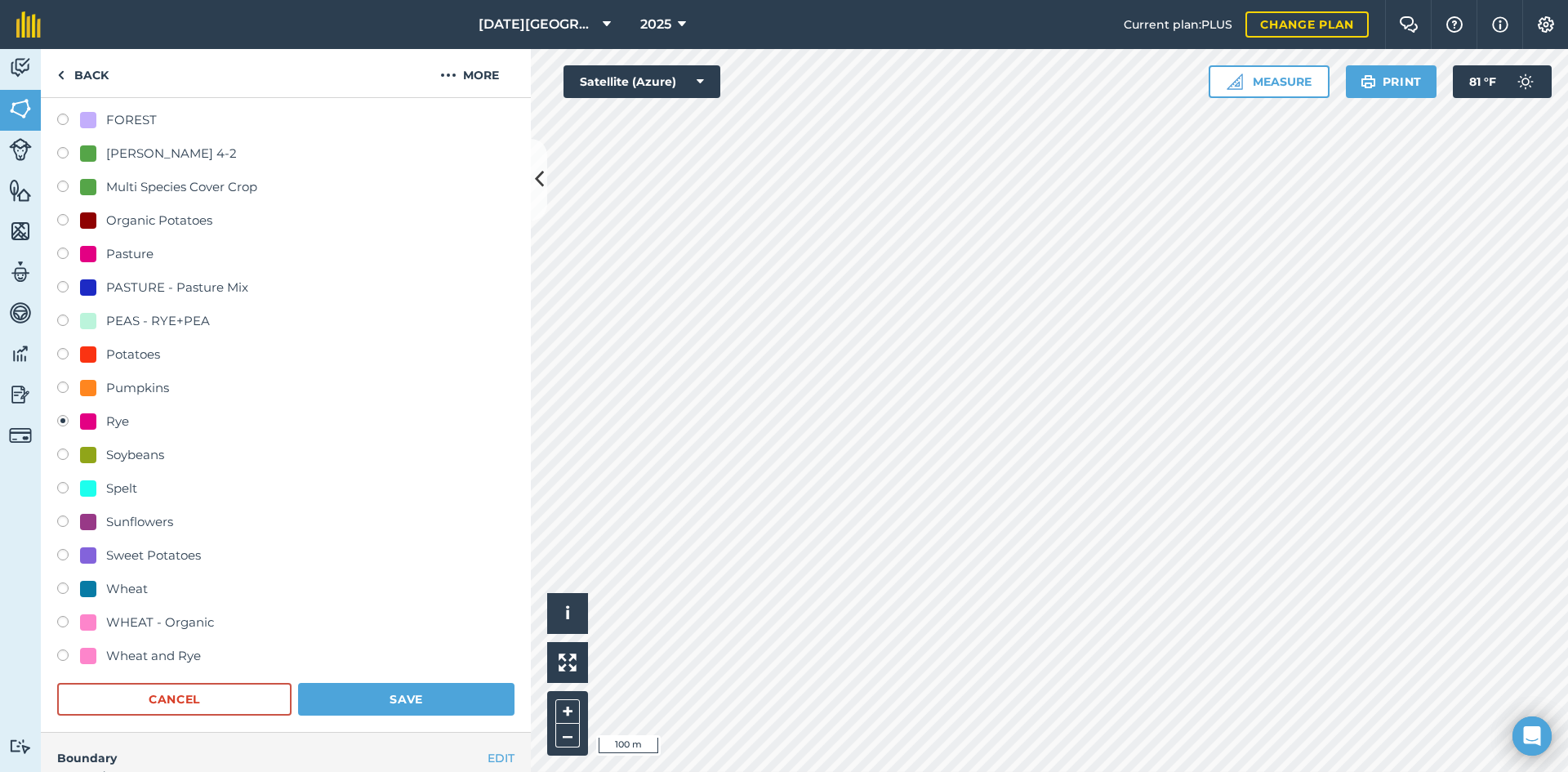 scroll, scrollTop: 515, scrollLeft: 0, axis: vertical 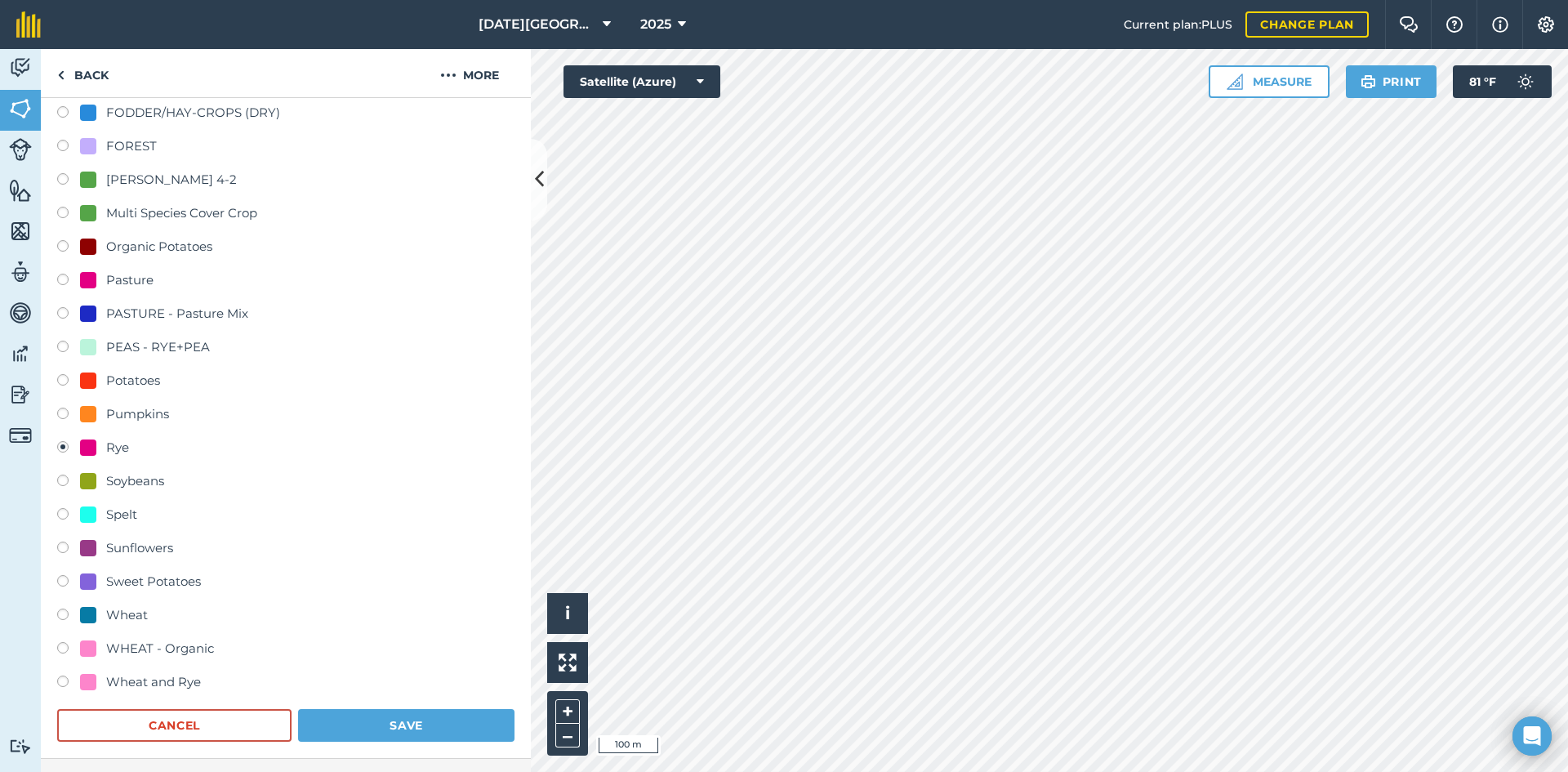 click at bounding box center [69, 215] 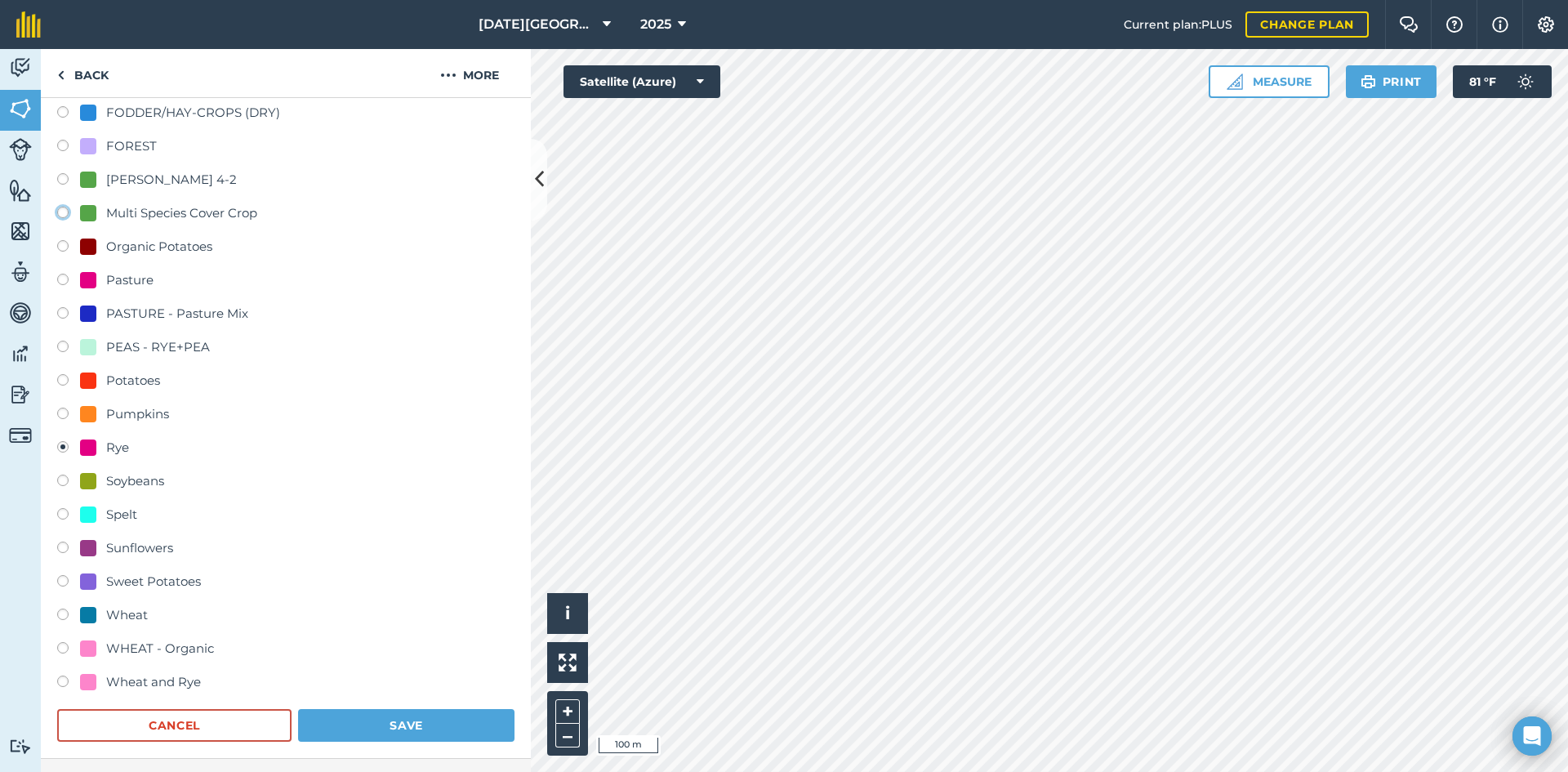 click on "Multi Species Cover Crop" at bounding box center (-8104, 212) 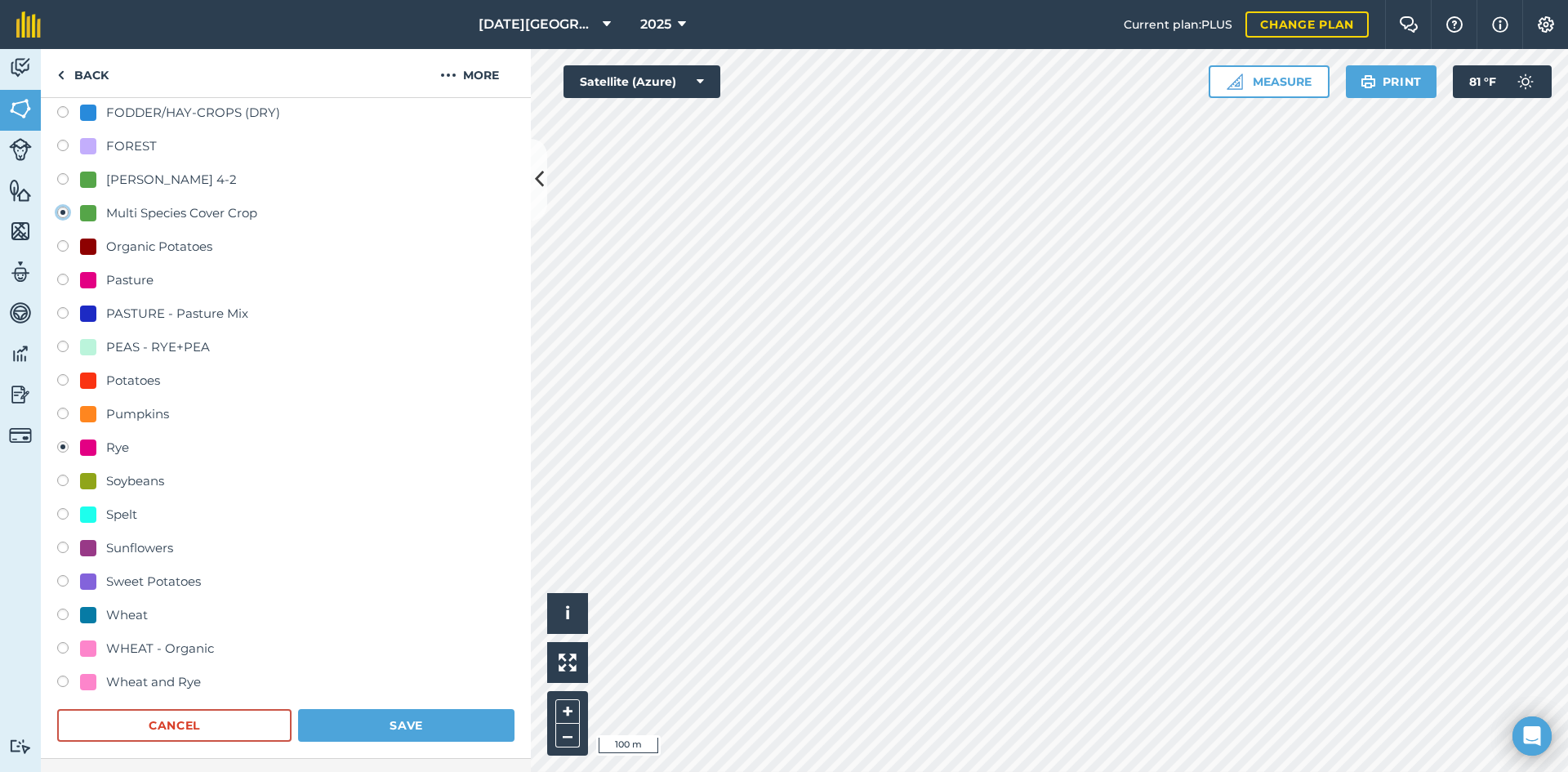 radio on "true" 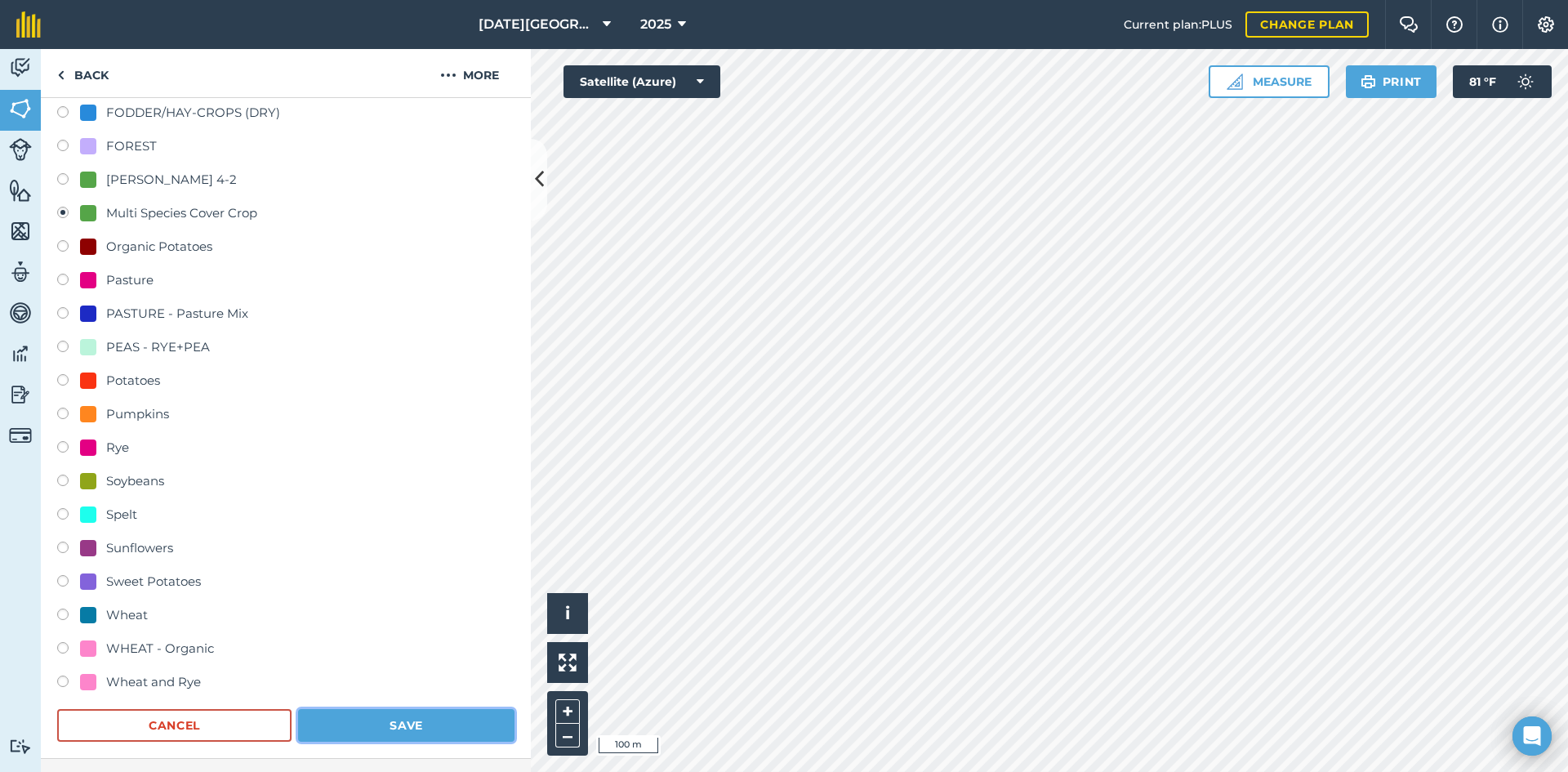 click on "Save" at bounding box center (406, 725) 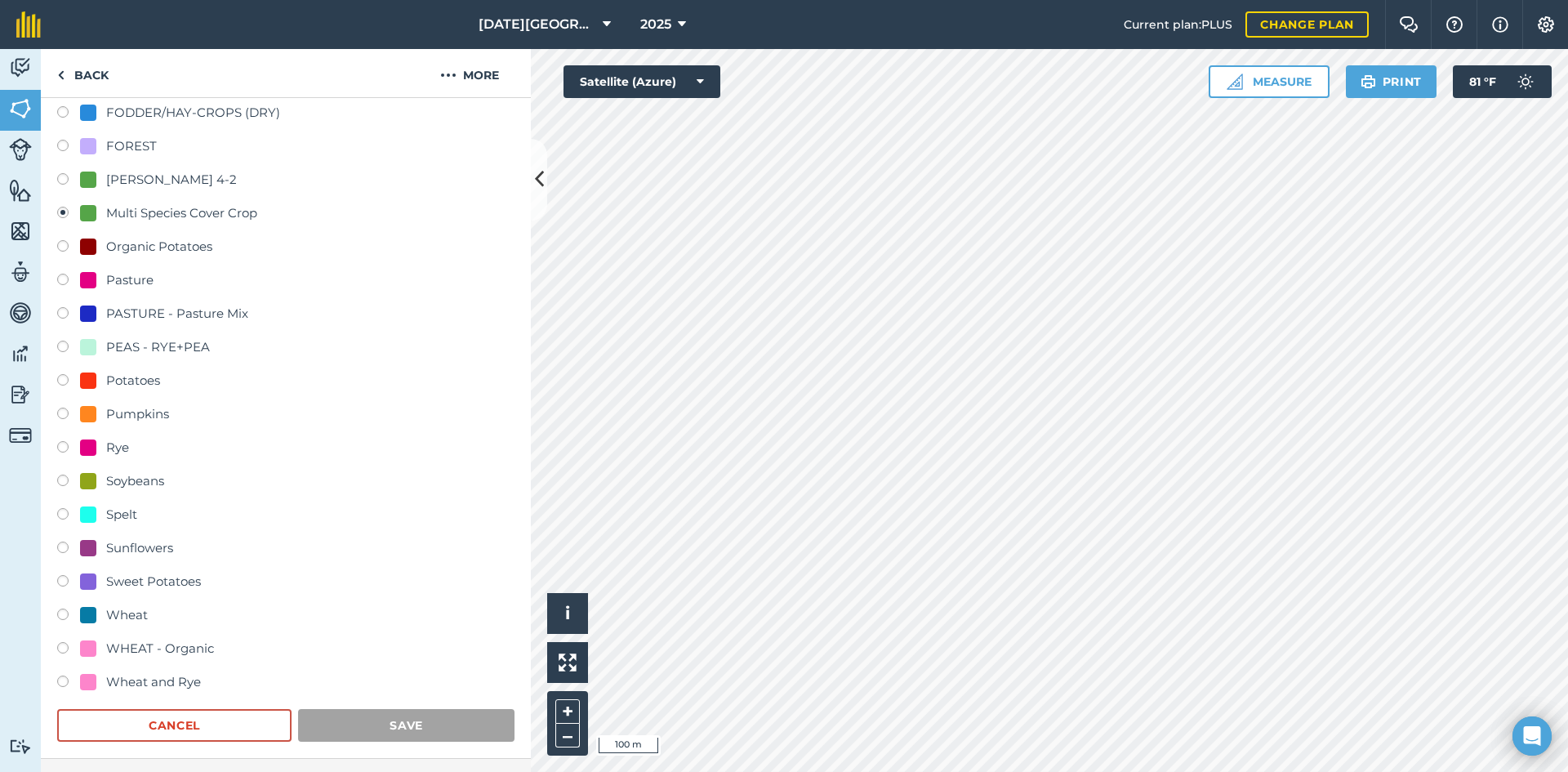 scroll, scrollTop: 0, scrollLeft: 0, axis: both 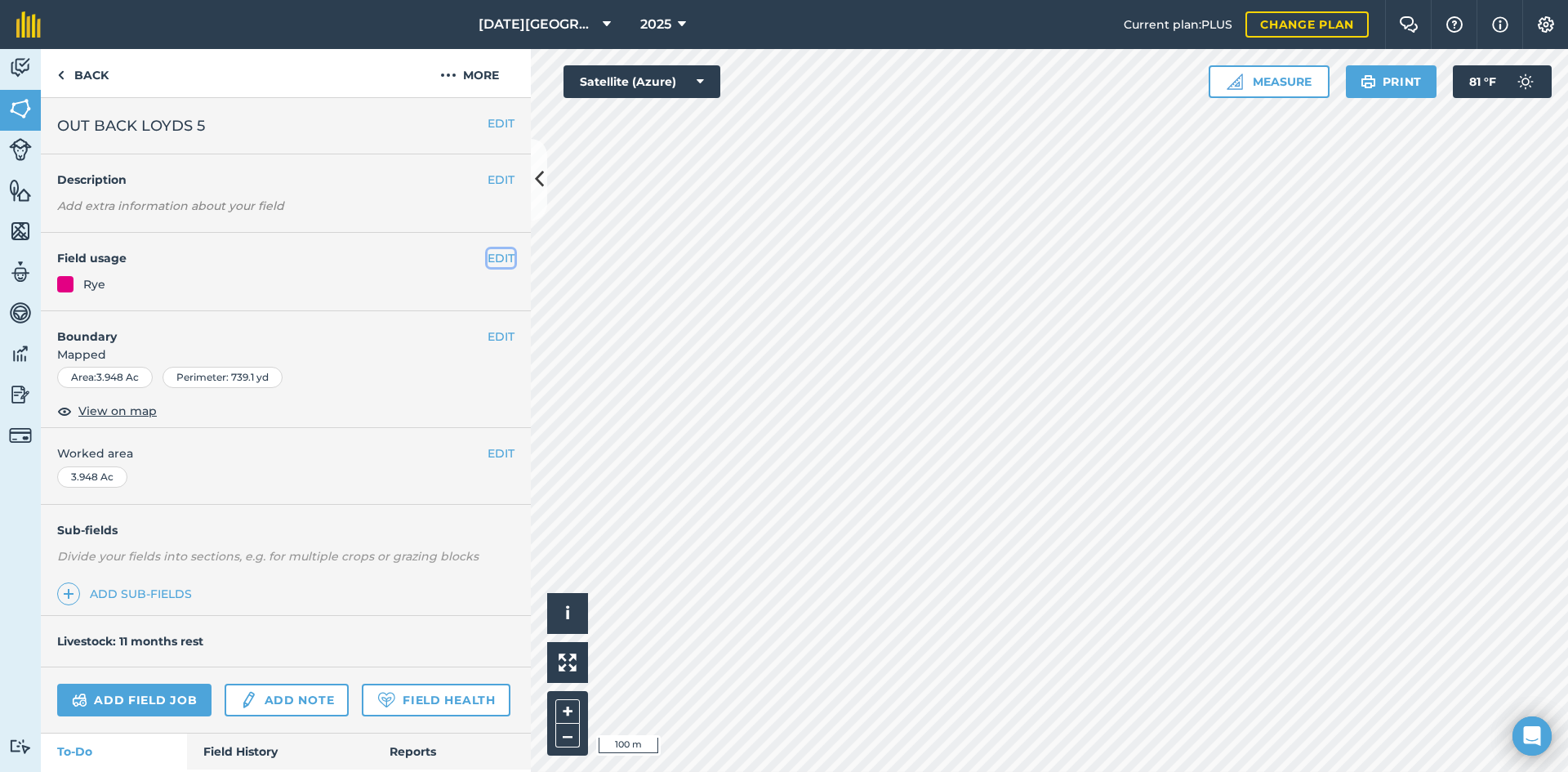 click on "EDIT" at bounding box center (501, 258) 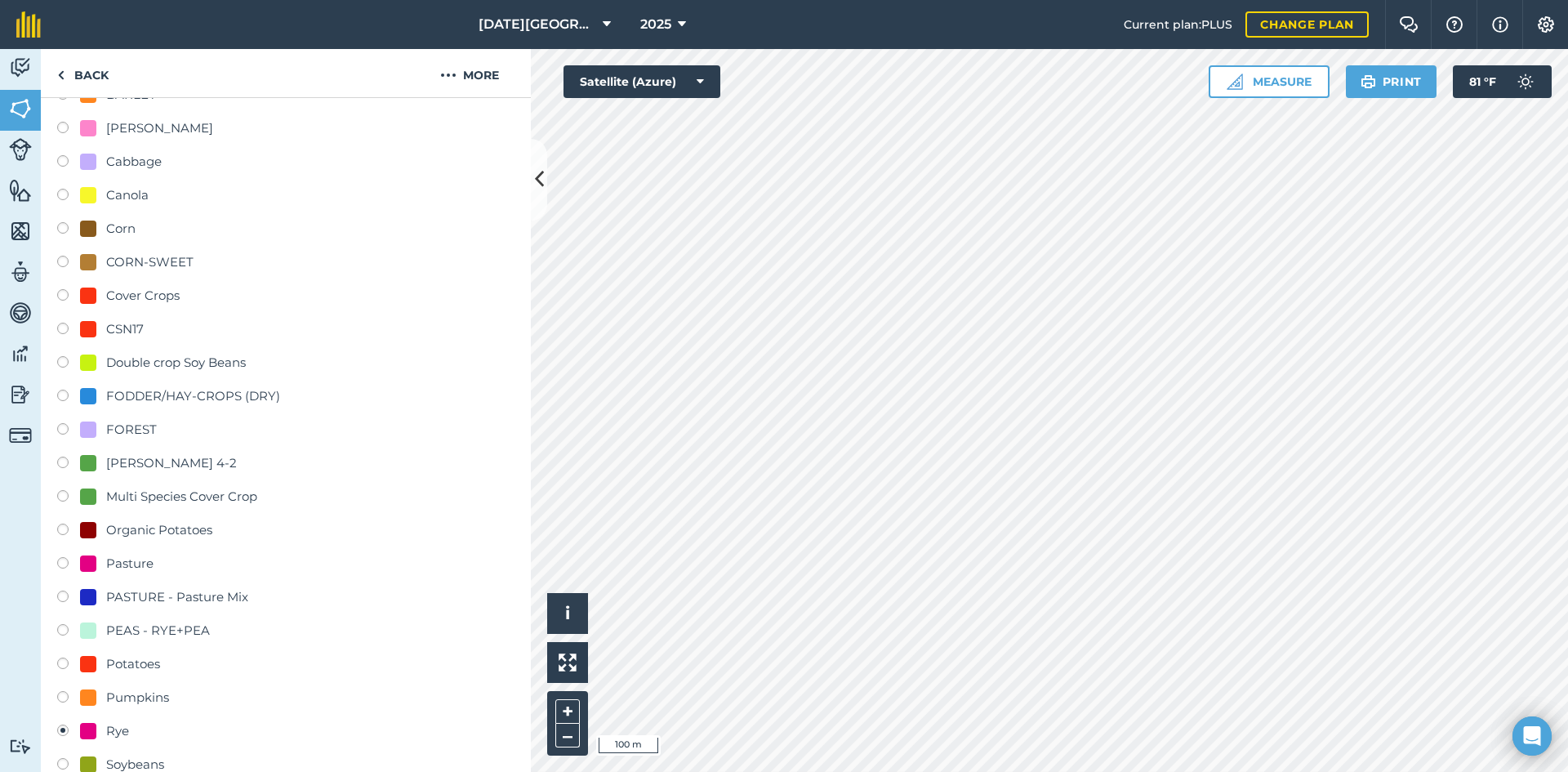 scroll, scrollTop: 245, scrollLeft: 0, axis: vertical 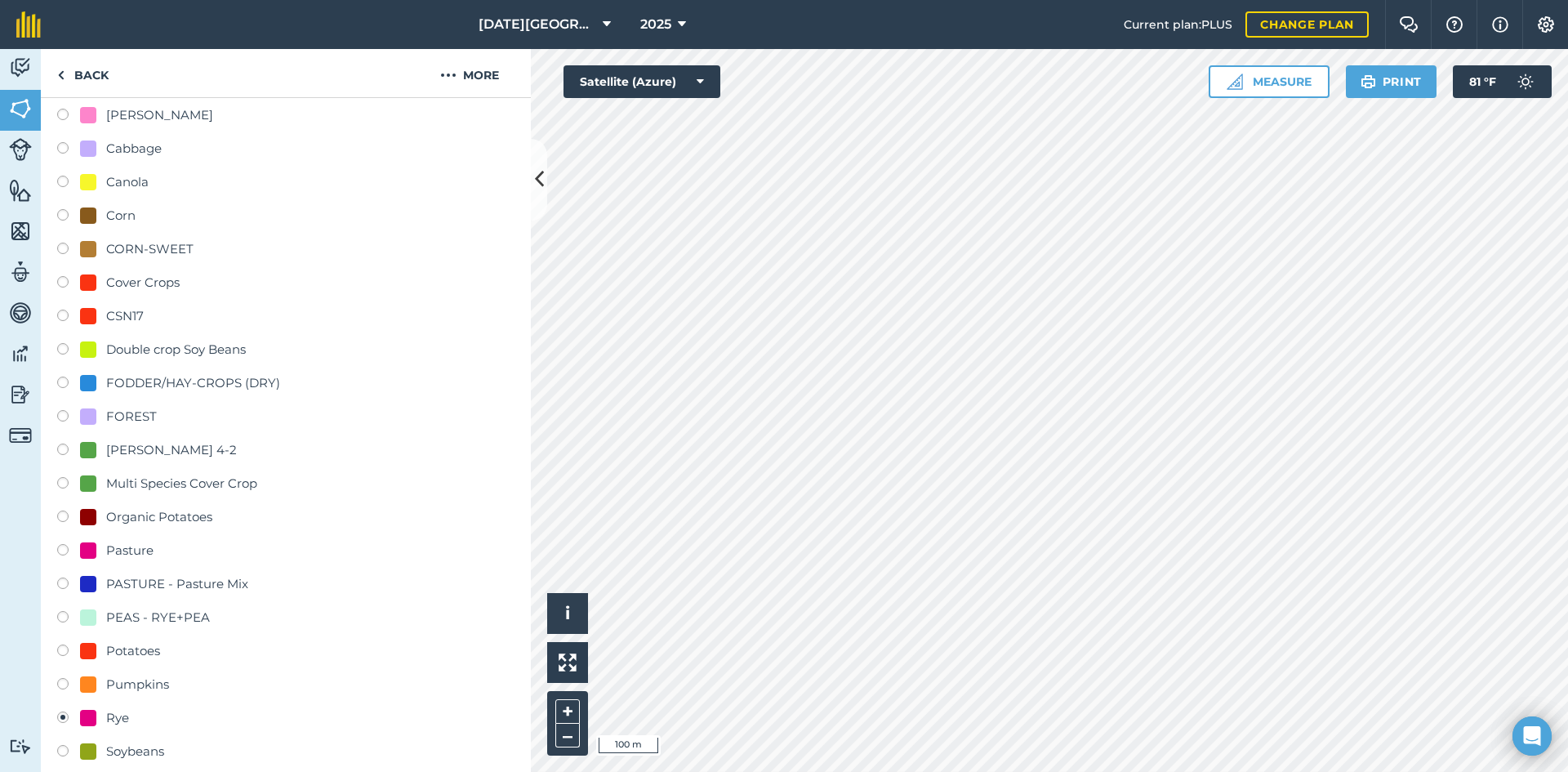 click at bounding box center (69, 485) 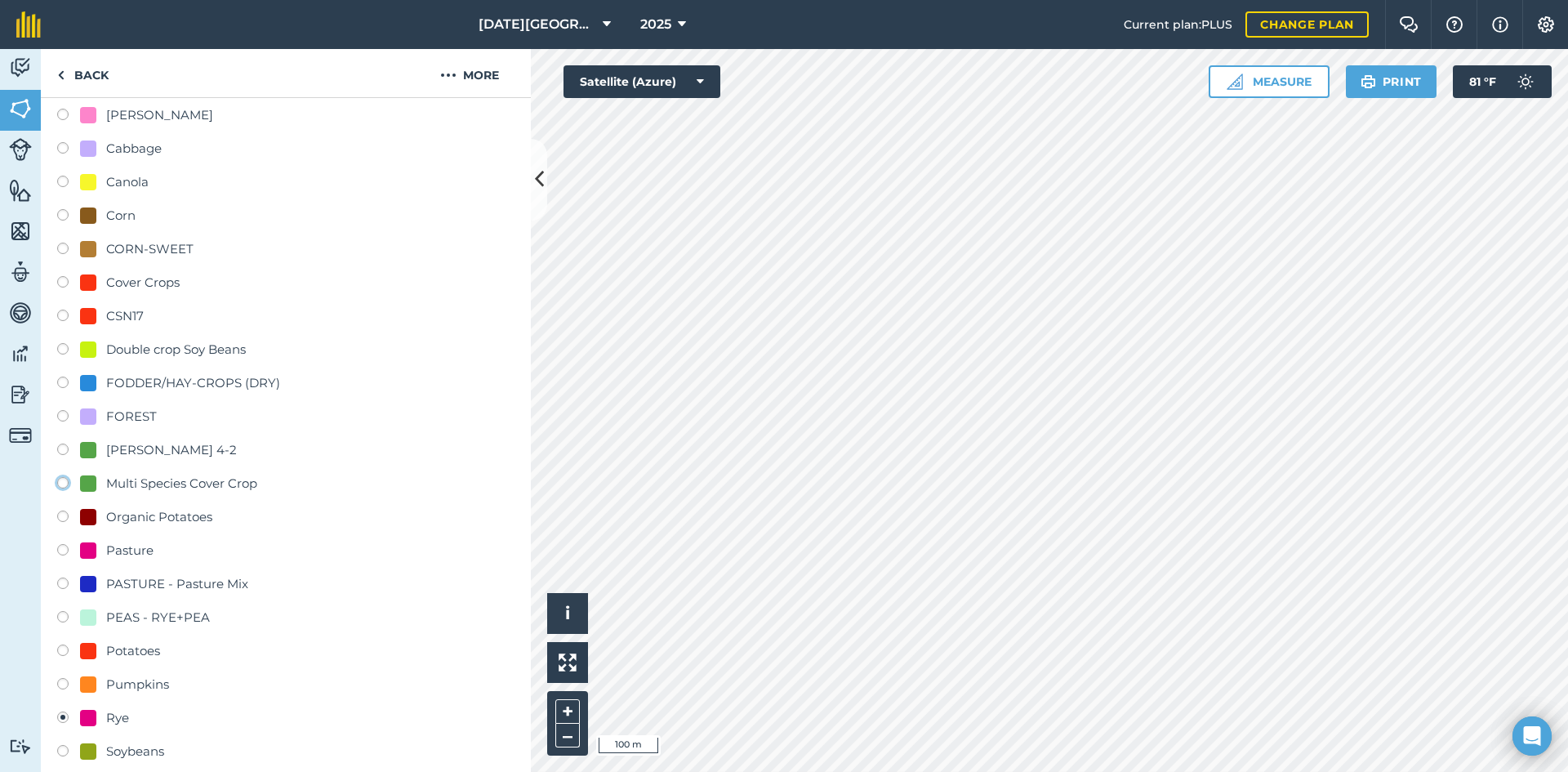 click on "Multi Species Cover Crop" at bounding box center (-8104, 482) 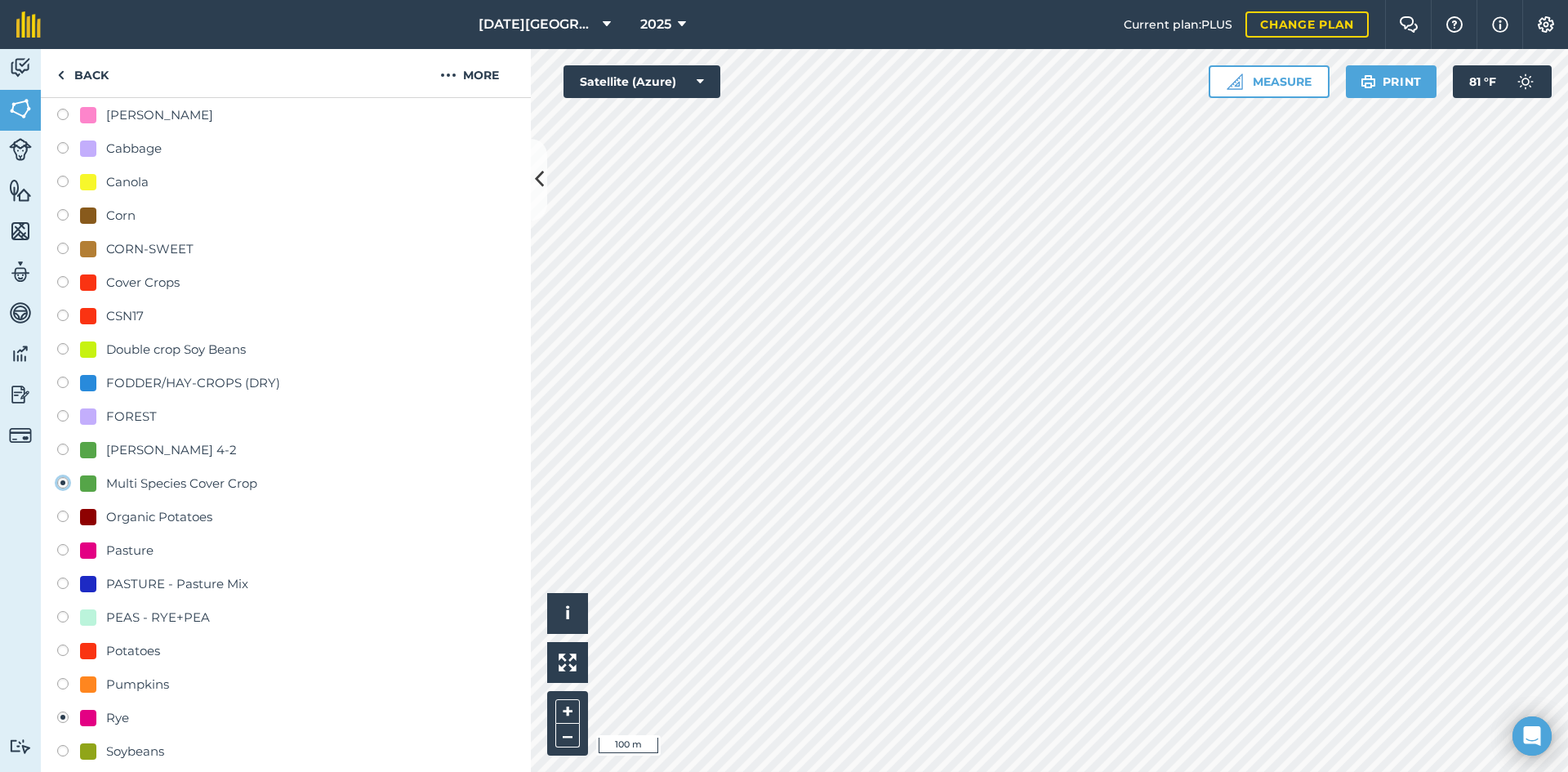 radio on "true" 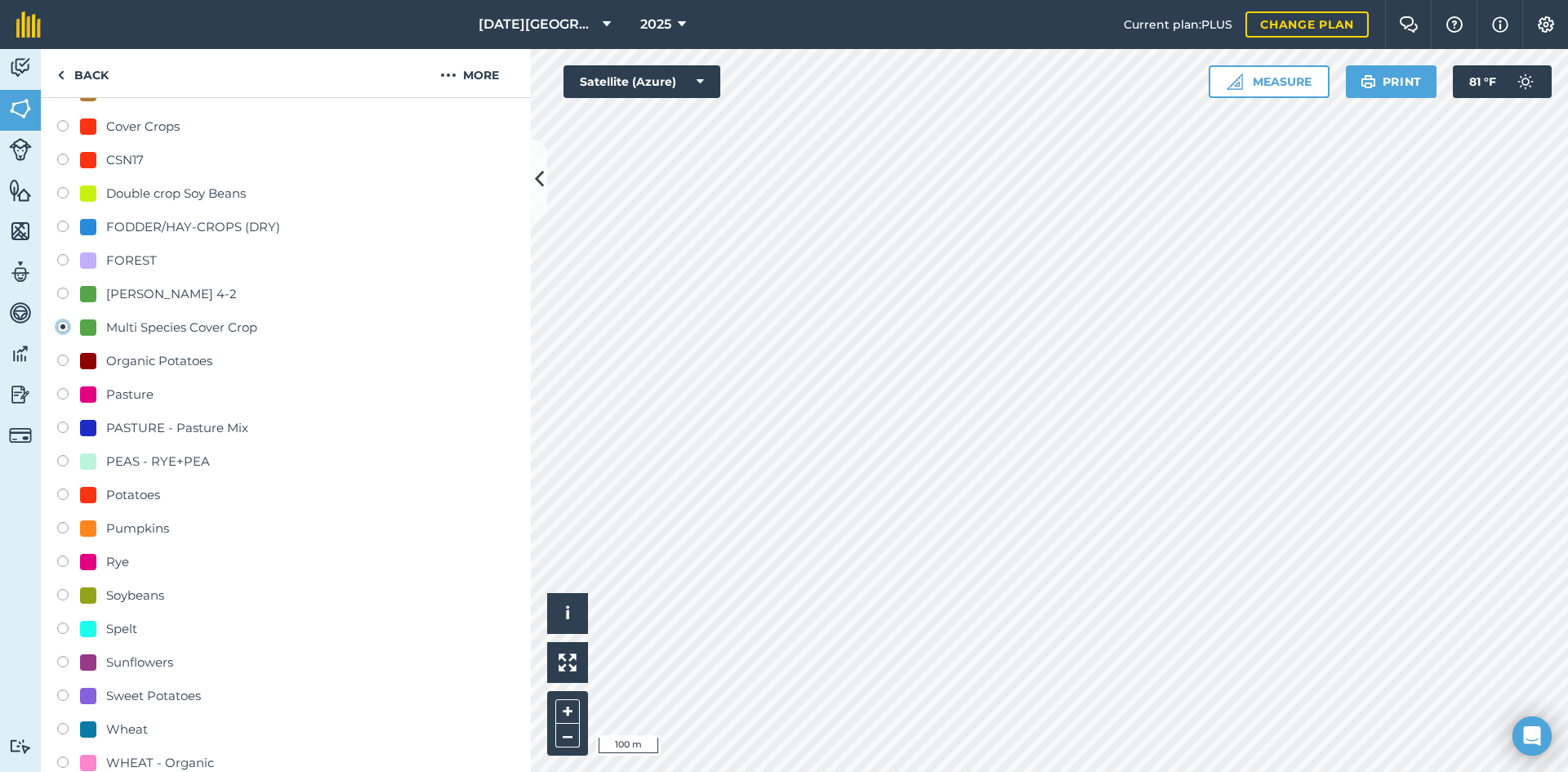 scroll, scrollTop: 572, scrollLeft: 0, axis: vertical 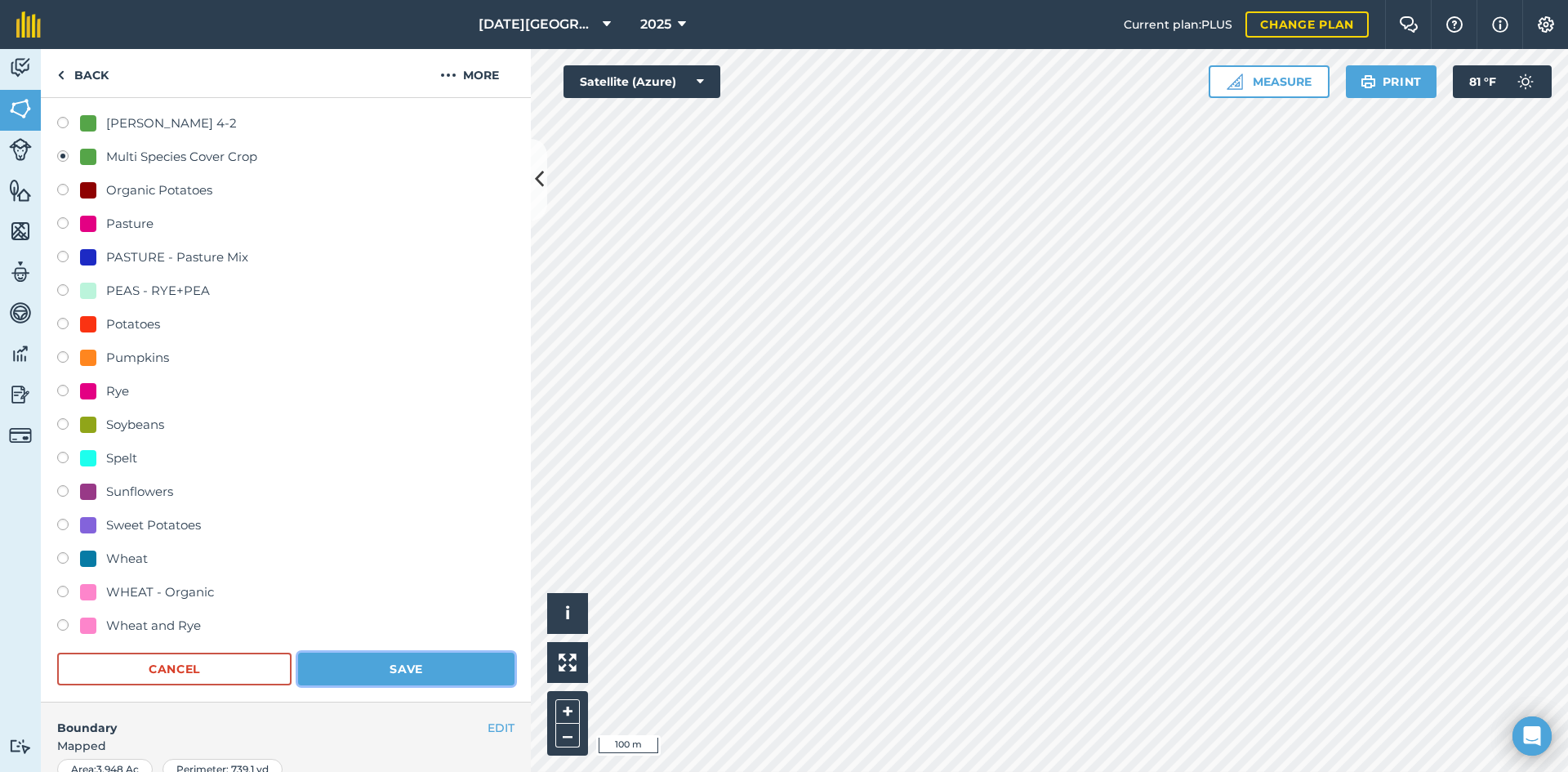 click on "Save" at bounding box center (406, 669) 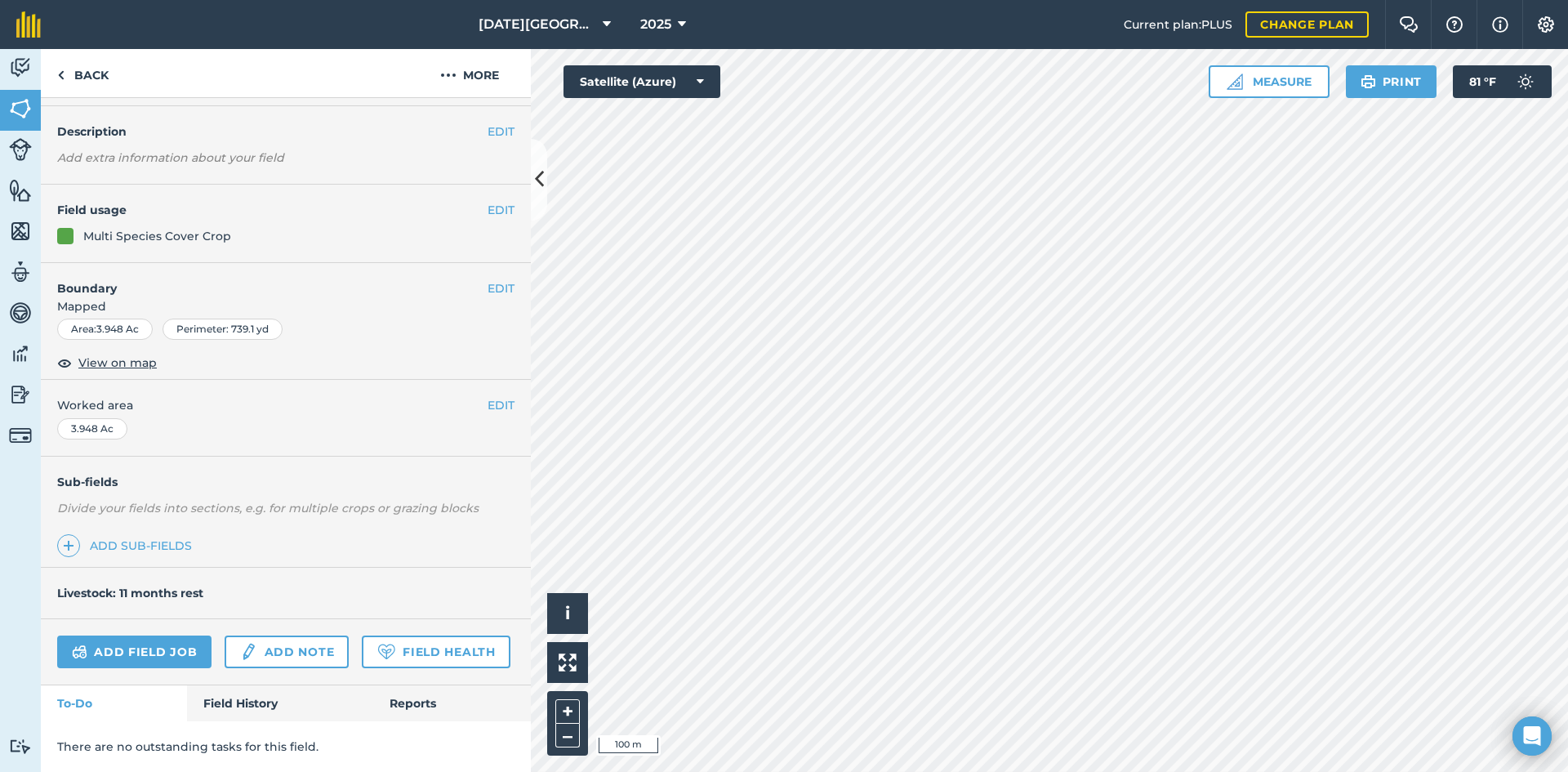 scroll, scrollTop: 94, scrollLeft: 0, axis: vertical 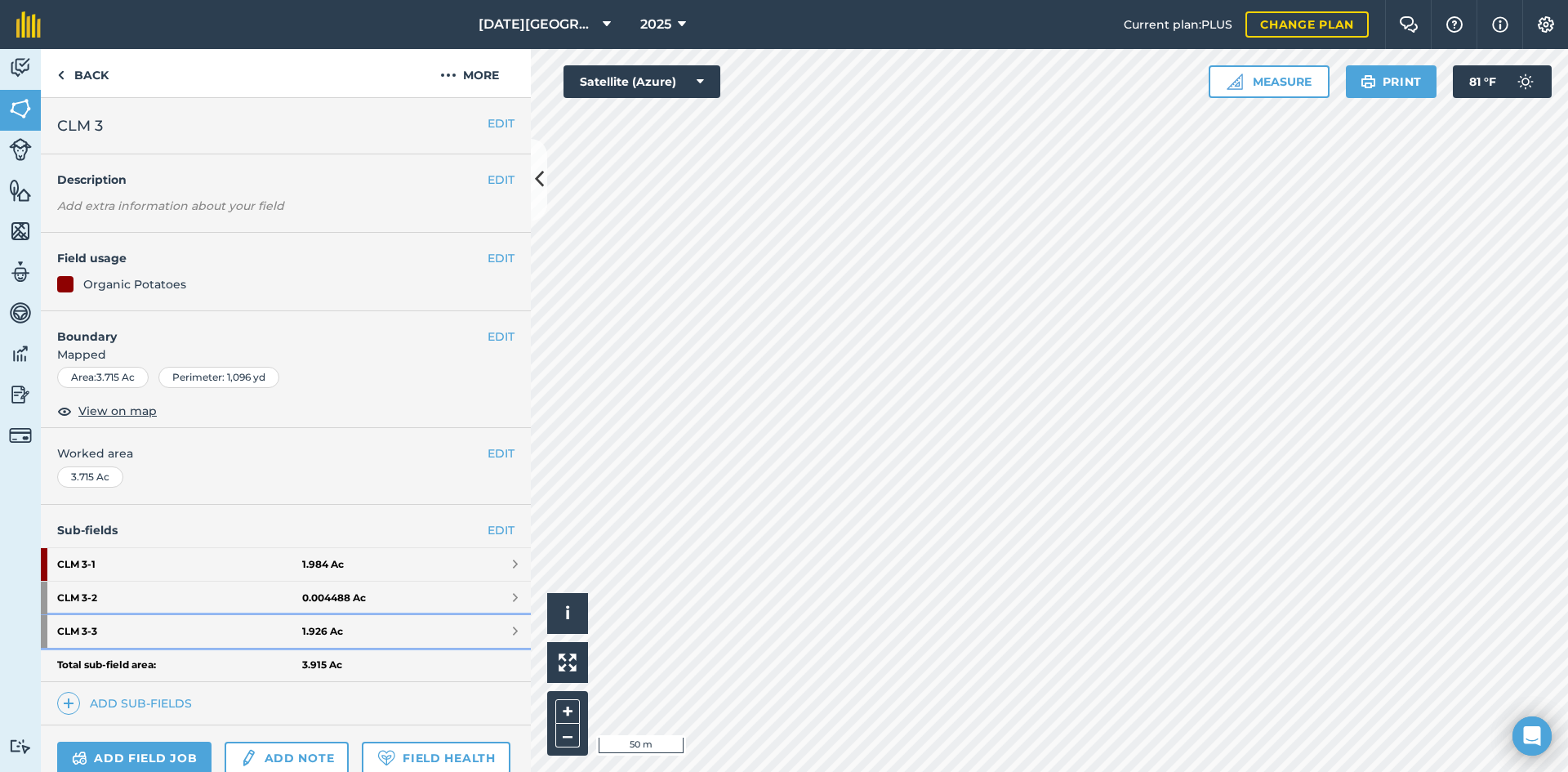 click on "CLM 3  -  3 1.926   Ac" at bounding box center [286, 631] 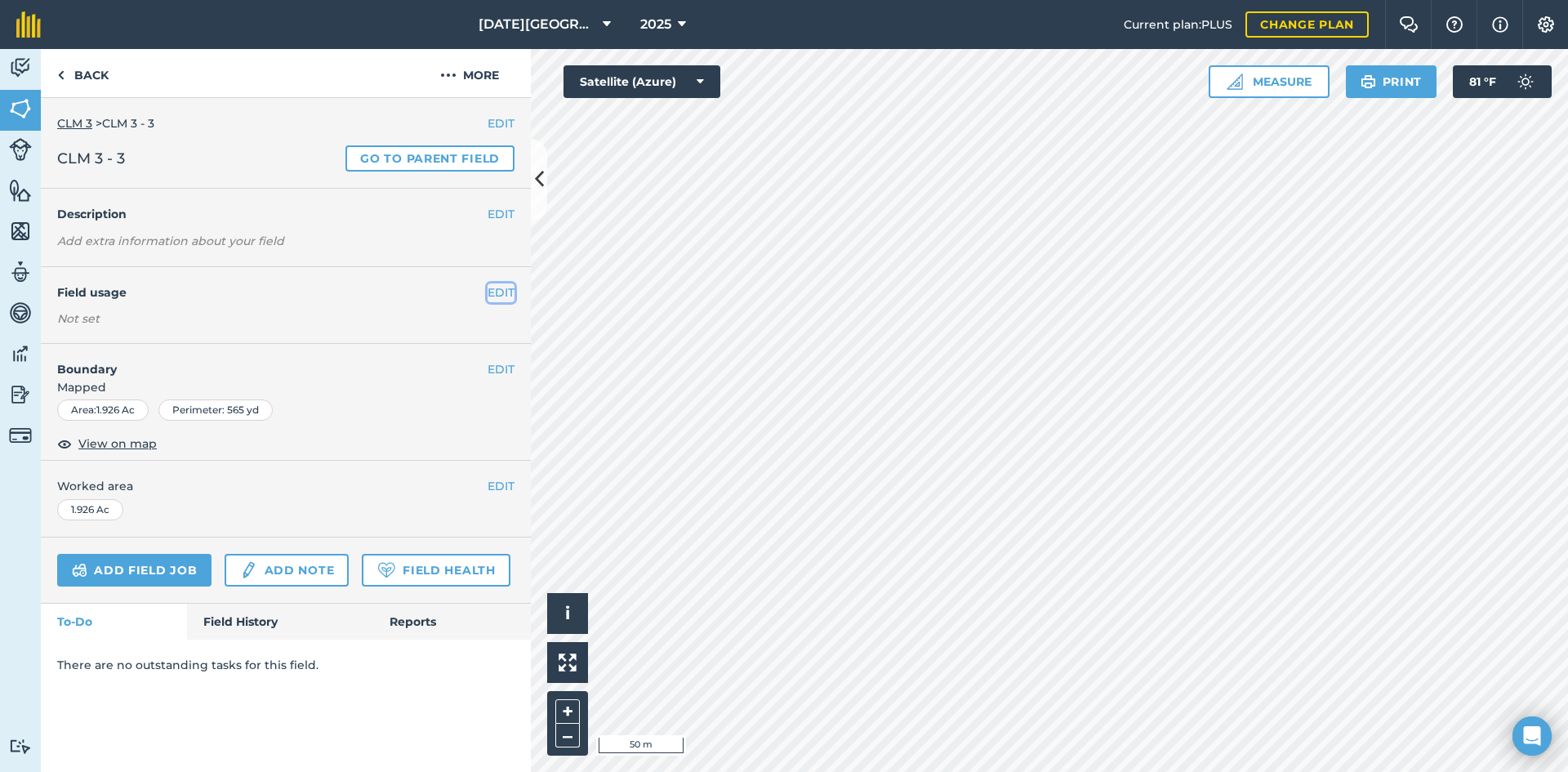 click on "EDIT" at bounding box center [501, 292] 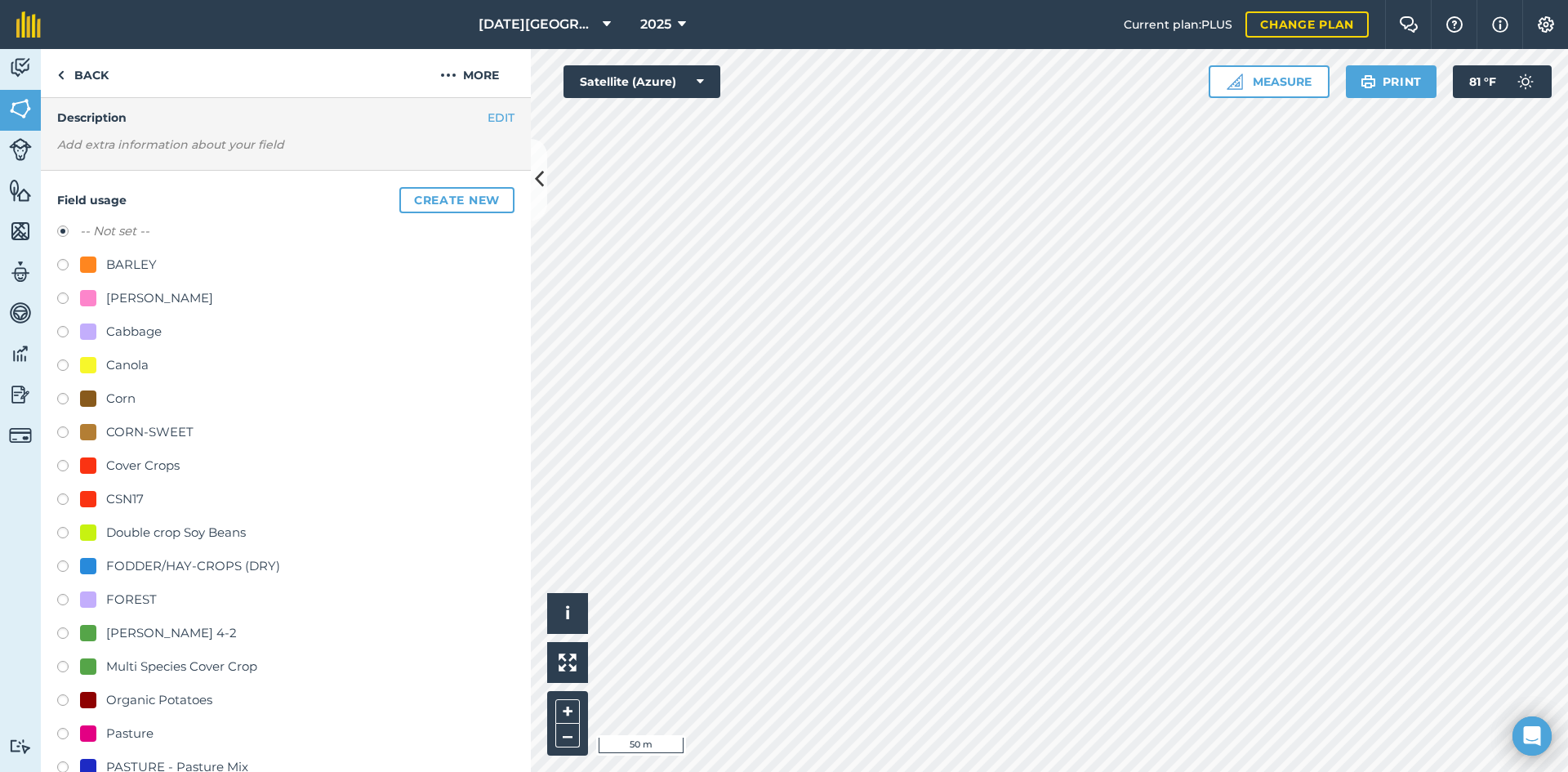 scroll, scrollTop: 245, scrollLeft: 0, axis: vertical 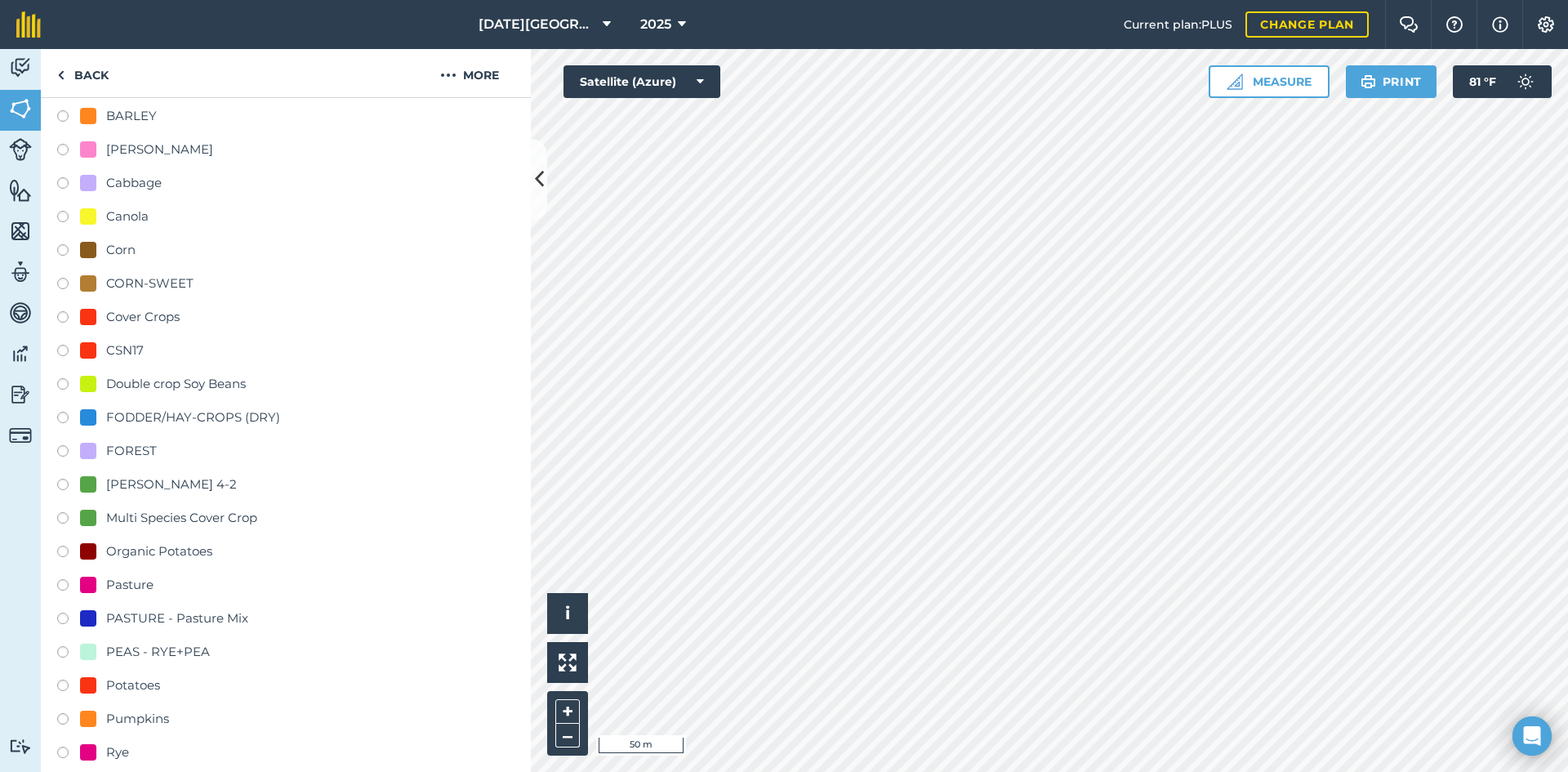 click on "Multi Species Cover Crop" at bounding box center [181, 518] 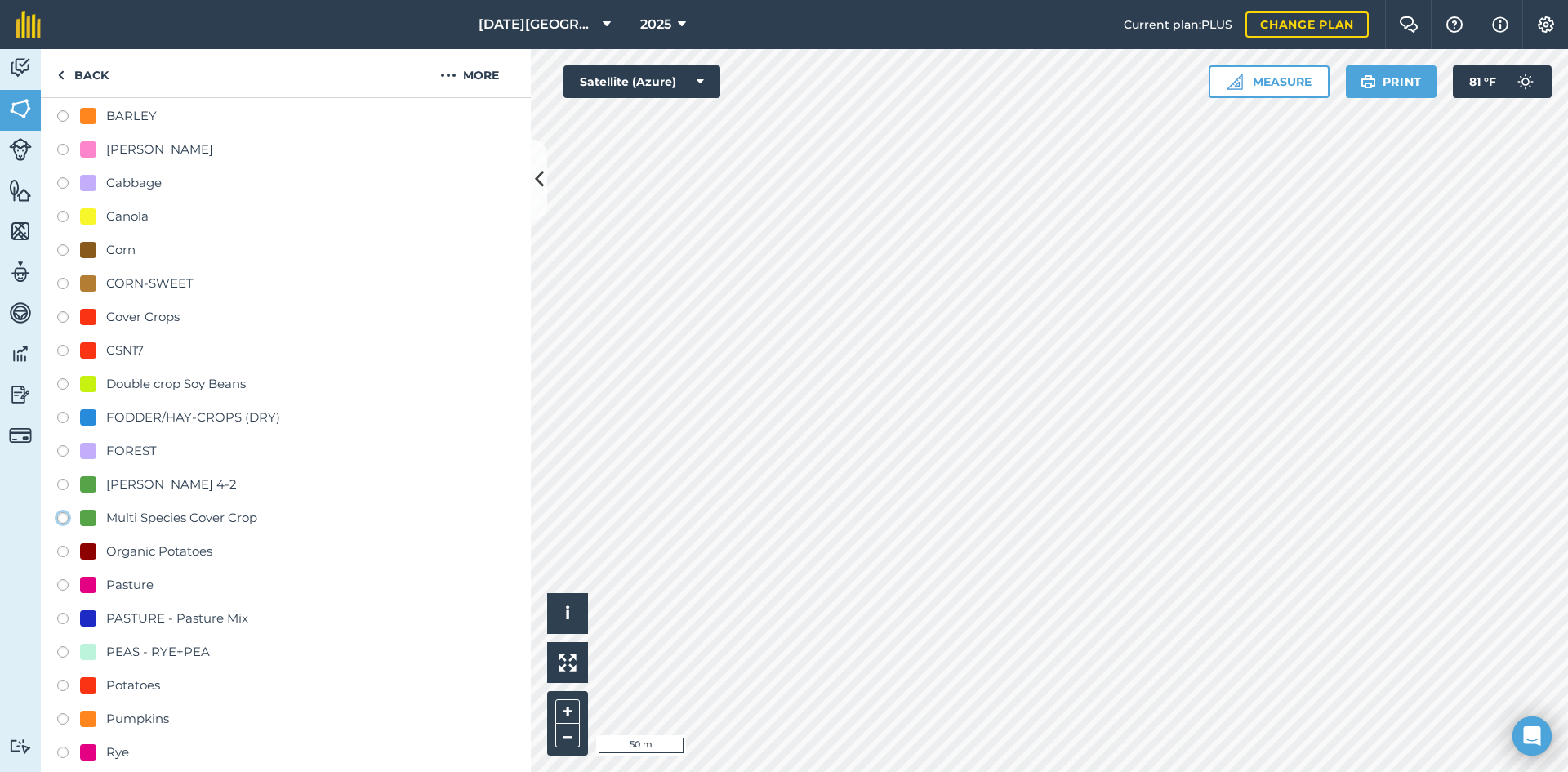 click on "Multi Species Cover Crop" at bounding box center (-8104, 517) 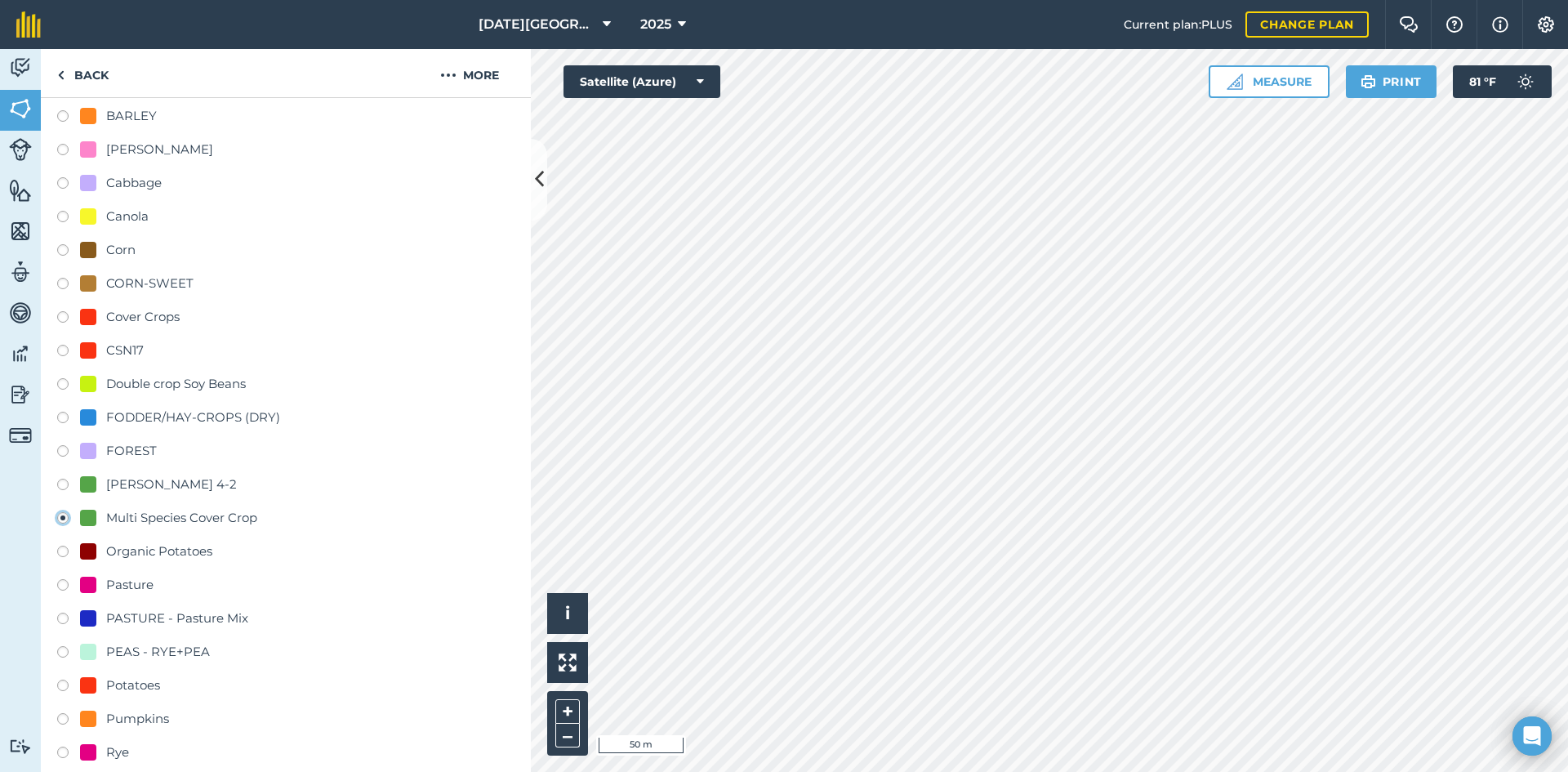 radio on "true" 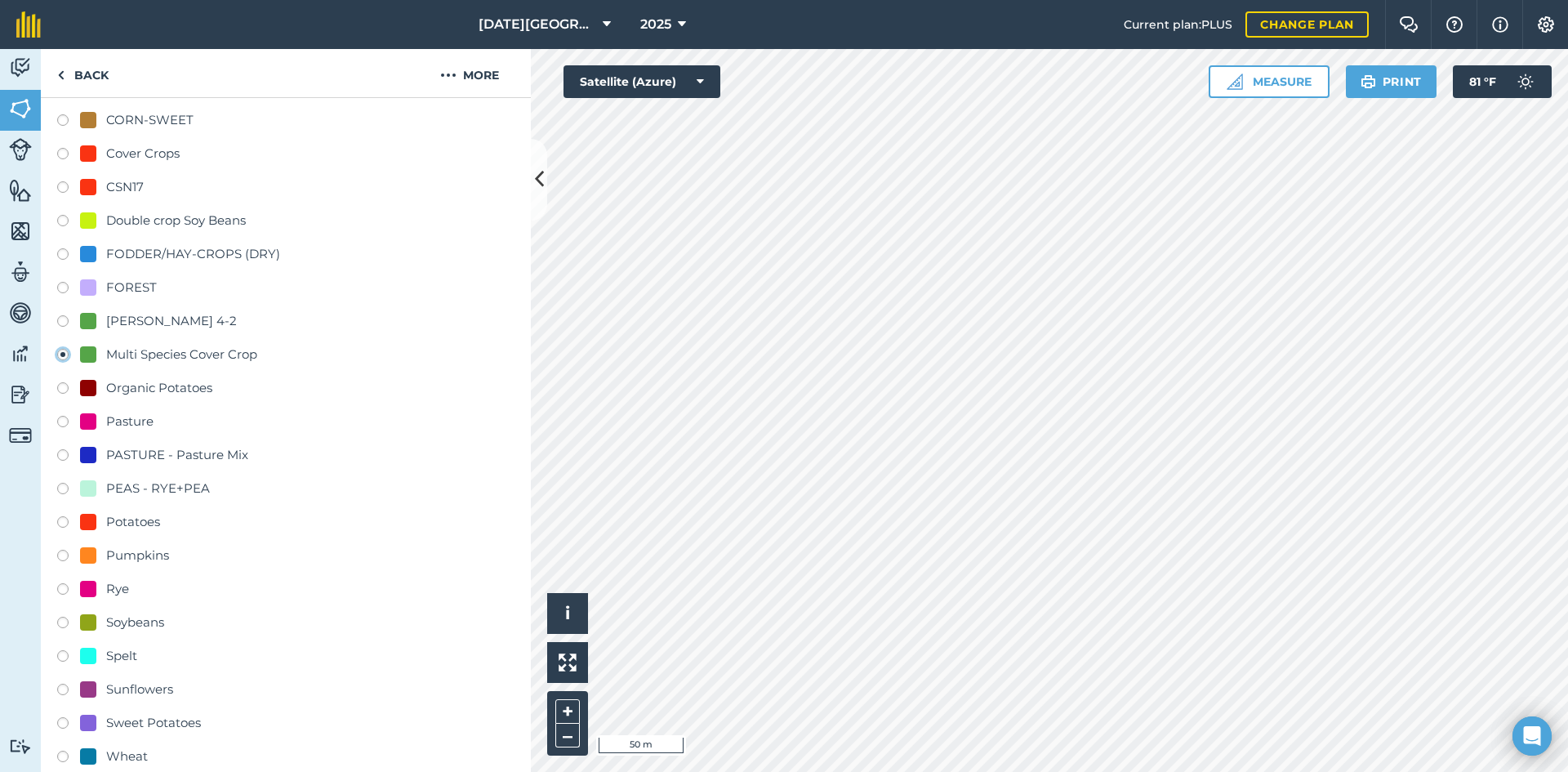 scroll, scrollTop: 654, scrollLeft: 0, axis: vertical 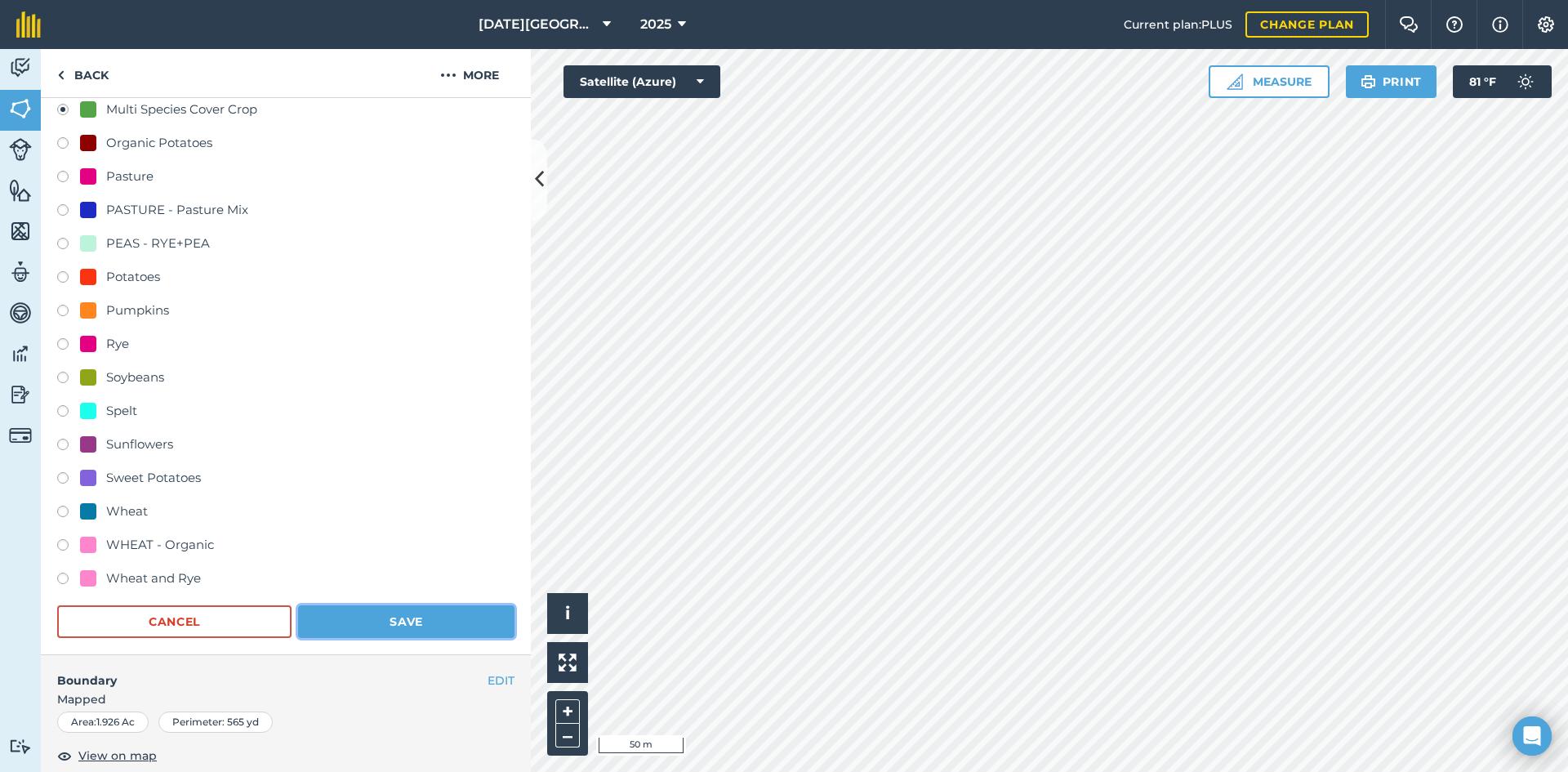 click on "Save" at bounding box center [406, 622] 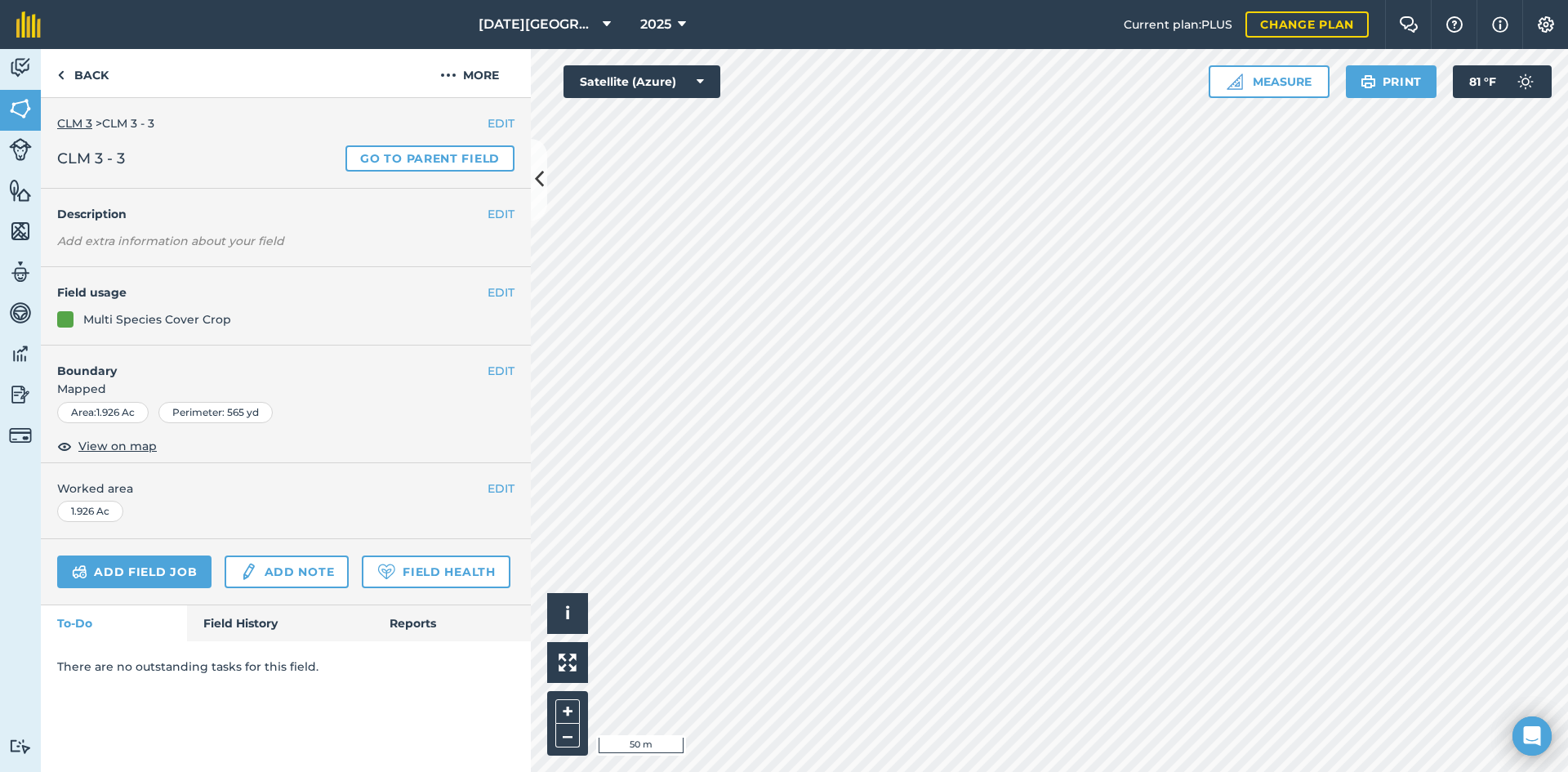 scroll, scrollTop: 0, scrollLeft: 0, axis: both 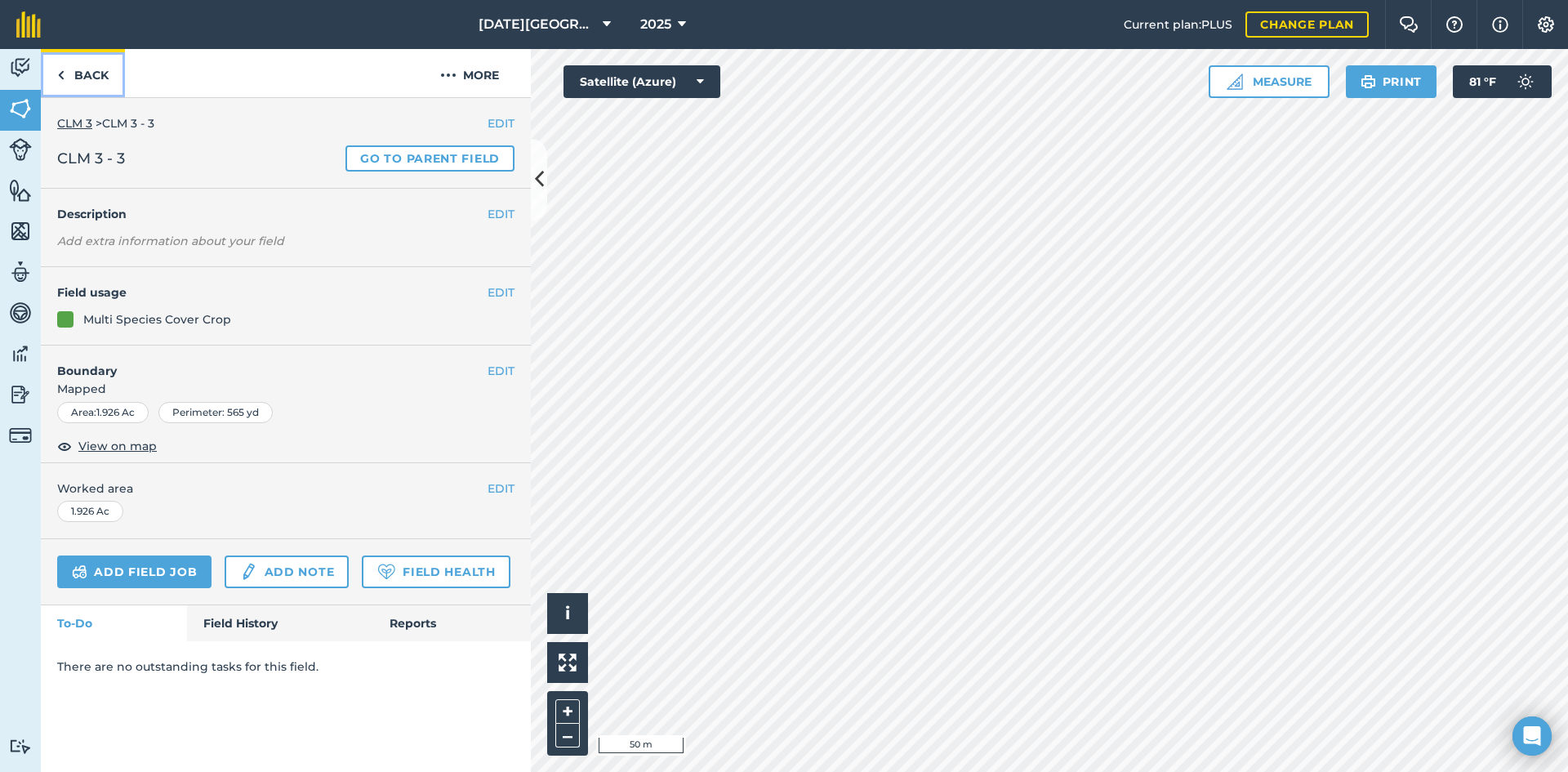 click on "Back" at bounding box center (82, 73) 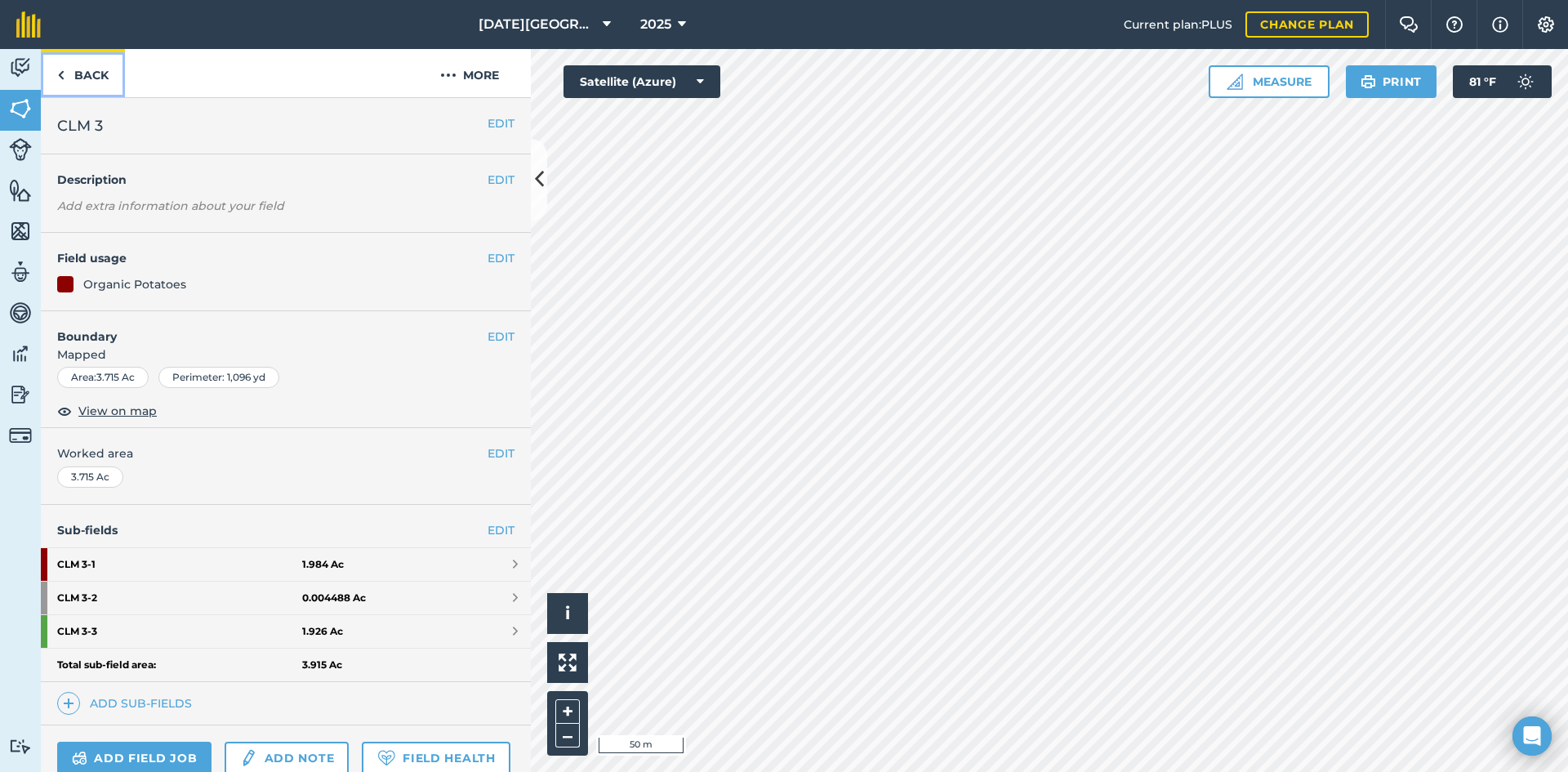 click on "Back" at bounding box center (82, 73) 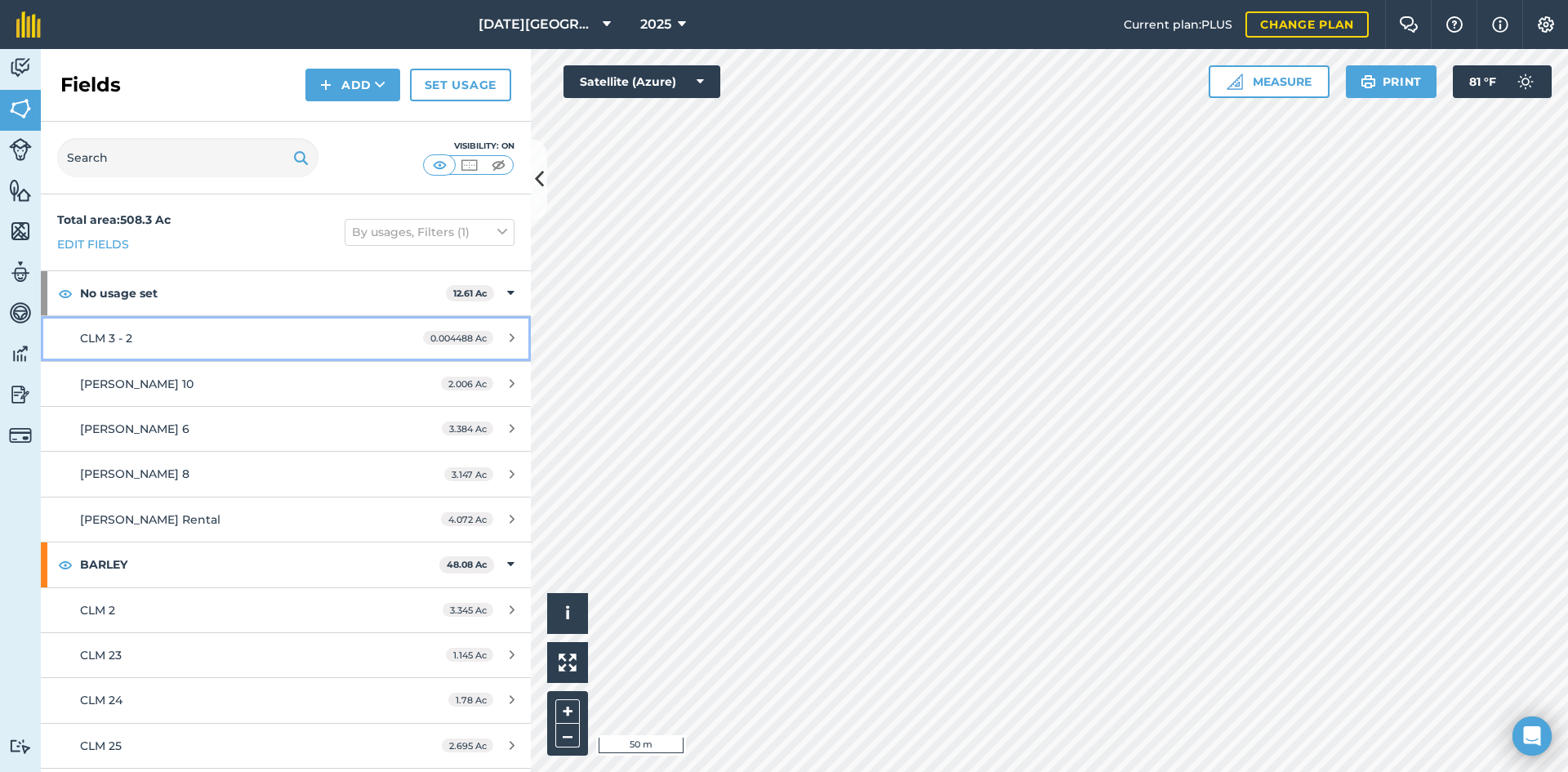 click on "CLM 3 - 2 0.004488   Ac" at bounding box center (286, 338) 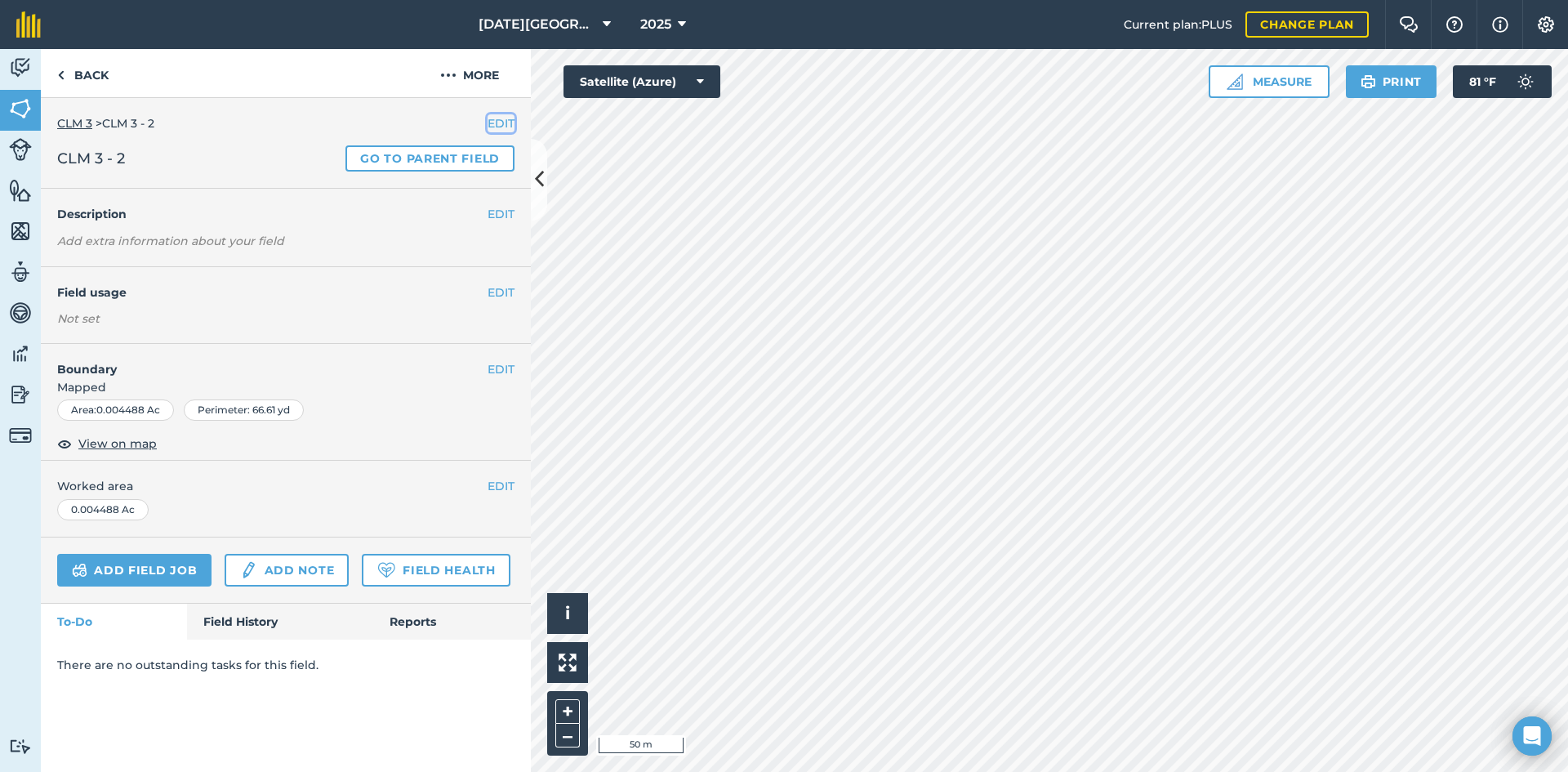 click on "EDIT" at bounding box center (501, 123) 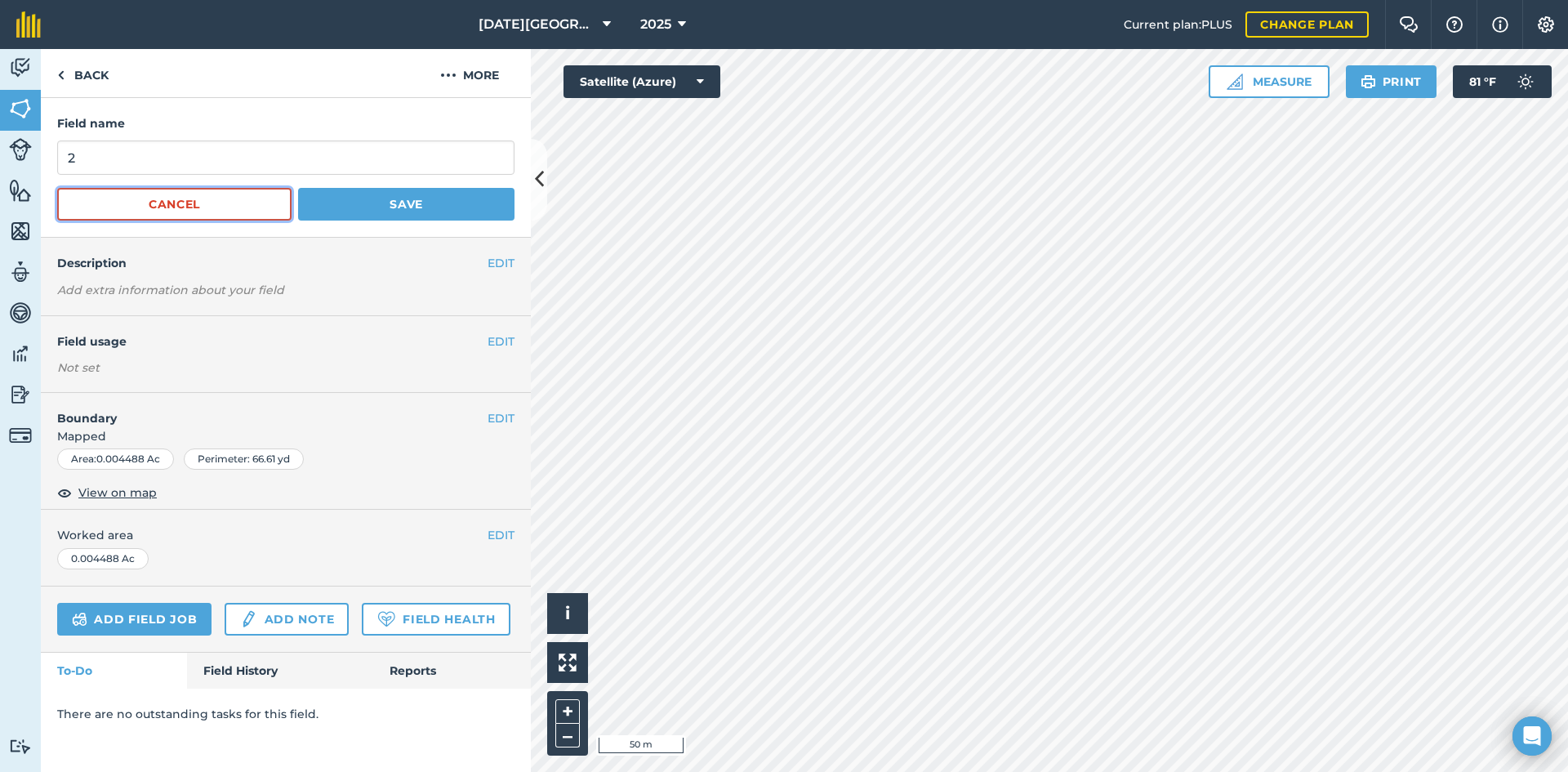 click on "Cancel" at bounding box center (174, 204) 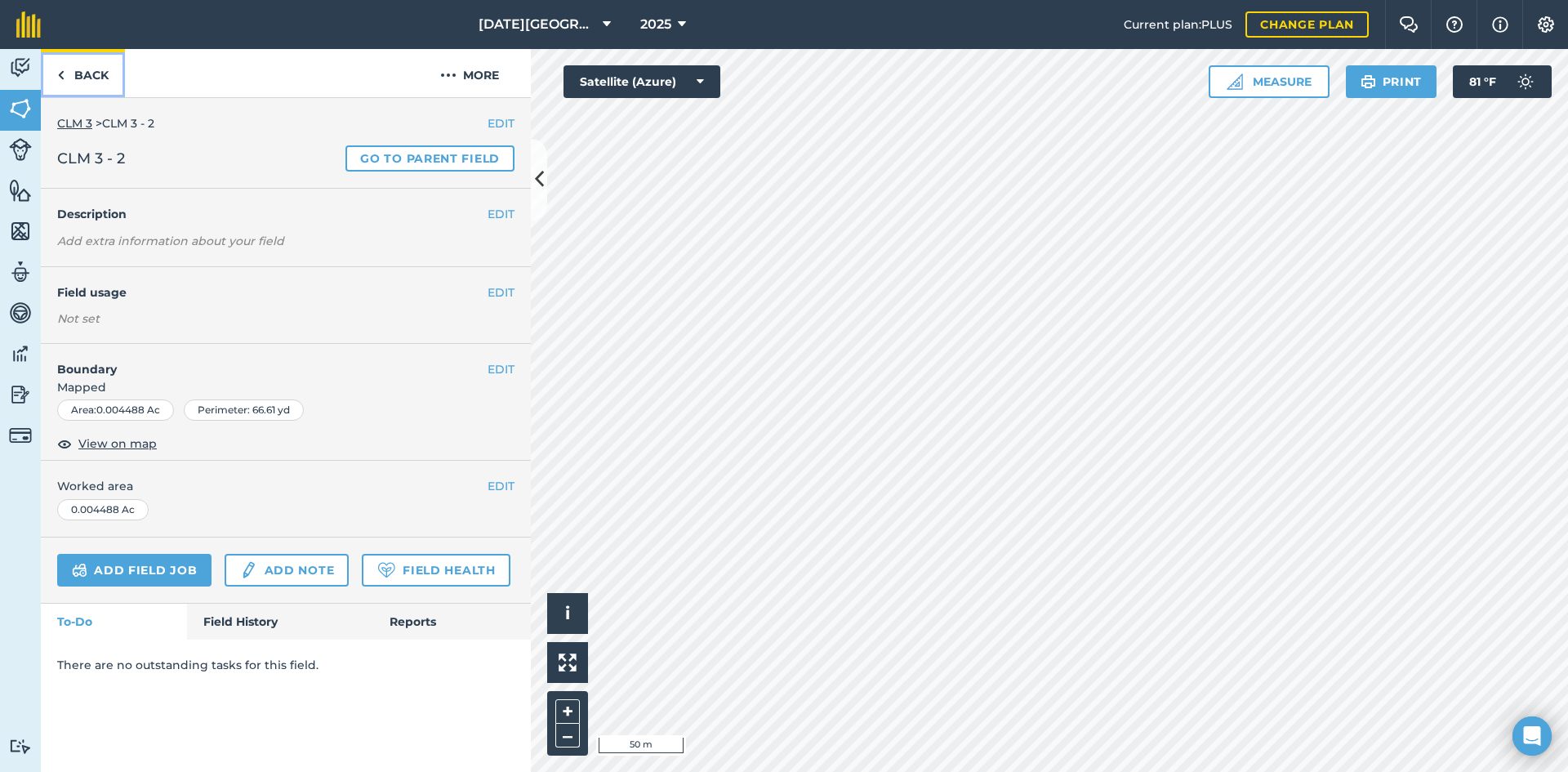click on "Back" at bounding box center [82, 73] 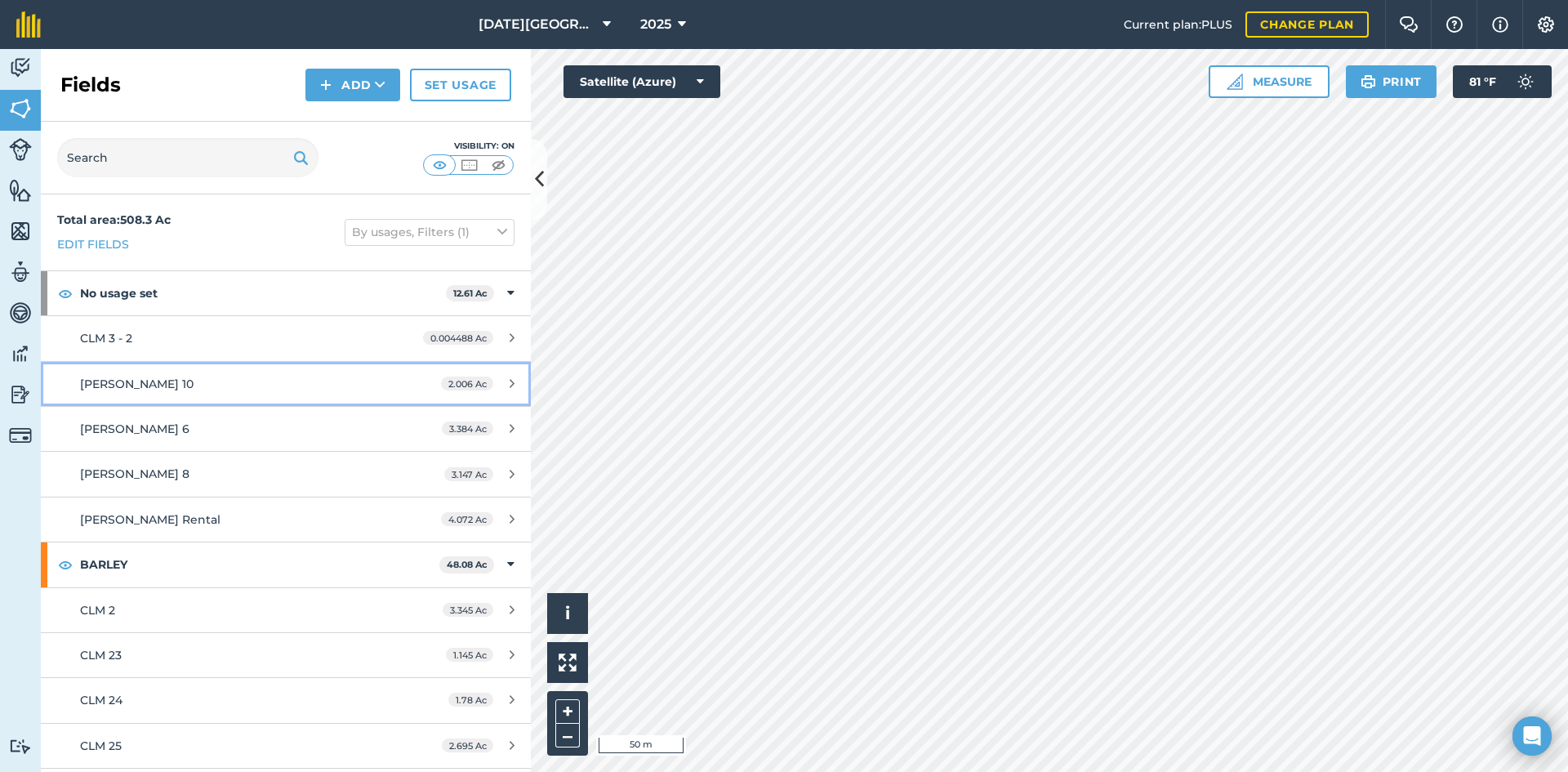 click on "[PERSON_NAME] 10" at bounding box center (234, 384) 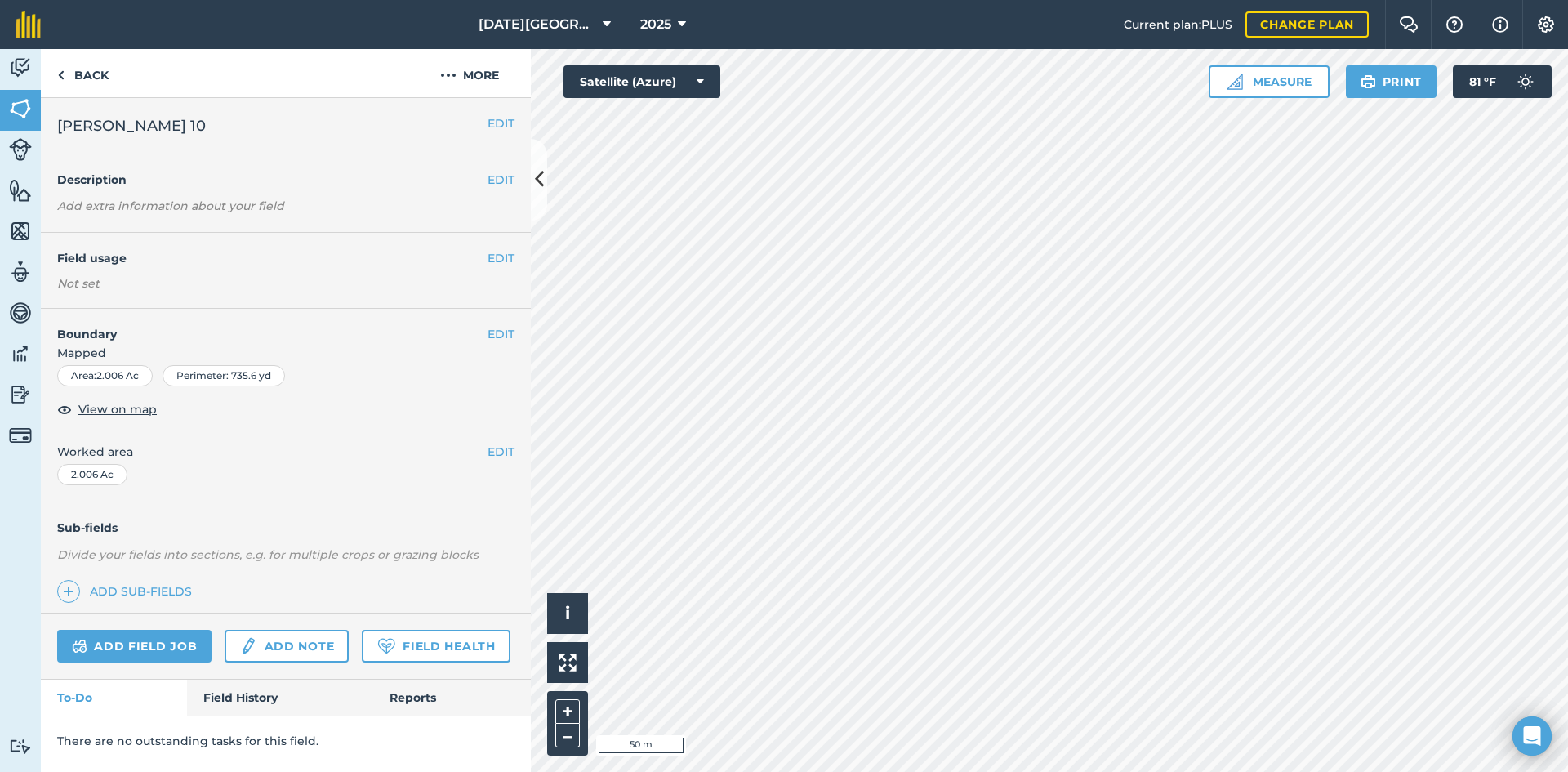 click on "[DATE] Farms  2025 Current plan :  PLUS   Change plan Farm Chat Help Info Settings [DATE] Farms   -  2025 Reproduced with the permission of  Microsoft Printed on  [DATE] Field usages No usage set BARLEY [PERSON_NAME]  Cabbage Canola Corn CORN-SWEET Cover Crops CSN17 Double crop Soy Beans FODDER/HAY-CROPS (DRY) FOREST [PERSON_NAME] 4-2 Multi Species Cover Crop Organic Potatoes  Pasture PASTURE - Pasture Mix PEAS - RYE+PEA Potatoes  Pumpkins Rye Soybeans  Spelt Sunflowers  Sweet Potatoes Wheat WHEAT - Organic Wheat and Rye Feature types Deer stand Irrigation Riser Trees Water Activity Fields Livestock Features Maps Team Vehicles Data Reporting Billing Tutorials Tutorials   Back   More EDIT [PERSON_NAME] 10 EDIT Description Add extra information about your field EDIT Field usage Not set EDIT Boundary   Mapped Area :  2.006   Ac Perimeter :   735.6   yd   View on map EDIT Worked area 2.006   Ac Sub-fields   Divide your fields into sections, e.g. for multiple crops or grazing blocks   Add sub-fields Add note" at bounding box center (784, 386) 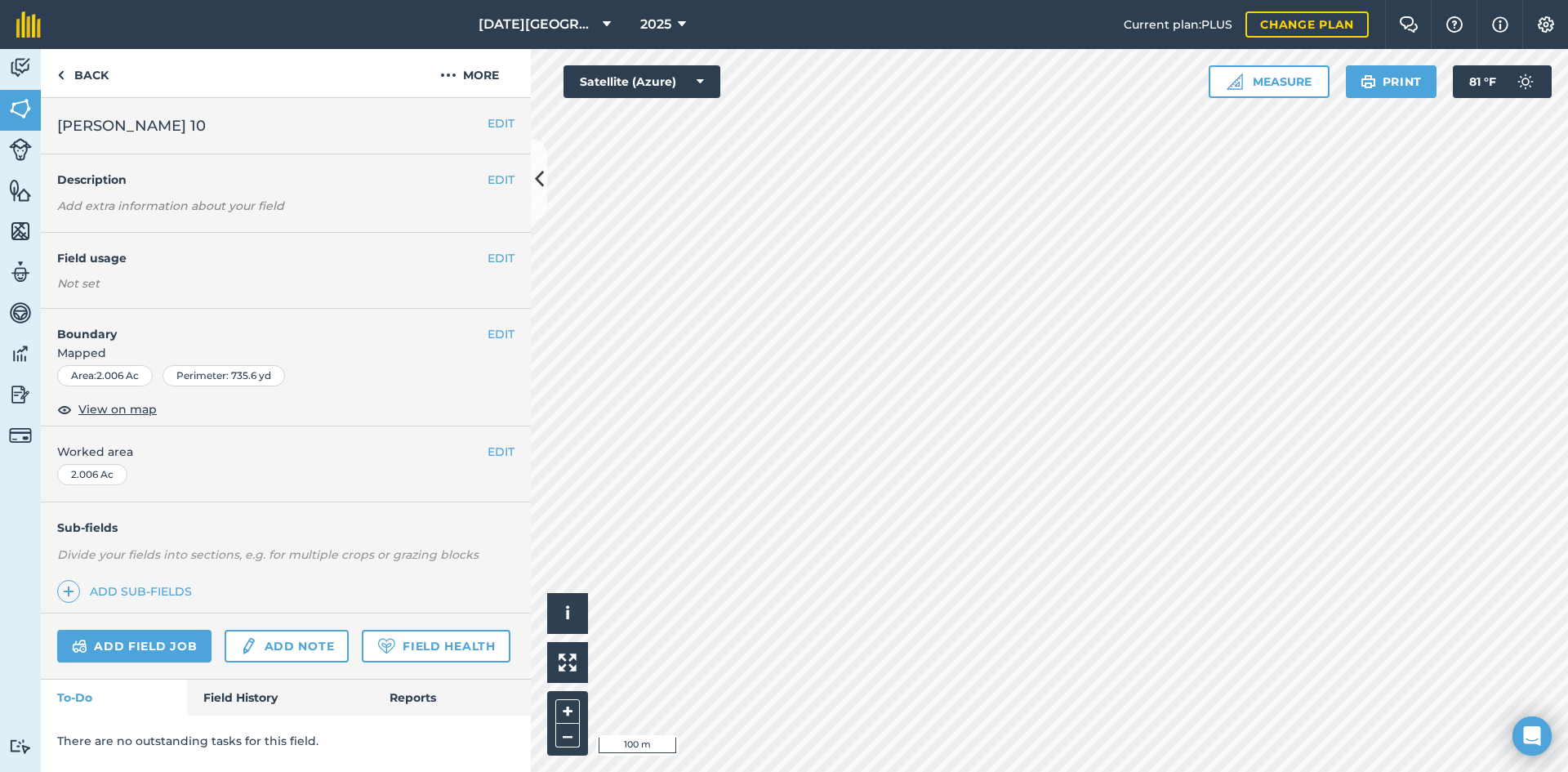 click on "[DATE] Farms  2025 Current plan :  PLUS   Change plan Farm Chat Help Info Settings [DATE] Farms   -  2025 Reproduced with the permission of  Microsoft Printed on  [DATE] Field usages No usage set BARLEY [PERSON_NAME]  Cabbage Canola Corn CORN-SWEET Cover Crops CSN17 Double crop Soy Beans FODDER/HAY-CROPS (DRY) FOREST [PERSON_NAME] 4-2 Multi Species Cover Crop Organic Potatoes  Pasture PASTURE - Pasture Mix PEAS - RYE+PEA Potatoes  Pumpkins Rye Soybeans  Spelt Sunflowers  Sweet Potatoes Wheat WHEAT - Organic Wheat and Rye Feature types Deer stand Irrigation Riser Trees Water Activity Fields Livestock Features Maps Team Vehicles Data Reporting Billing Tutorials Tutorials   Back   More EDIT [PERSON_NAME] 10 EDIT Description Add extra information about your field EDIT Field usage Not set EDIT Boundary   Mapped Area :  2.006   Ac Perimeter :   735.6   yd   View on map EDIT Worked area 2.006   Ac Sub-fields   Divide your fields into sections, e.g. for multiple crops or grazing blocks   Add sub-fields Add field job Add note   i" at bounding box center [784, 386] 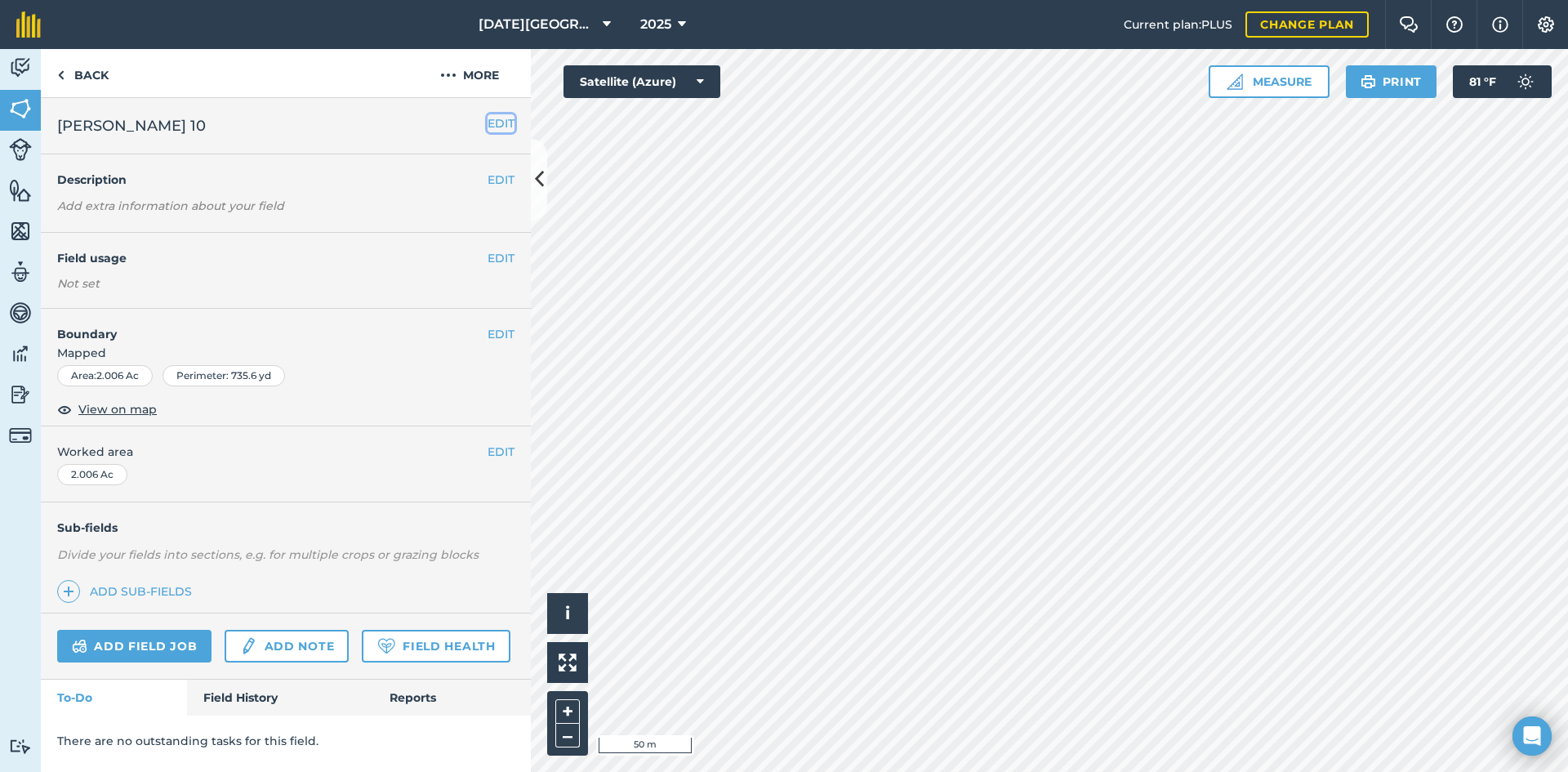 click on "EDIT" at bounding box center (501, 123) 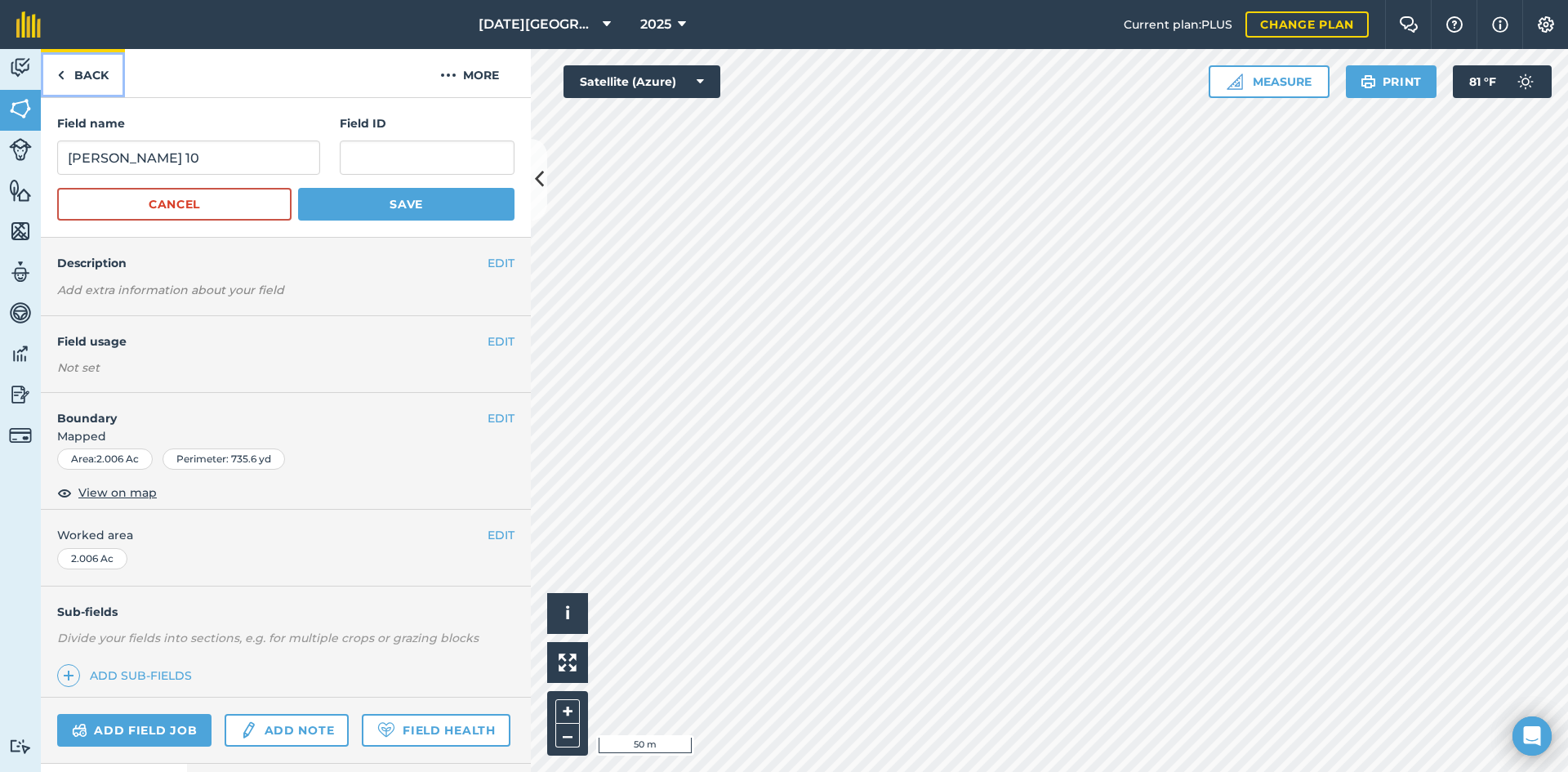 click on "Back" at bounding box center (82, 73) 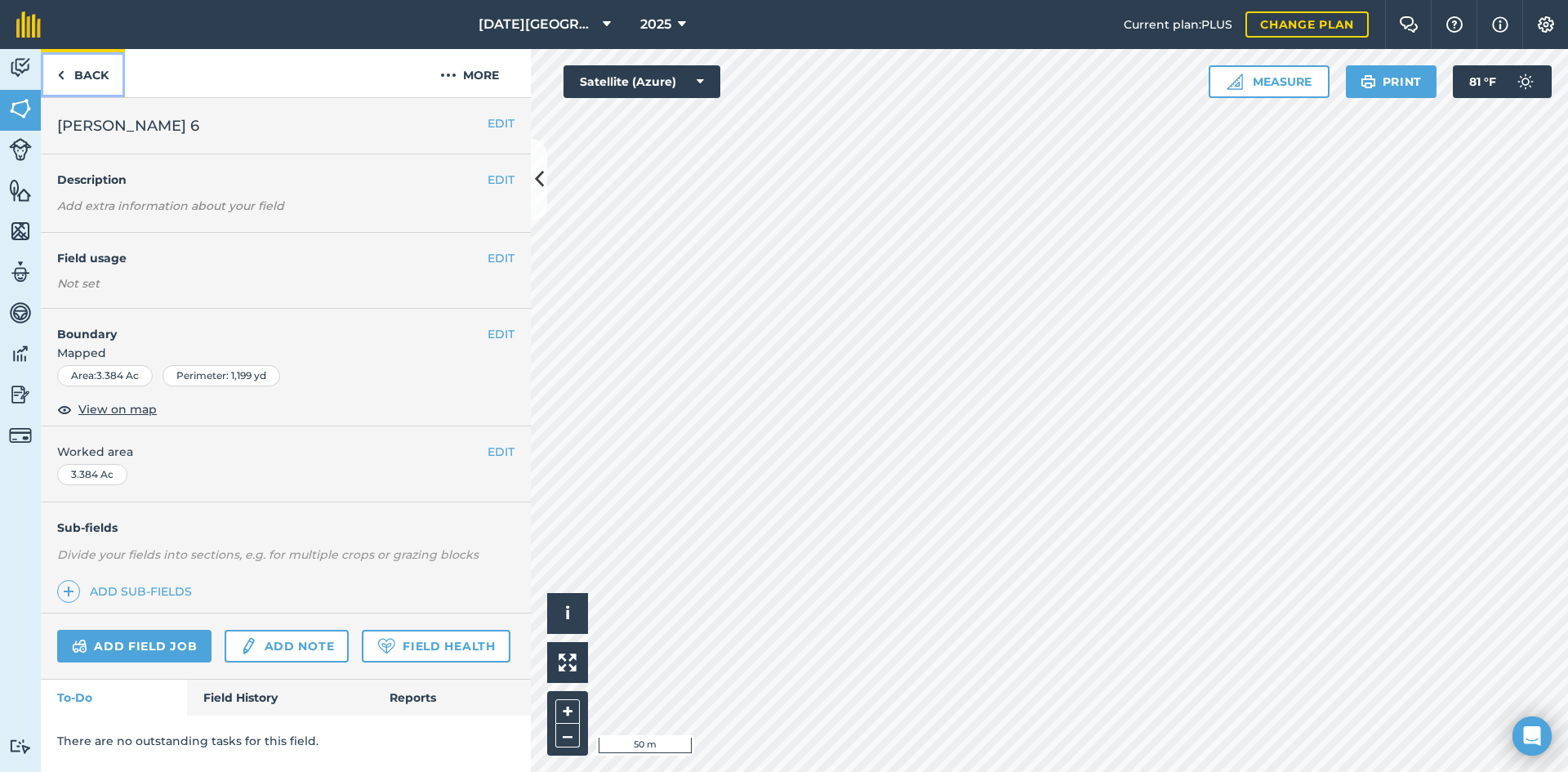 click on "Back" at bounding box center [82, 73] 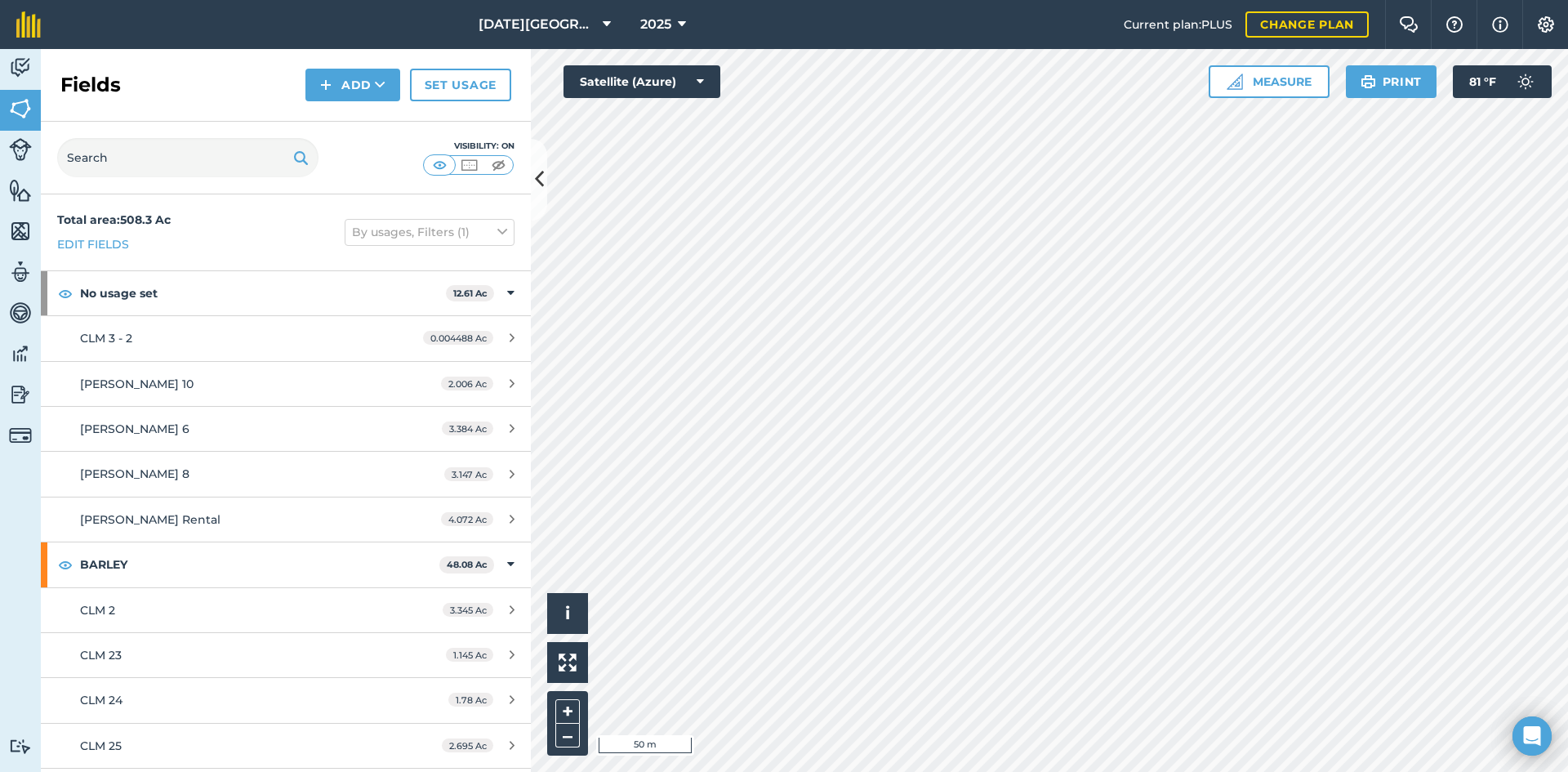 click on "Fields   Add   Set usage" at bounding box center (286, 85) 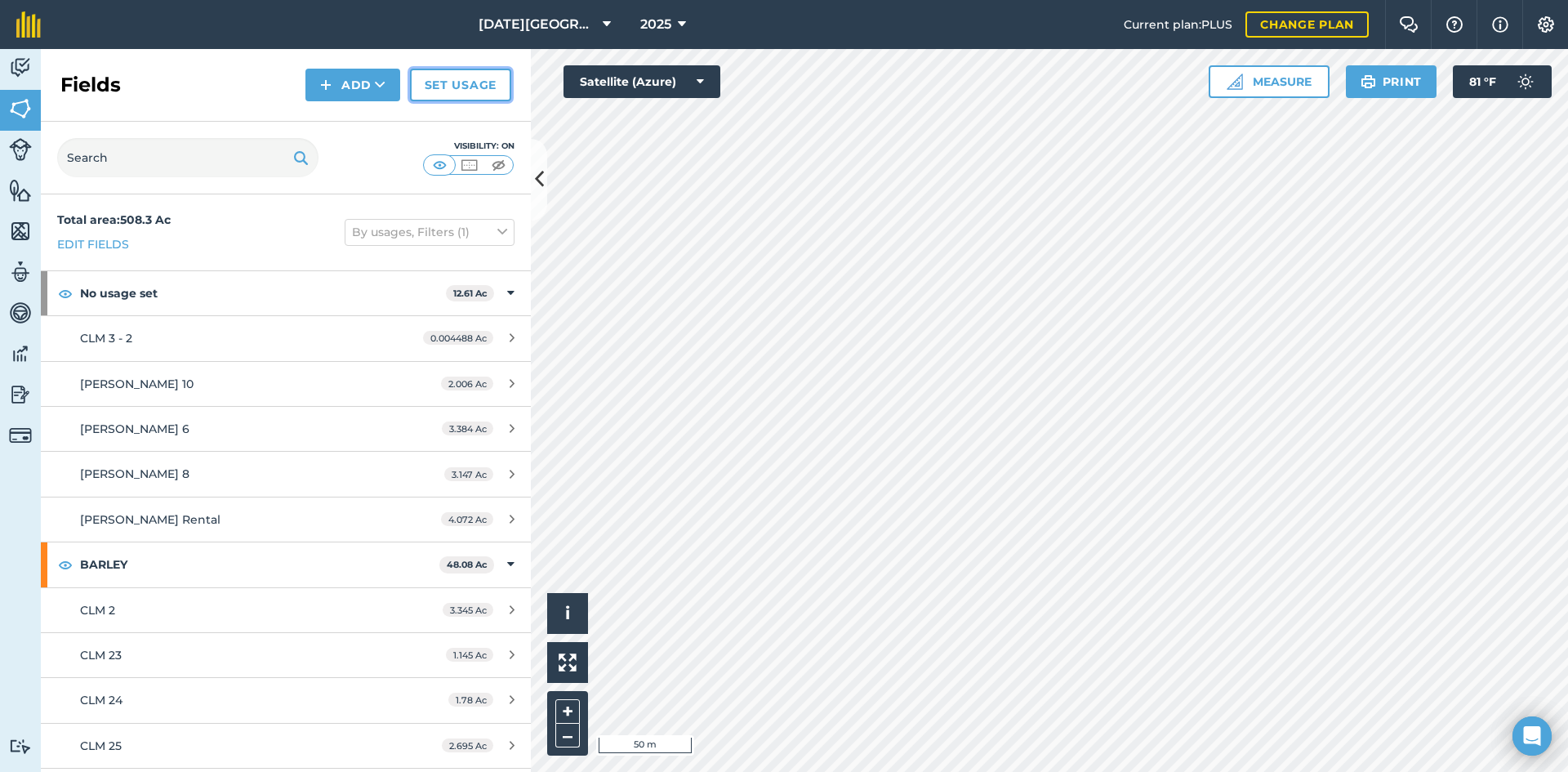 click on "Set usage" at bounding box center [461, 85] 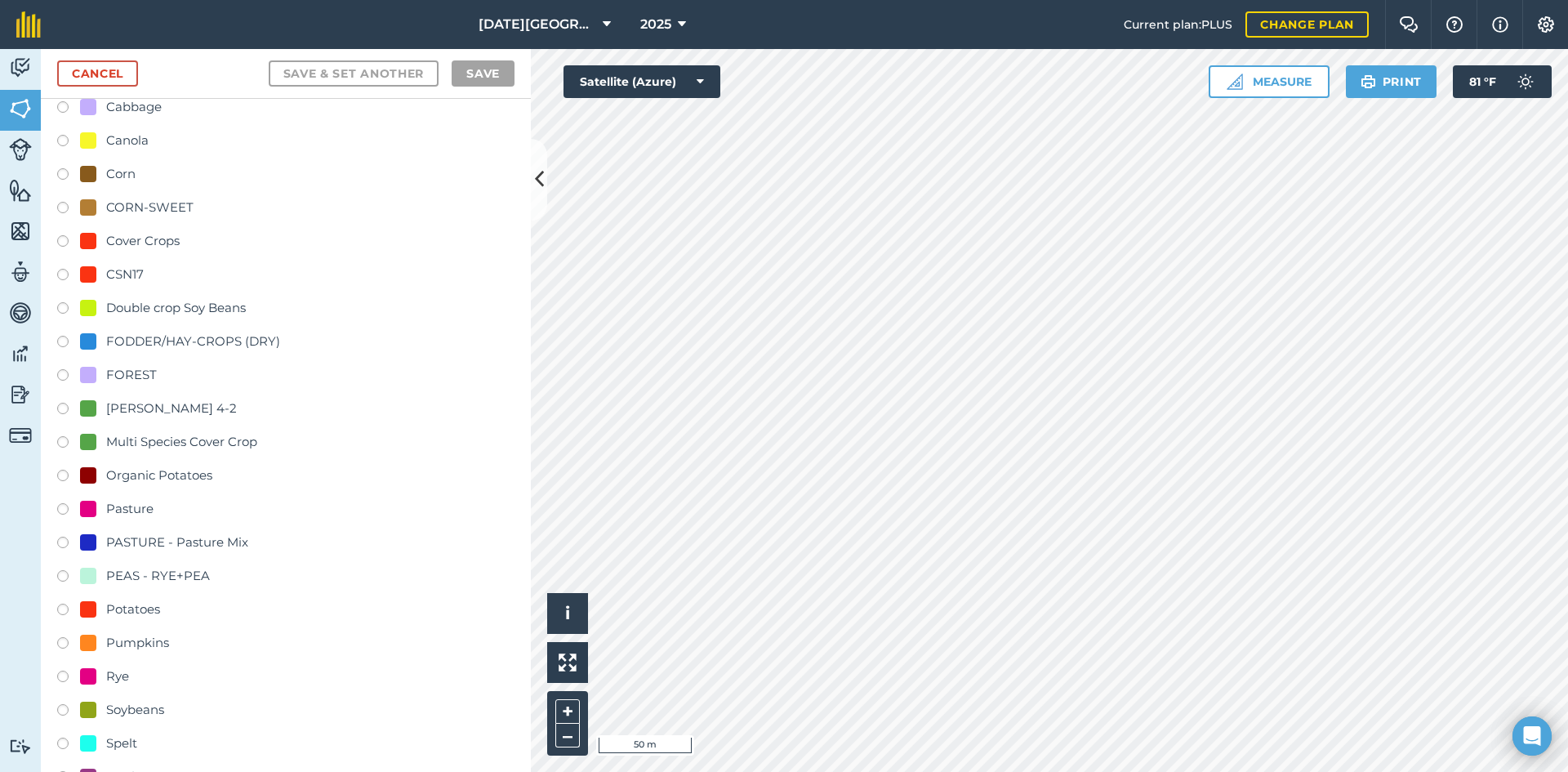 scroll, scrollTop: 163, scrollLeft: 0, axis: vertical 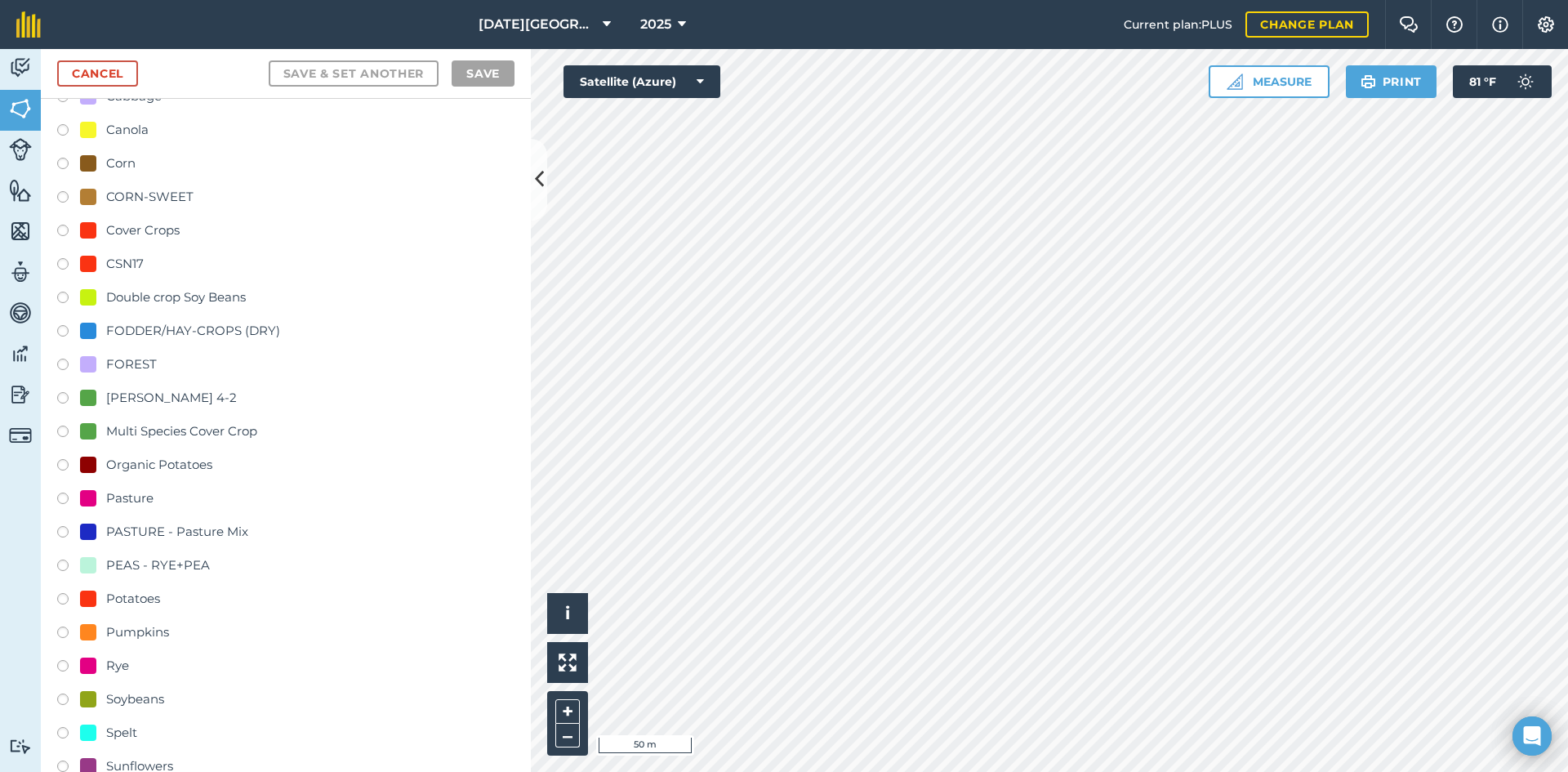 click on "Multi Species Cover Crop" at bounding box center [181, 431] 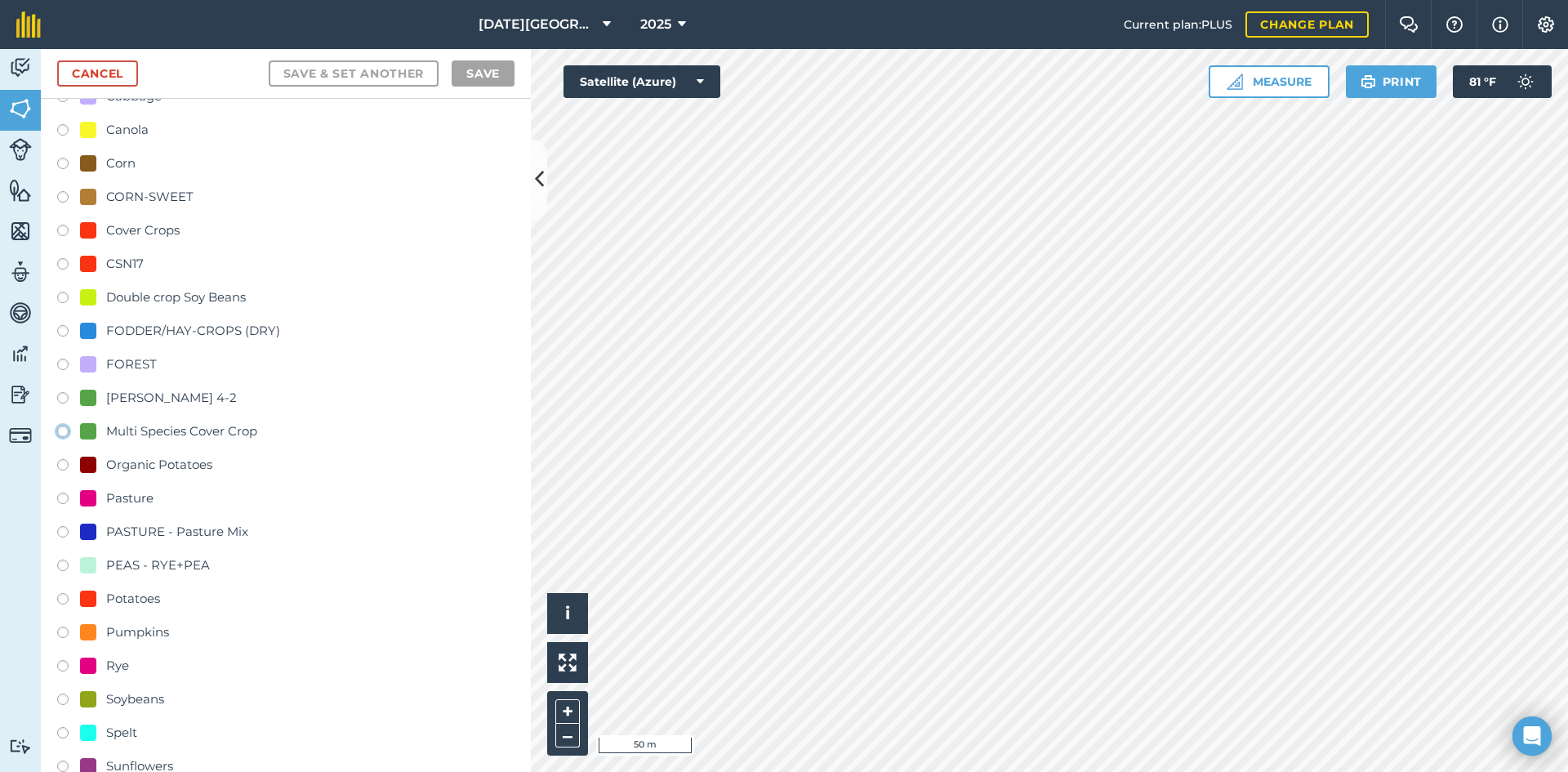 click on "Multi Species Cover Crop" at bounding box center (-8104, 431) 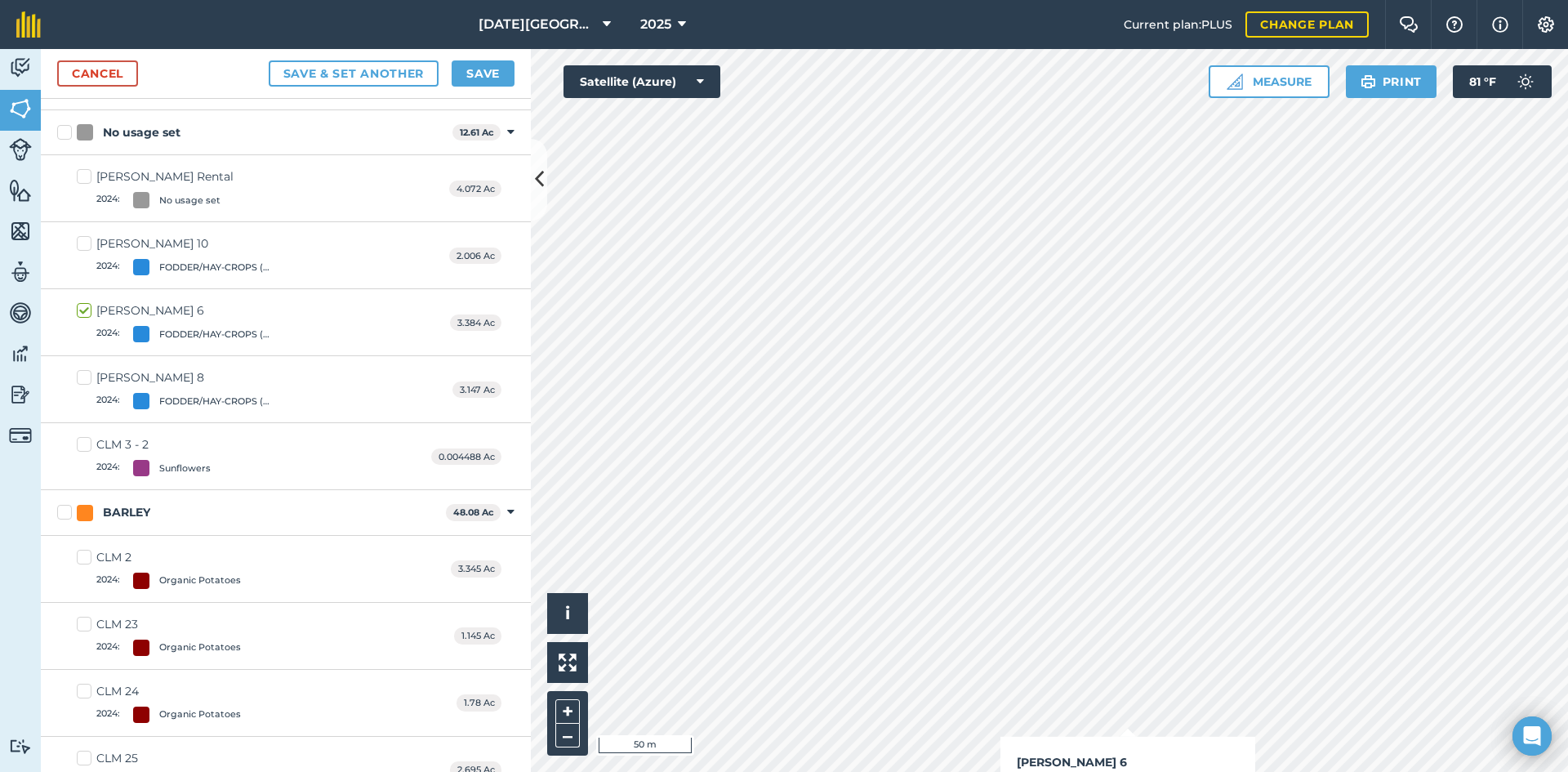 checkbox on "true" 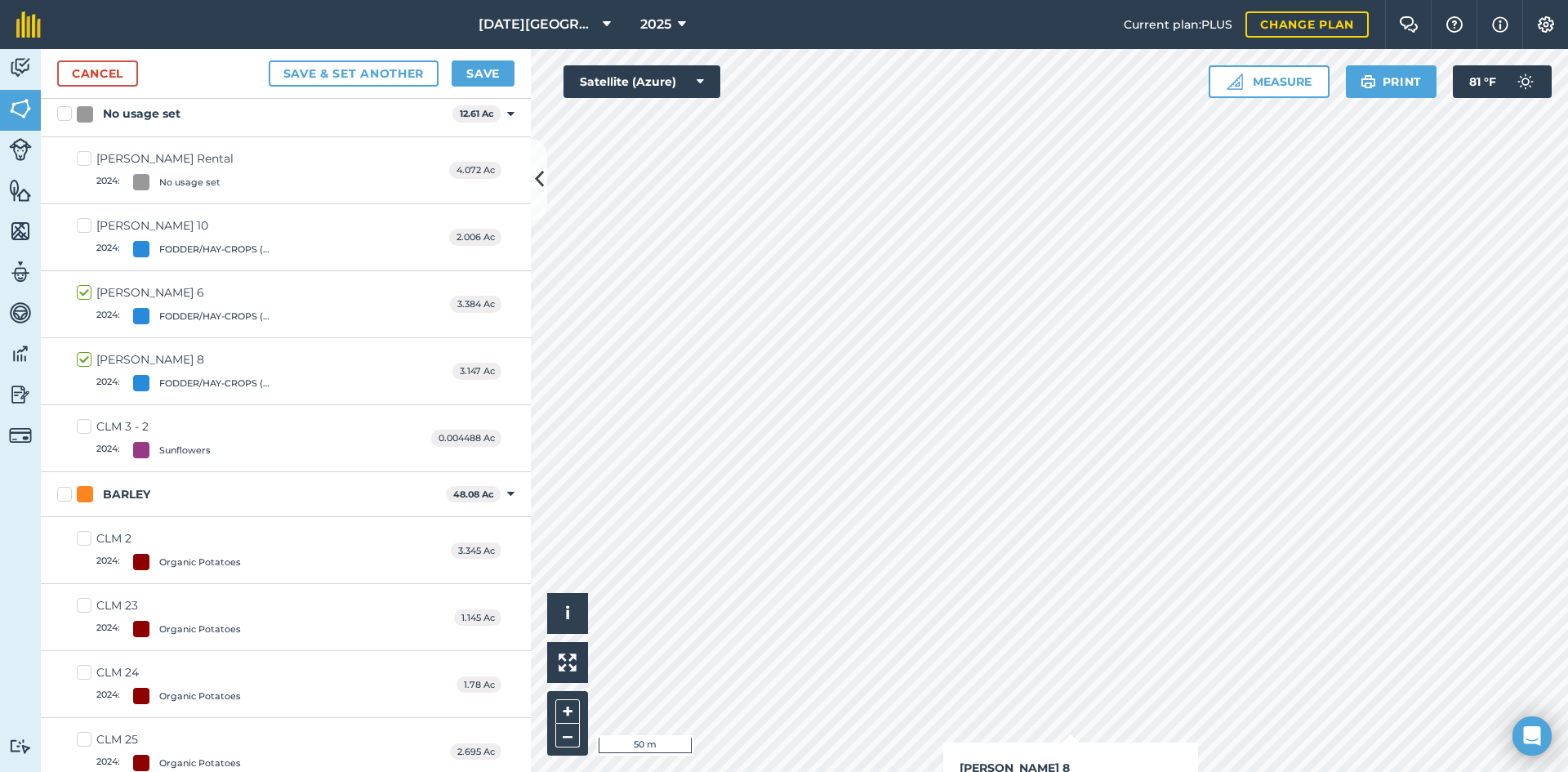 checkbox on "true" 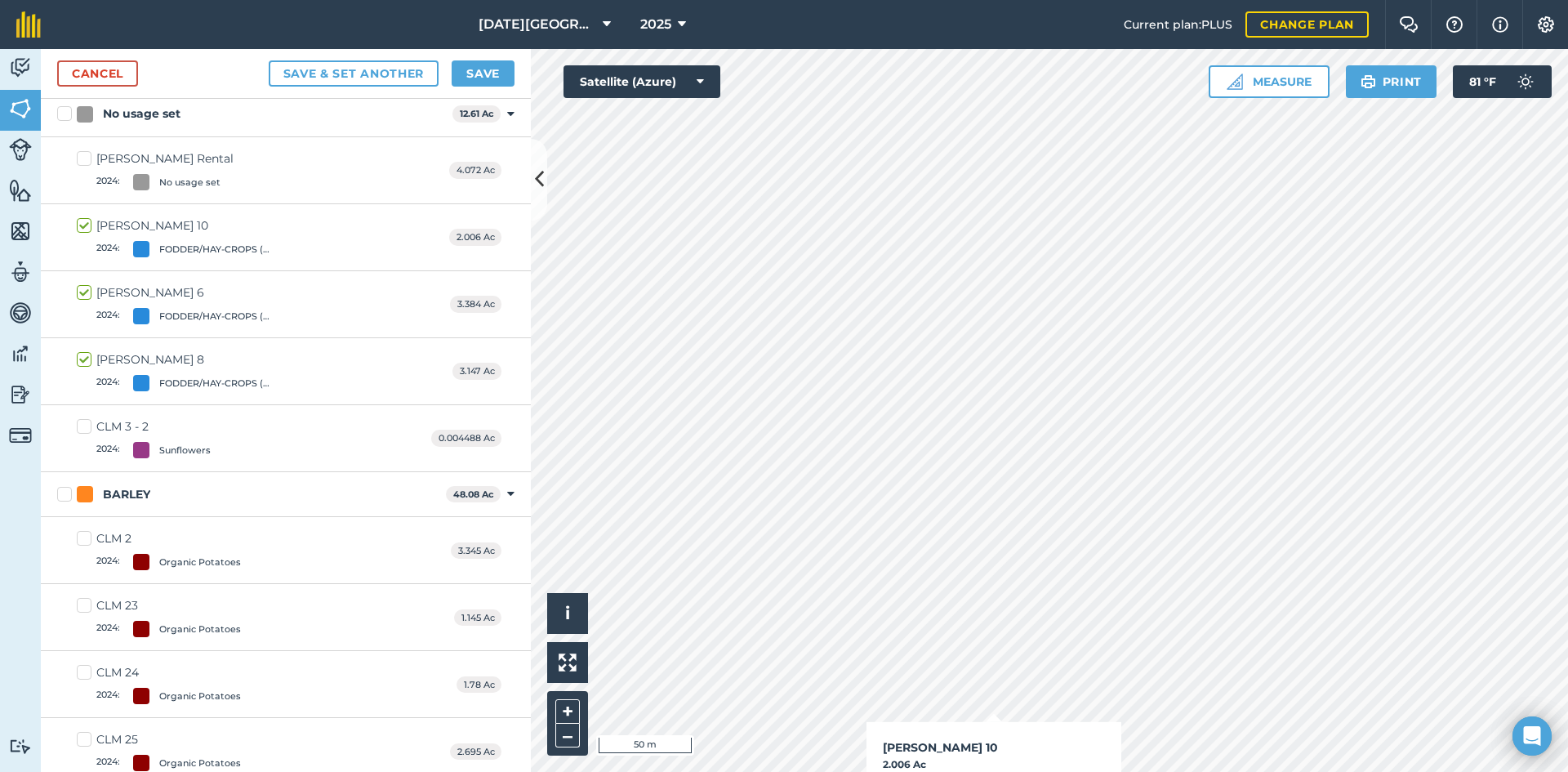 checkbox on "true" 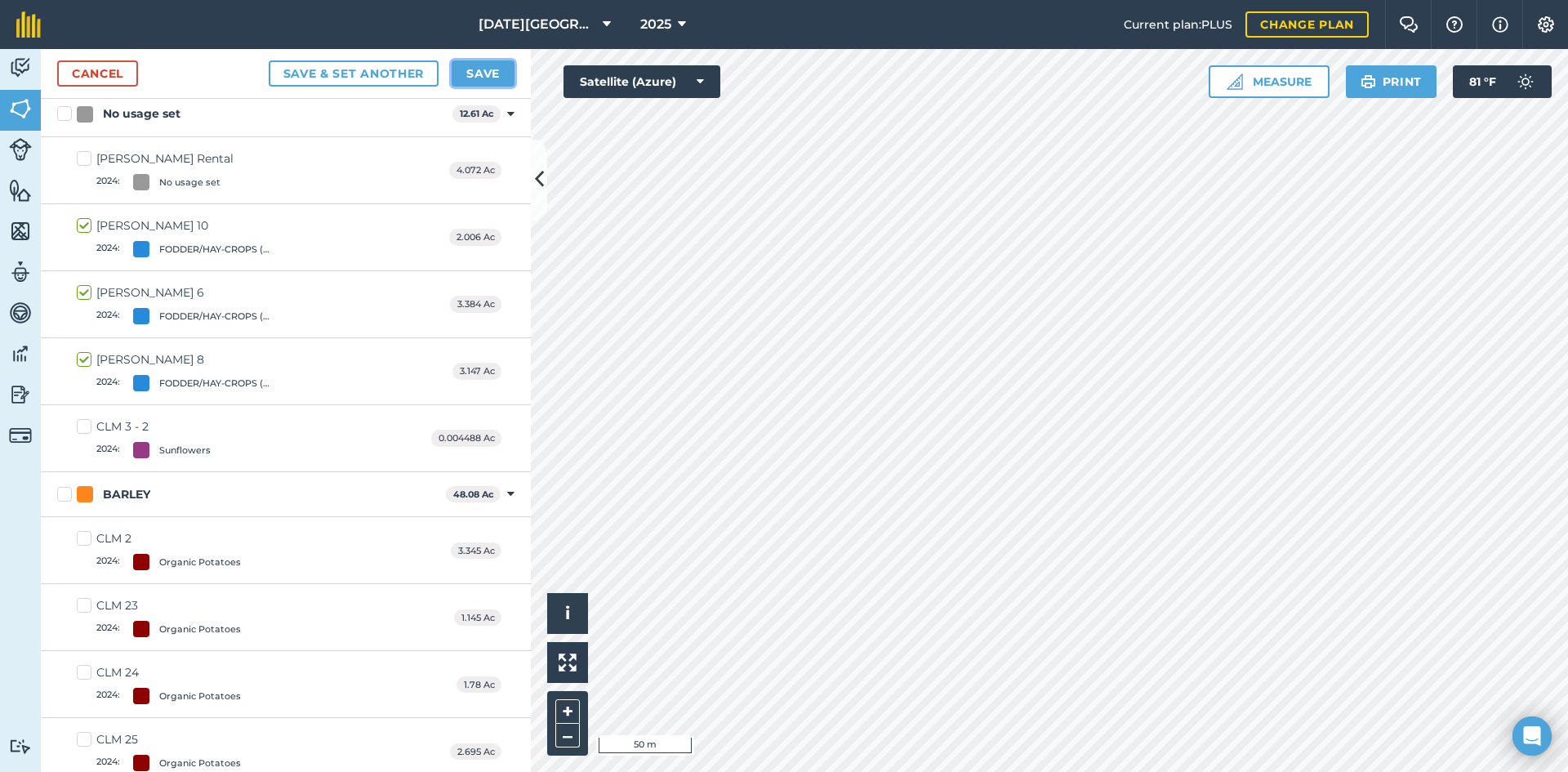 click on "Save" at bounding box center (483, 74) 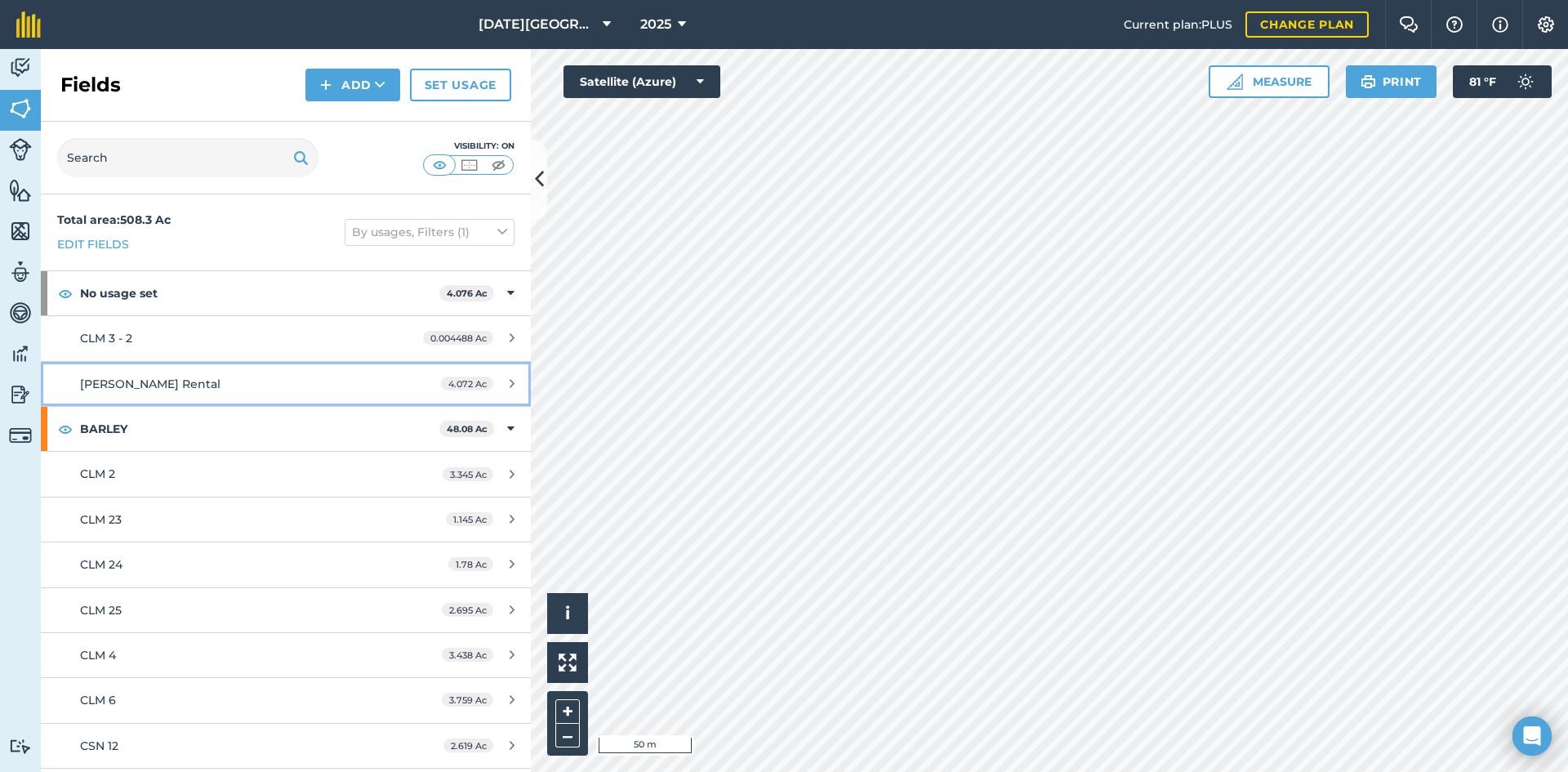 click on "[PERSON_NAME] Rental" at bounding box center [234, 384] 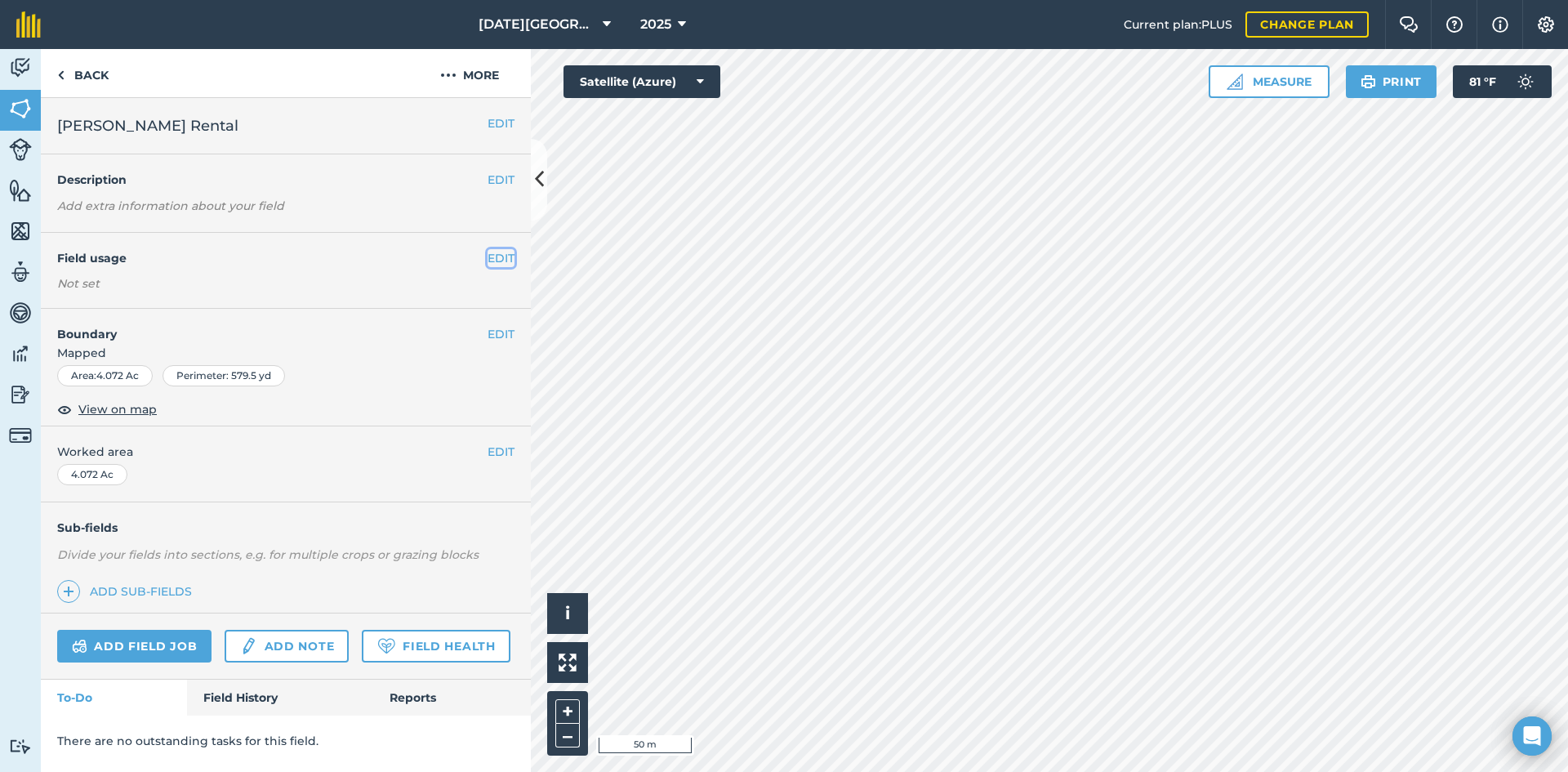 click on "EDIT" at bounding box center (501, 258) 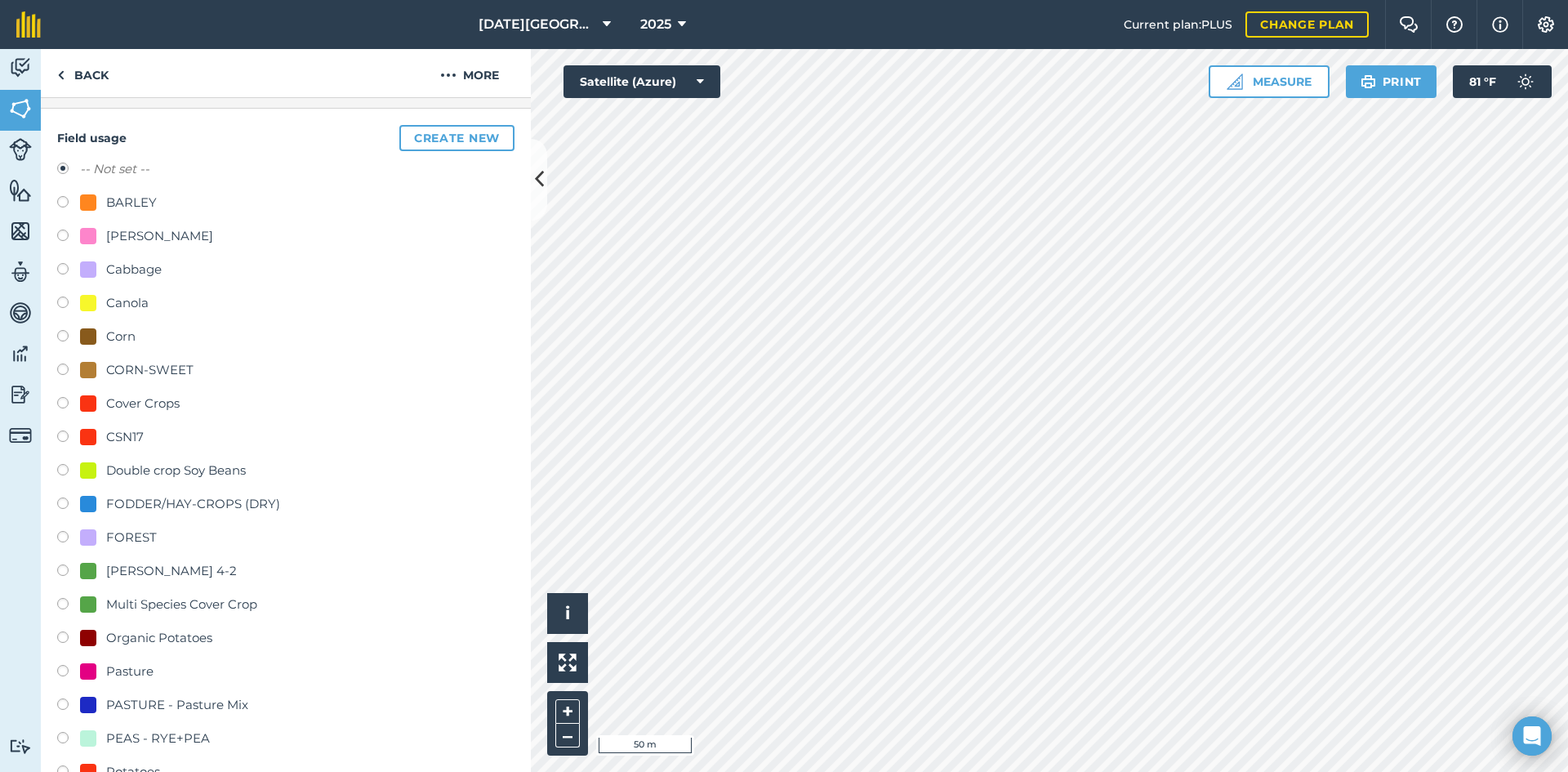 scroll, scrollTop: 163, scrollLeft: 0, axis: vertical 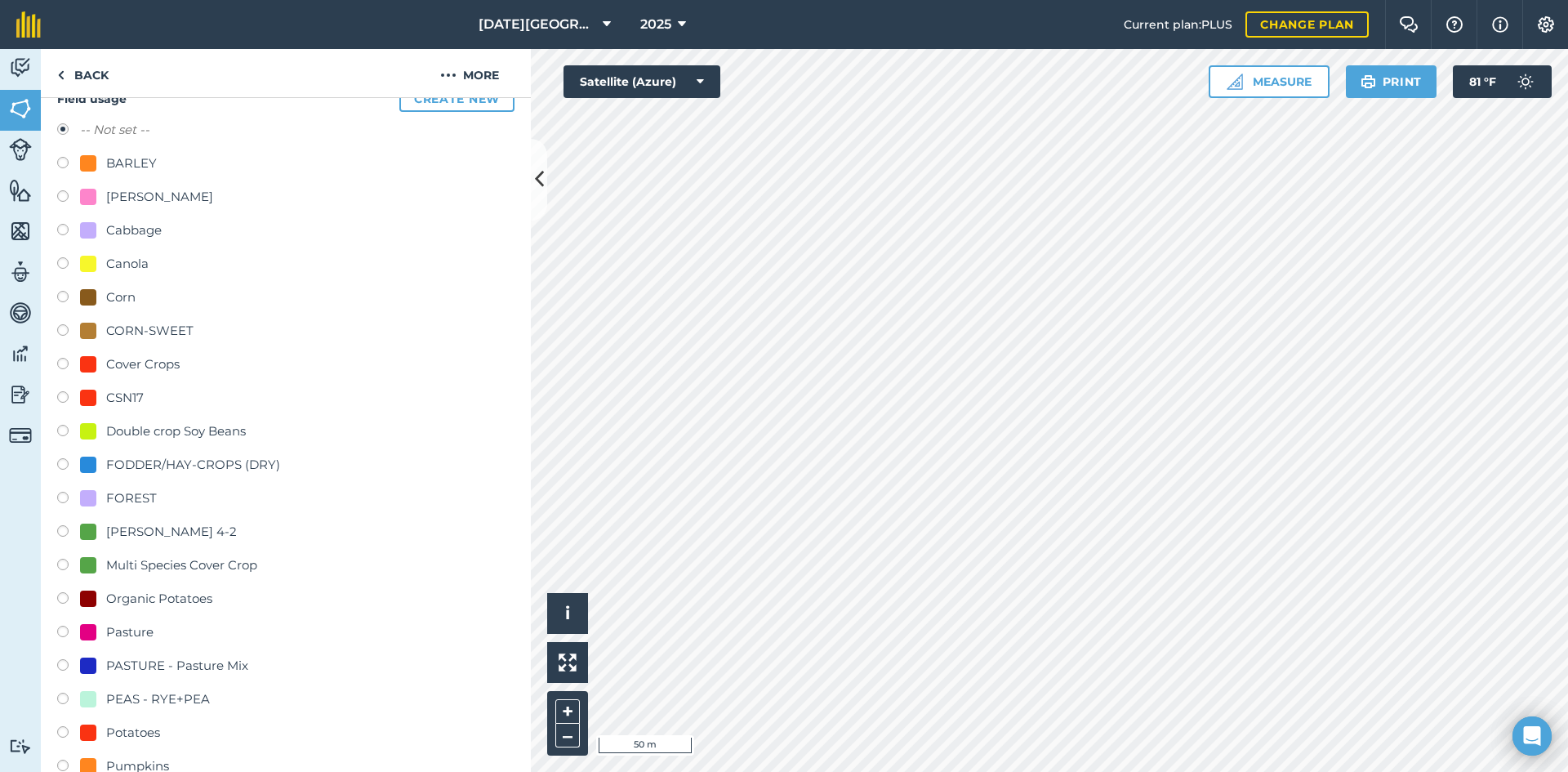 click on "FODDER/HAY-CROPS (DRY)" at bounding box center [193, 465] 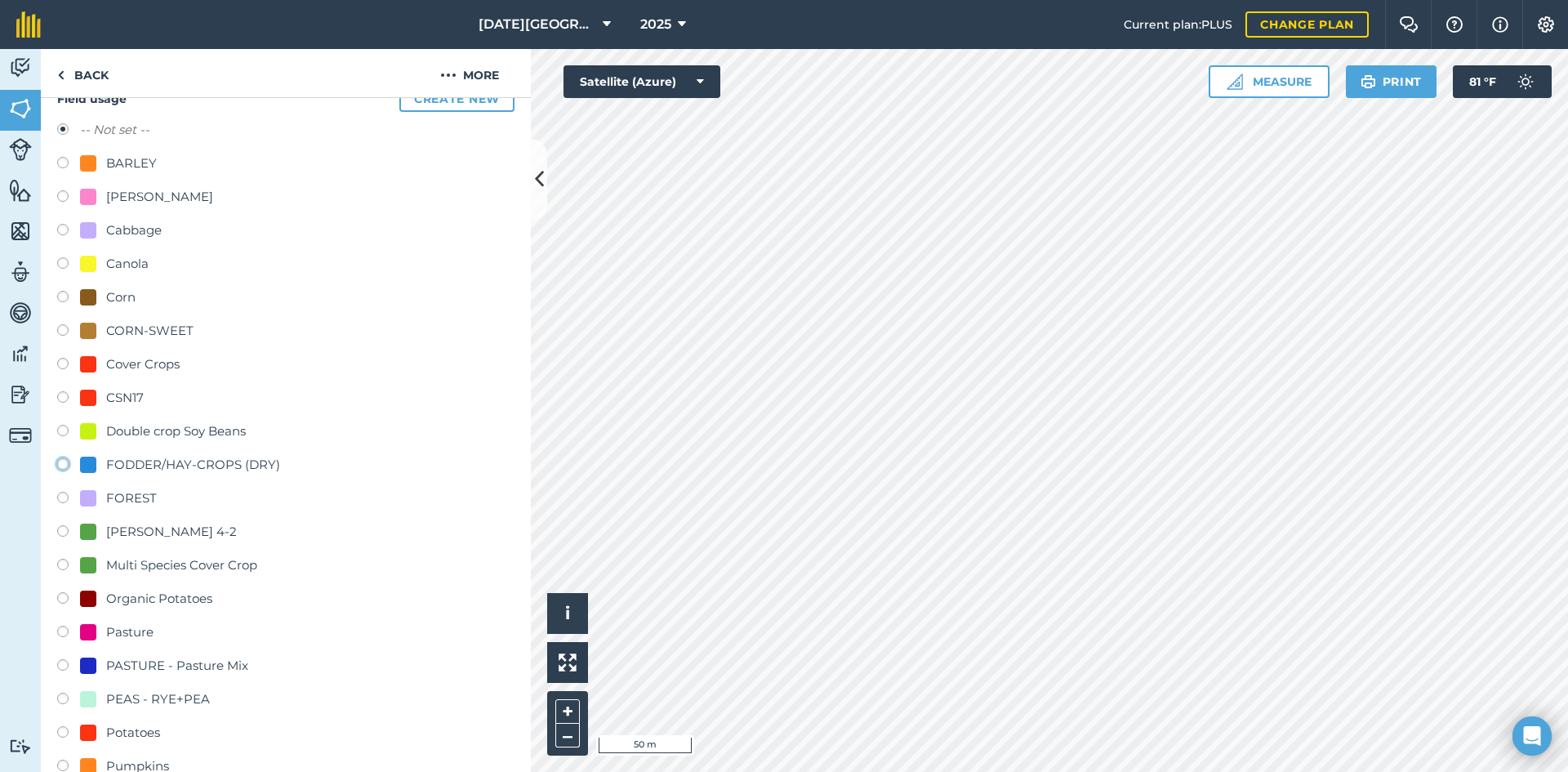 click on "FODDER/HAY-CROPS (DRY)" at bounding box center (-8104, 463) 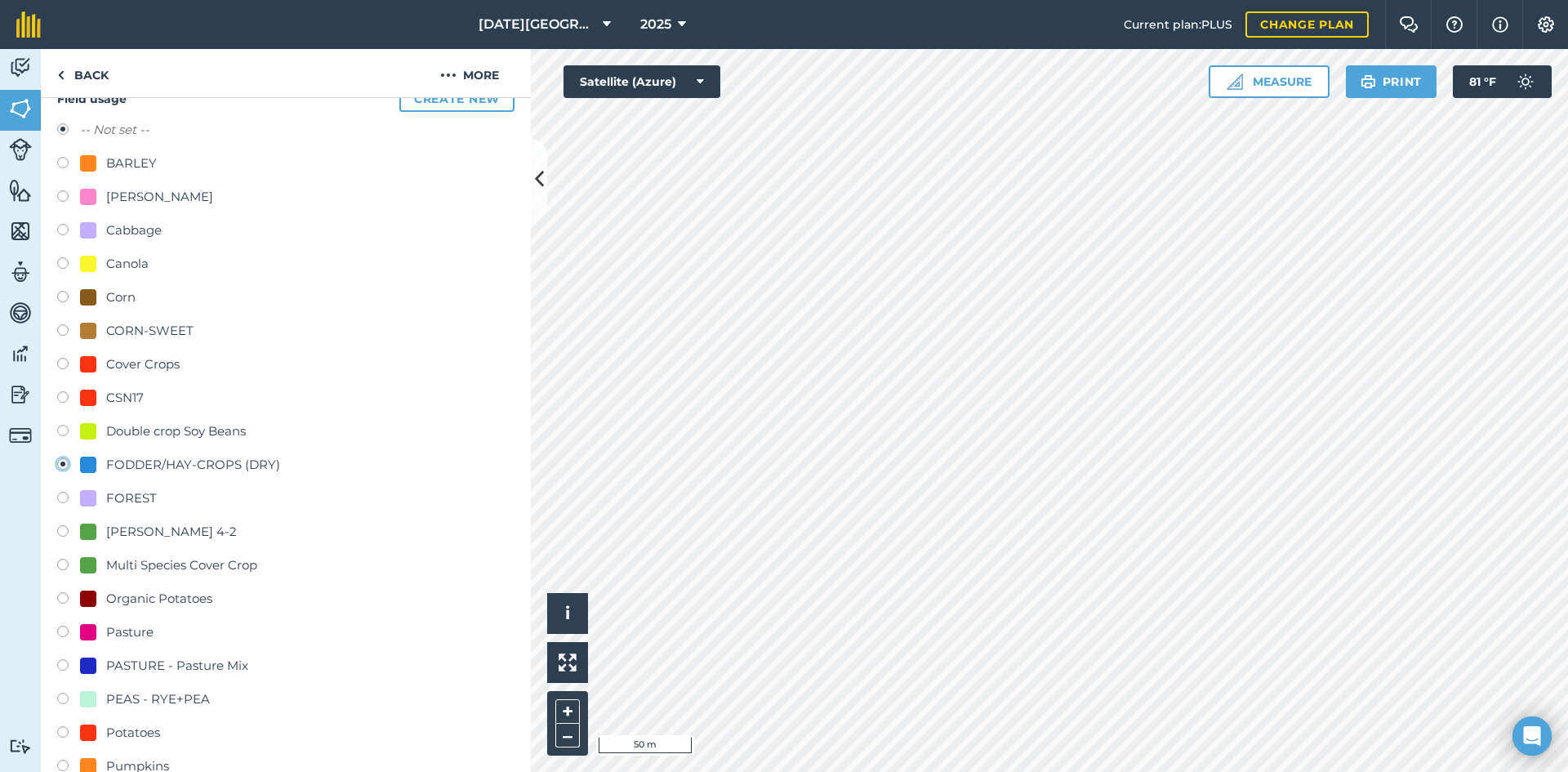 radio on "true" 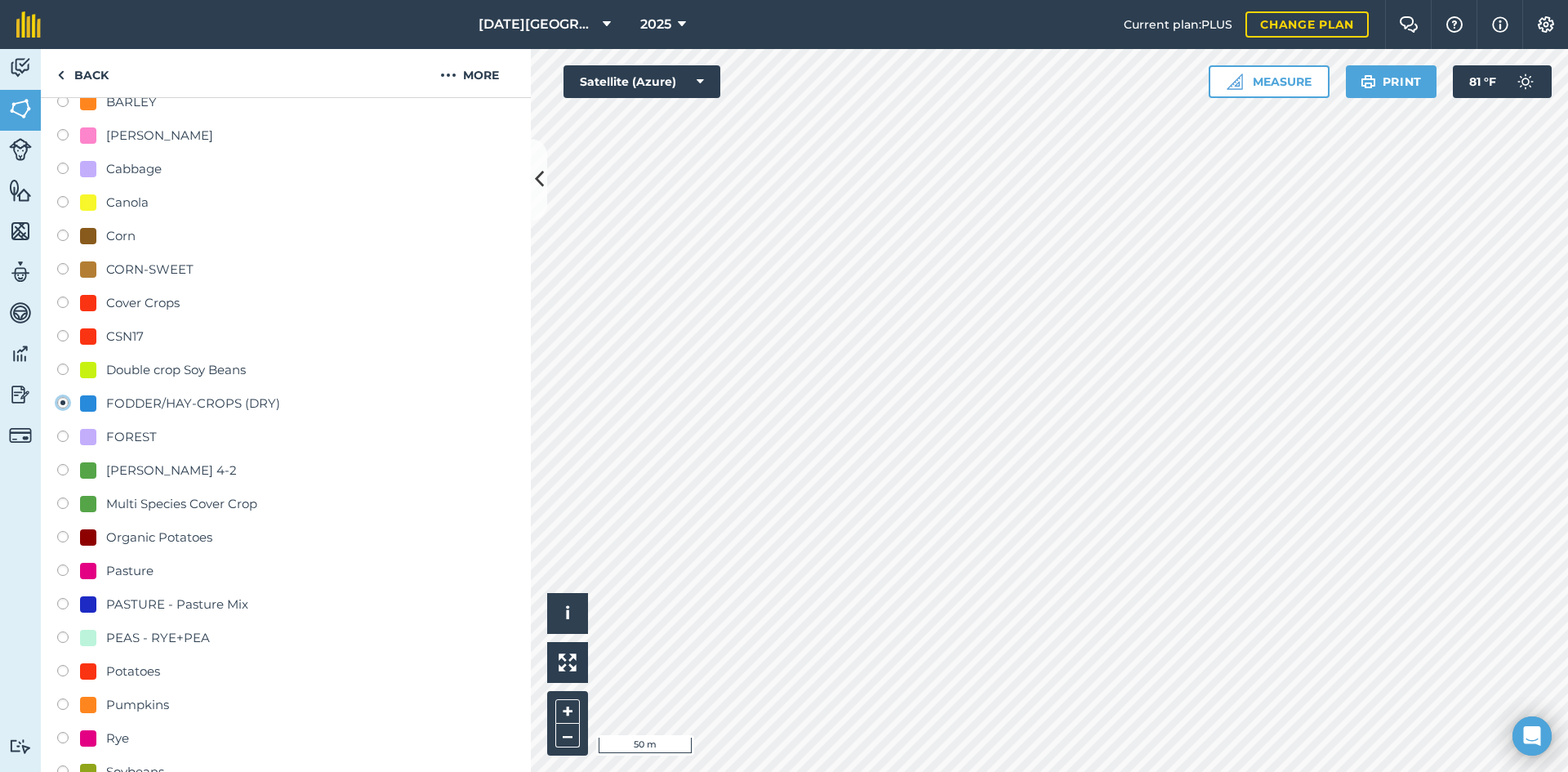 scroll, scrollTop: 572, scrollLeft: 0, axis: vertical 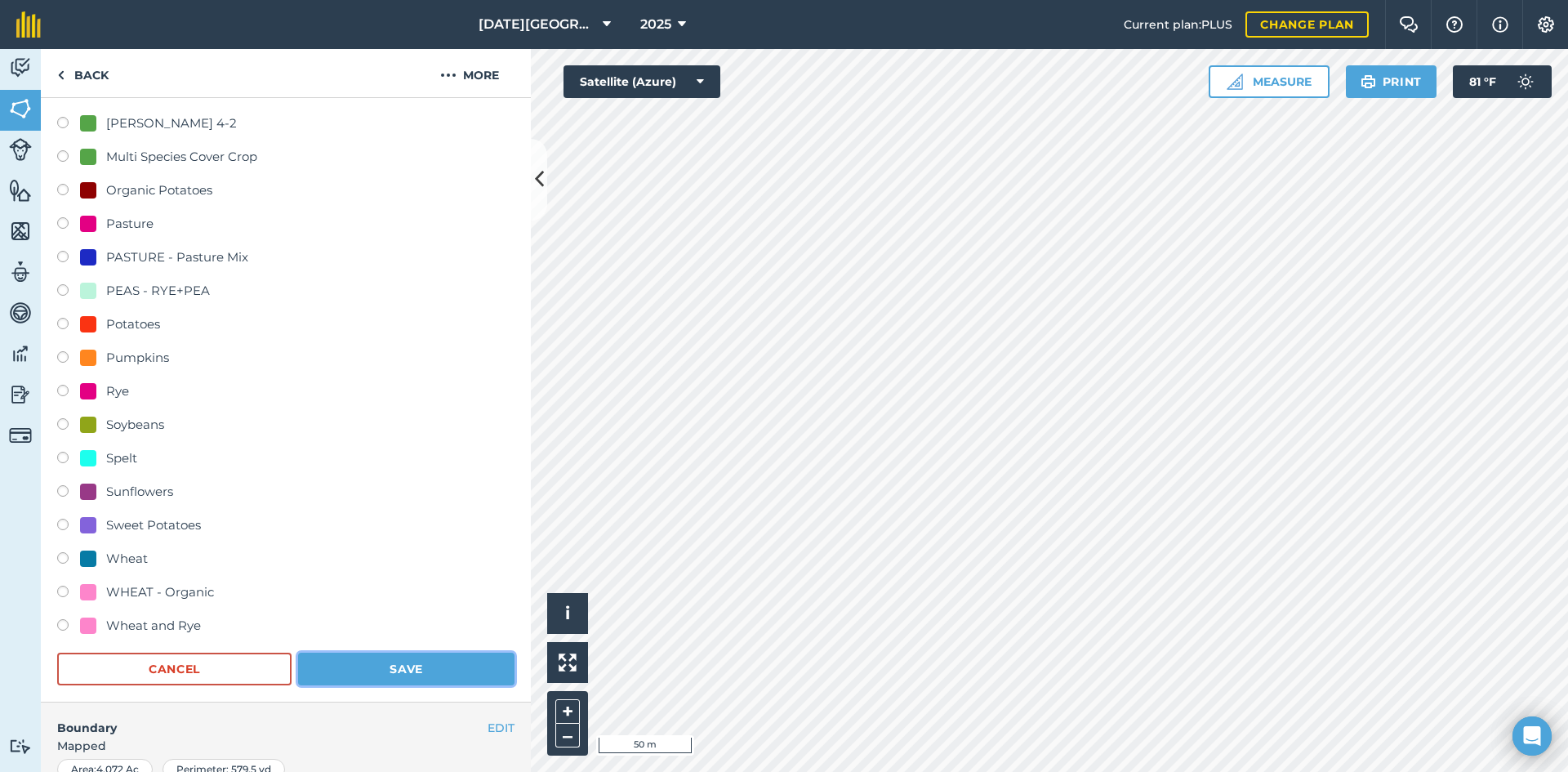 click on "Save" at bounding box center [406, 669] 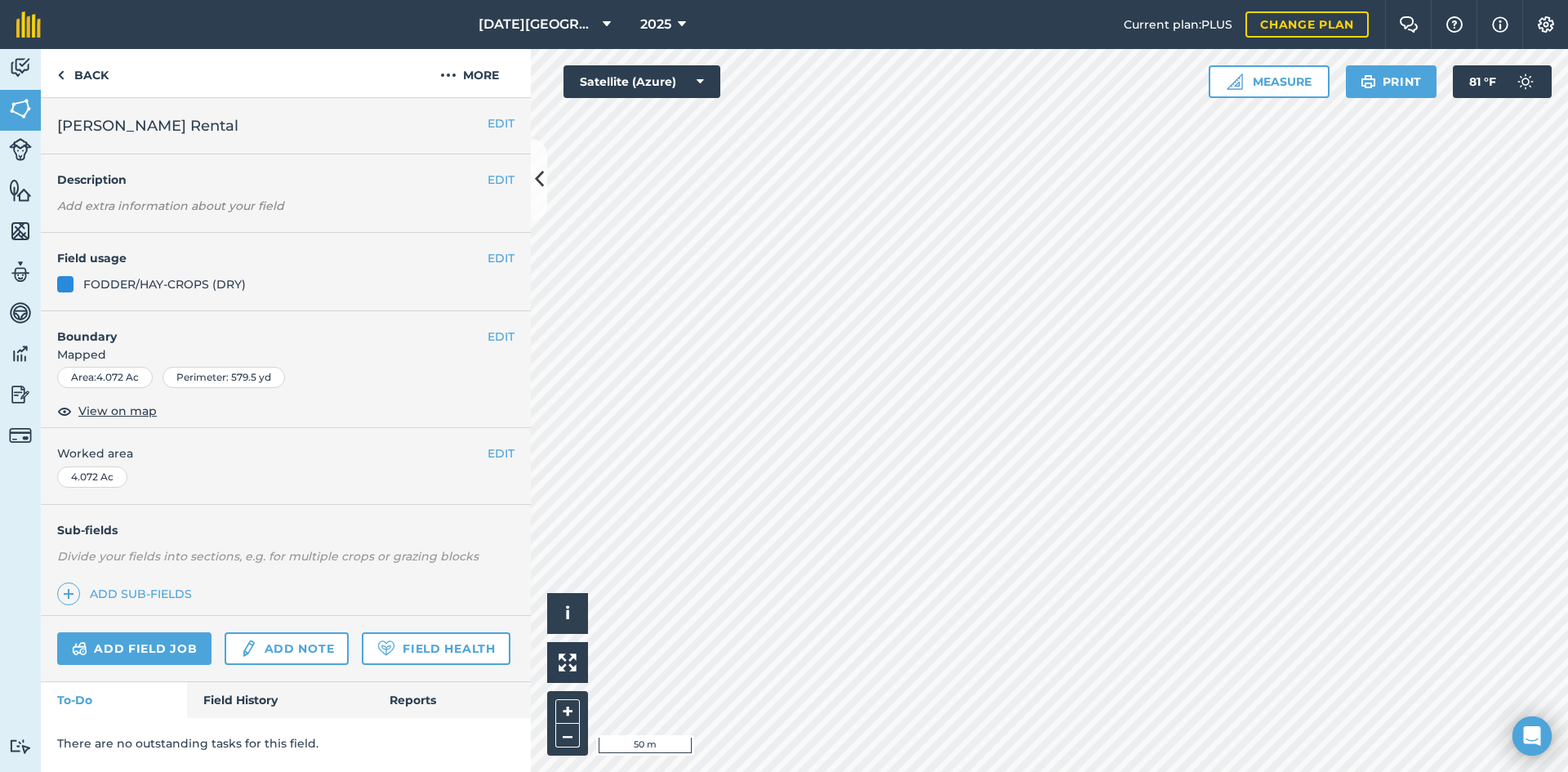 scroll, scrollTop: 0, scrollLeft: 0, axis: both 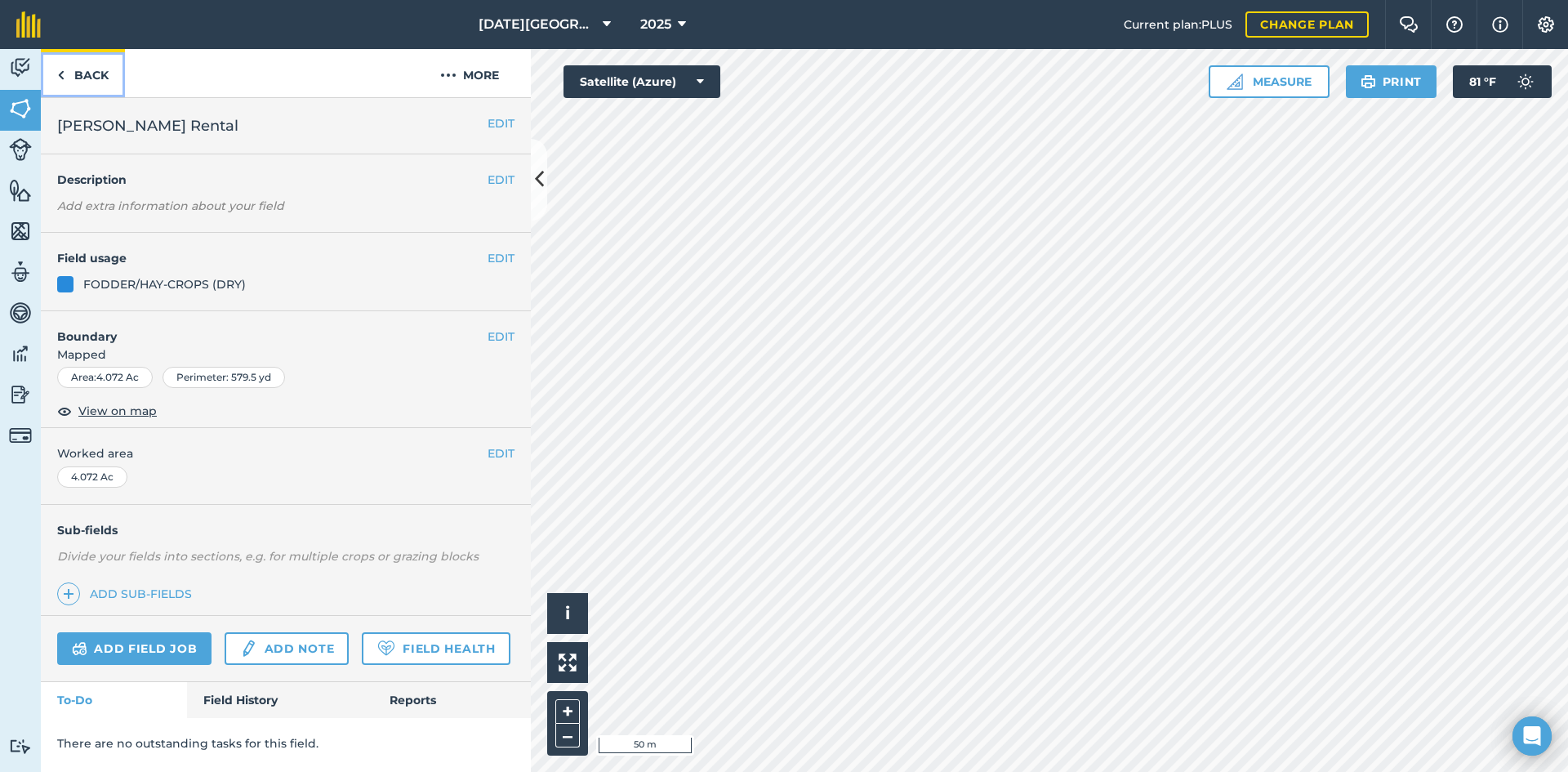 click on "Back" at bounding box center (82, 73) 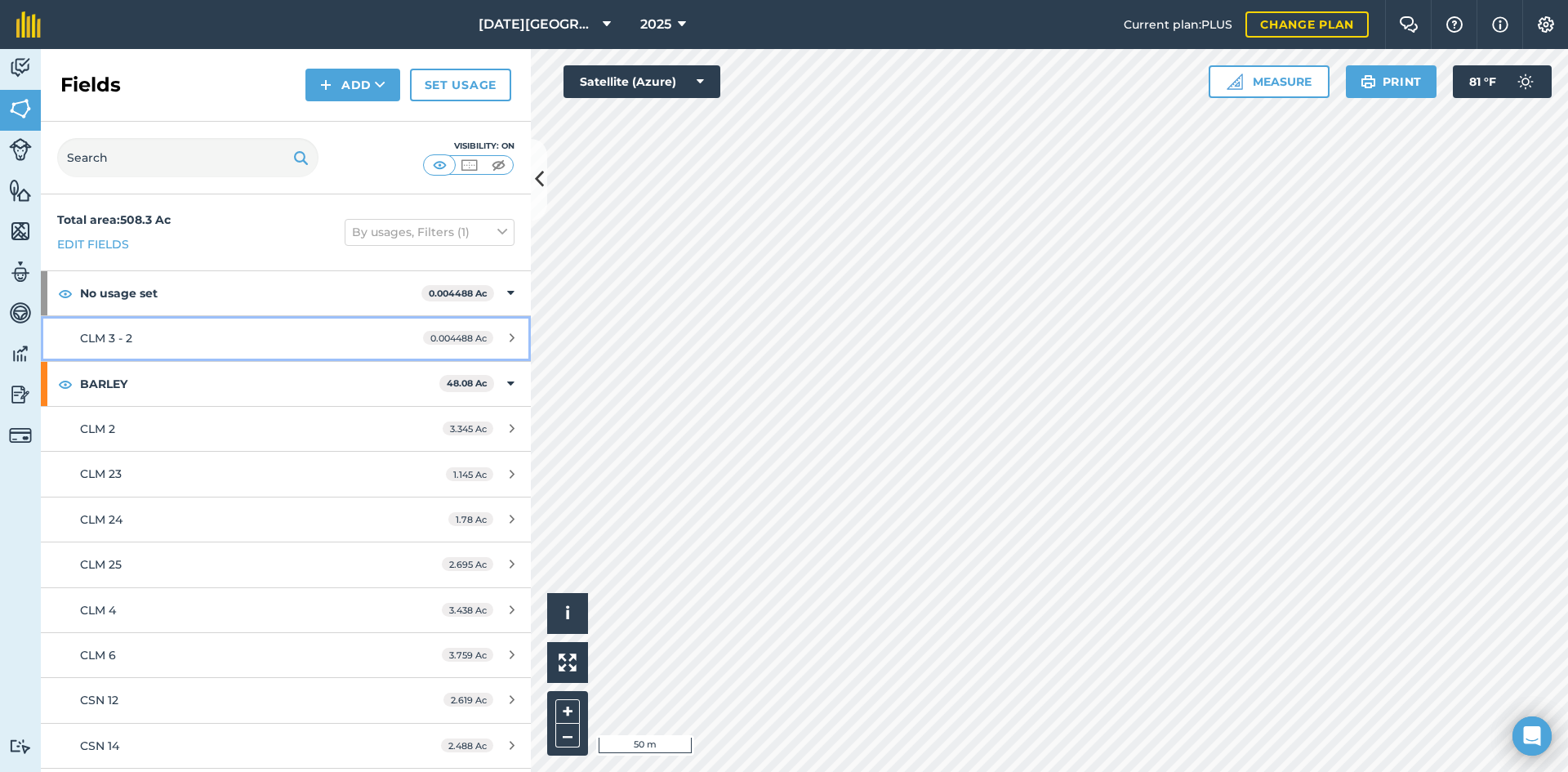 click on "CLM 3 - 2 0.004488   Ac" at bounding box center (286, 338) 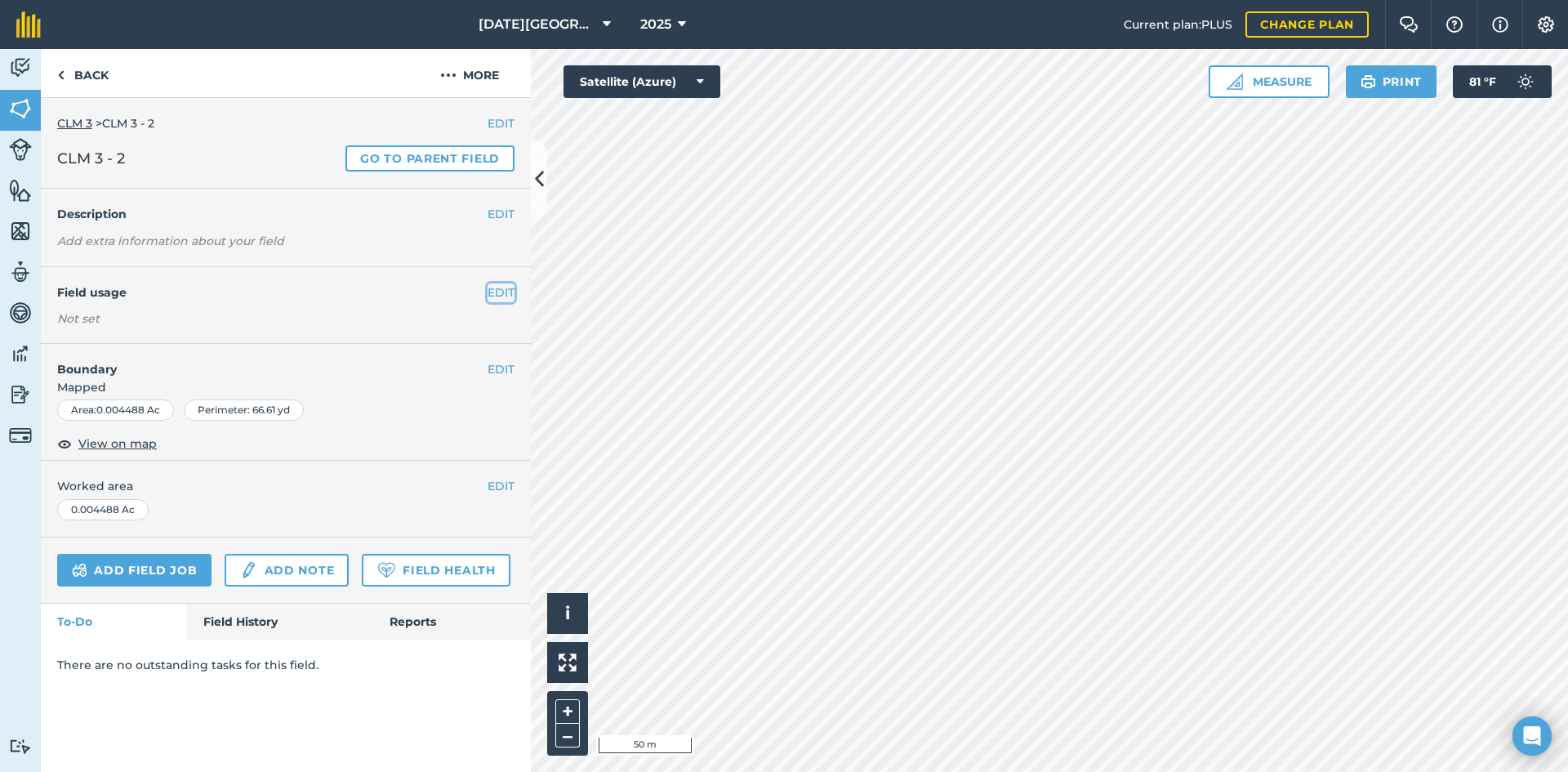 click on "EDIT" at bounding box center (501, 292) 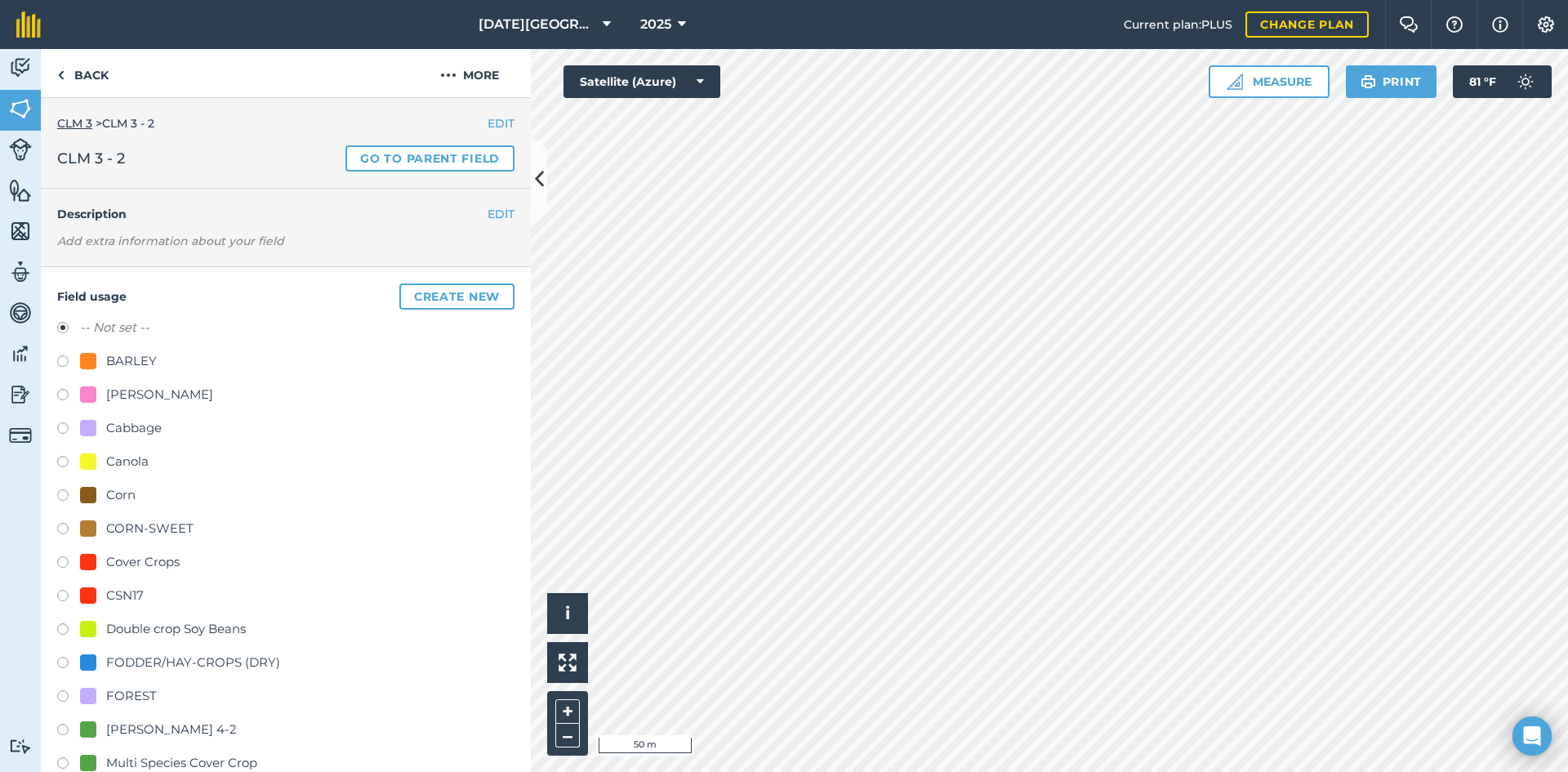 scroll, scrollTop: 163, scrollLeft: 0, axis: vertical 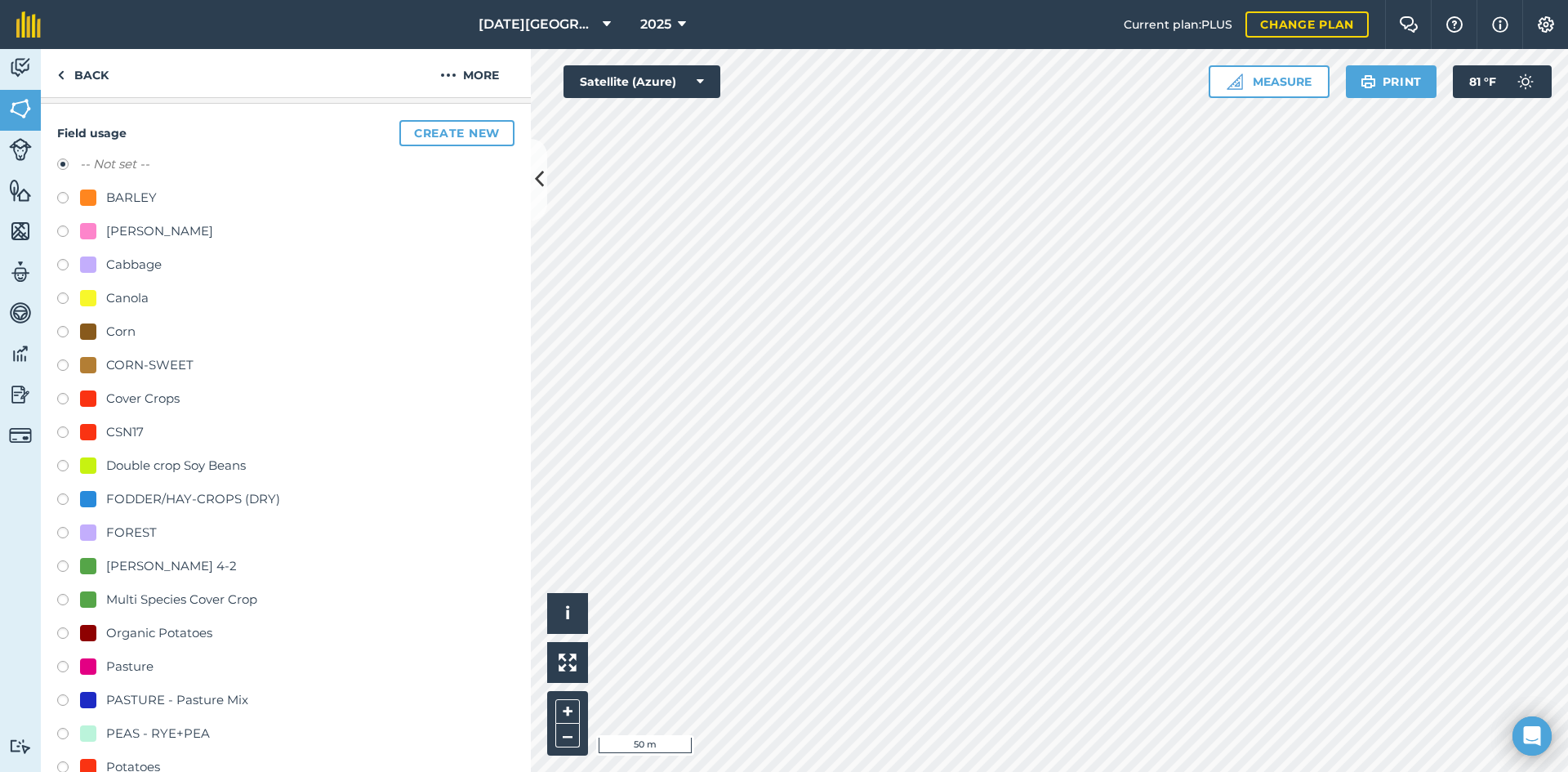 click on "Multi Species Cover Crop" at bounding box center [181, 600] 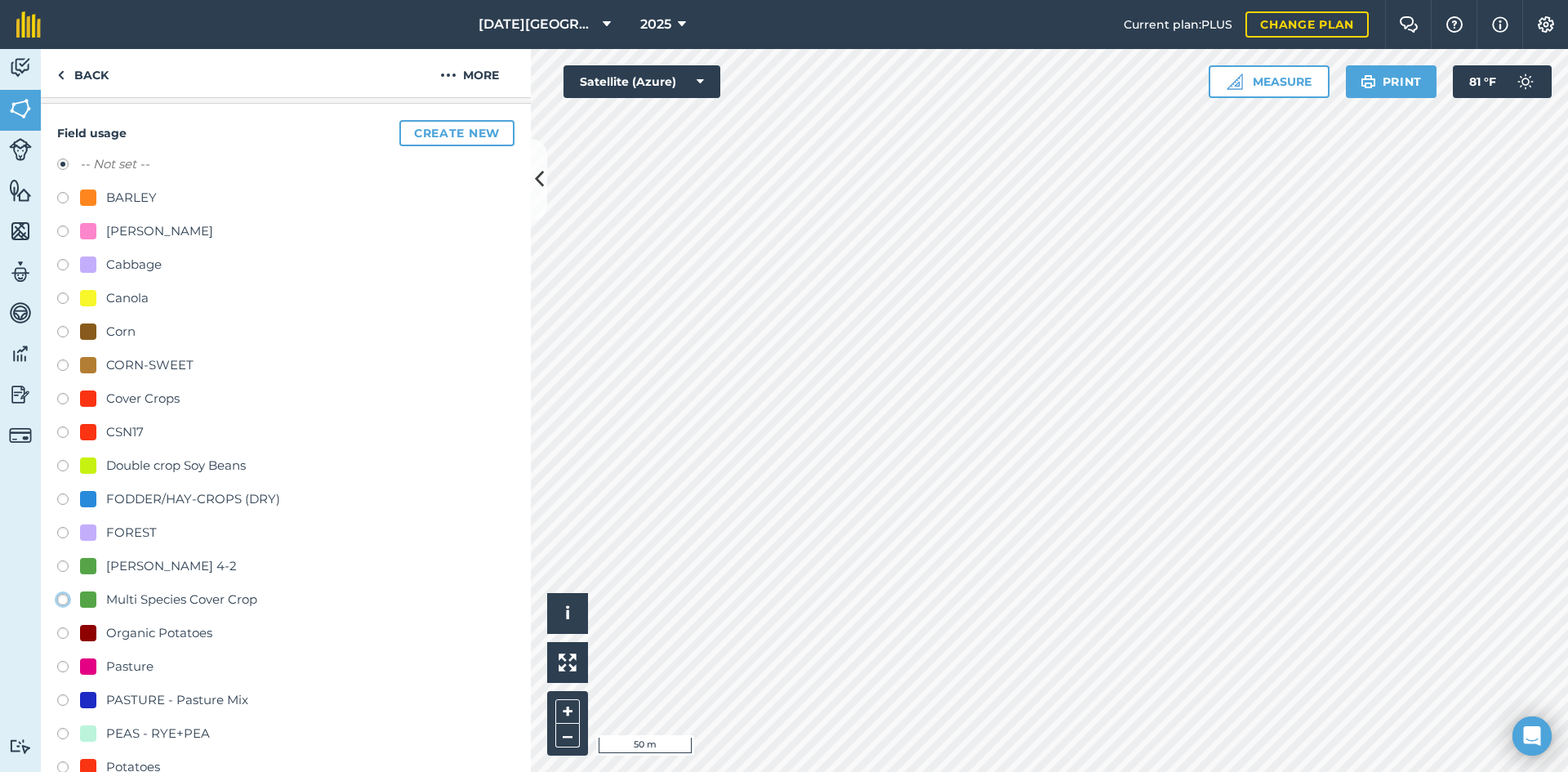 click on "Multi Species Cover Crop" at bounding box center [-8104, 599] 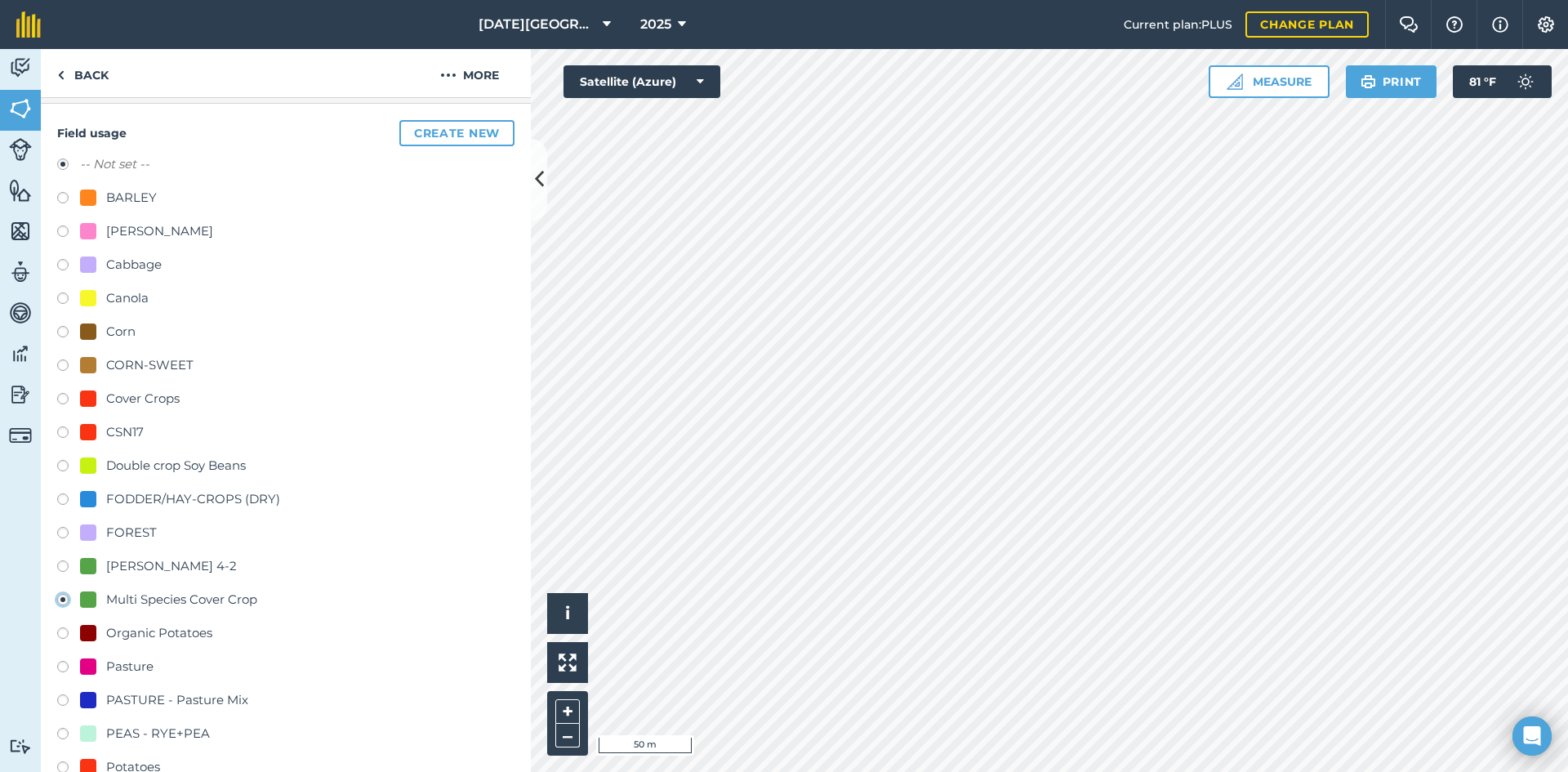 radio on "true" 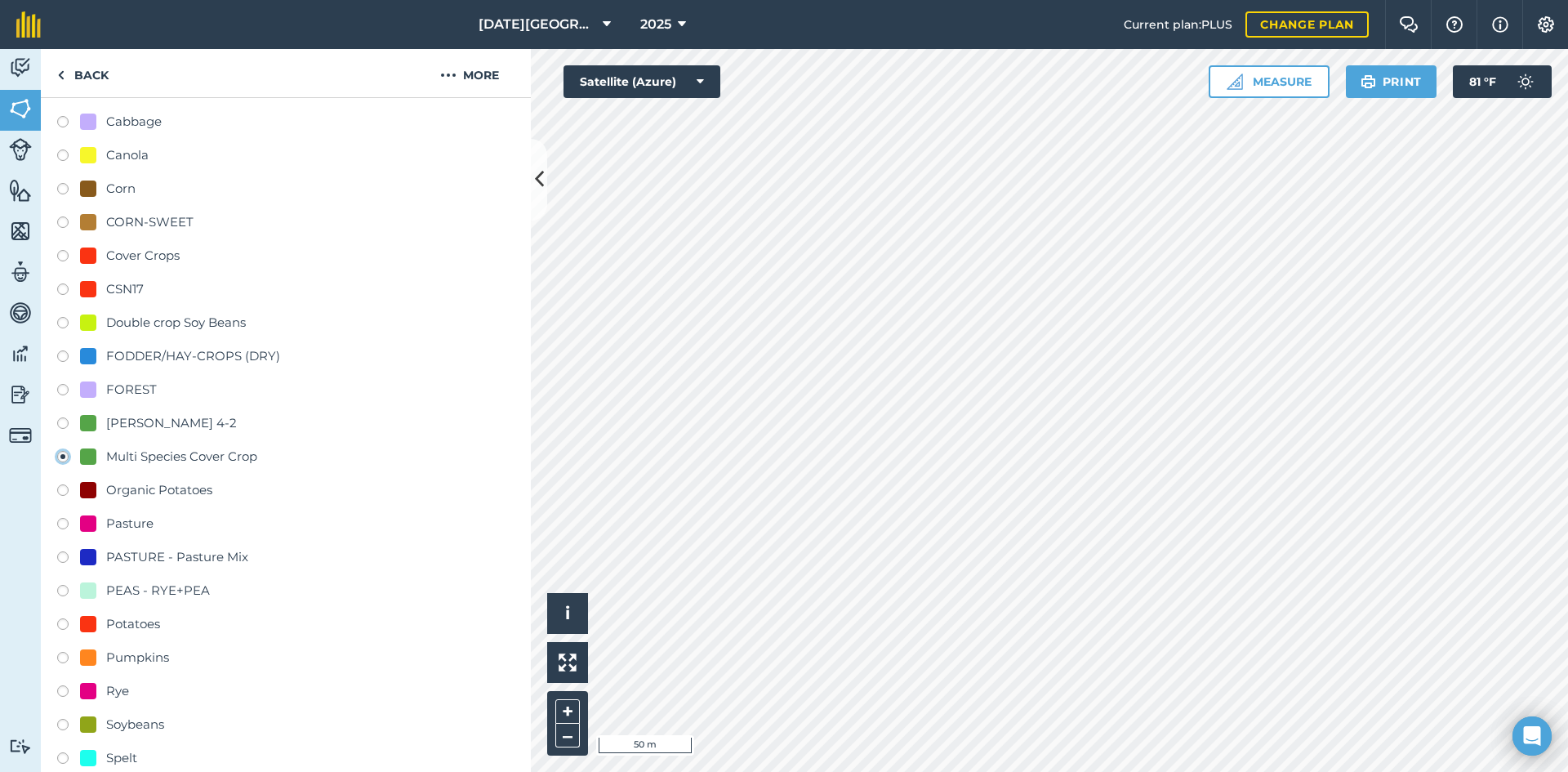 scroll, scrollTop: 654, scrollLeft: 0, axis: vertical 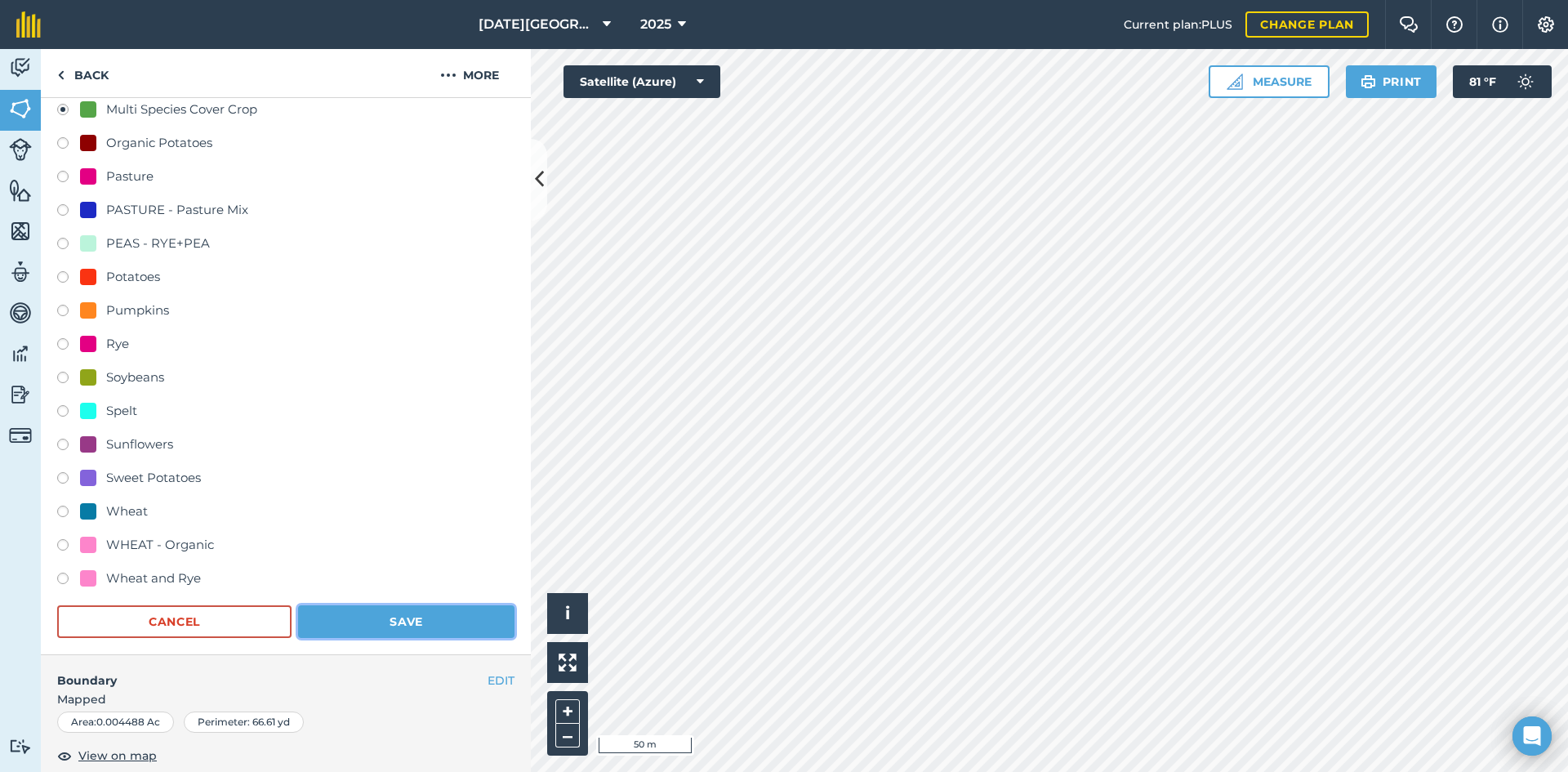 click on "Save" at bounding box center (406, 622) 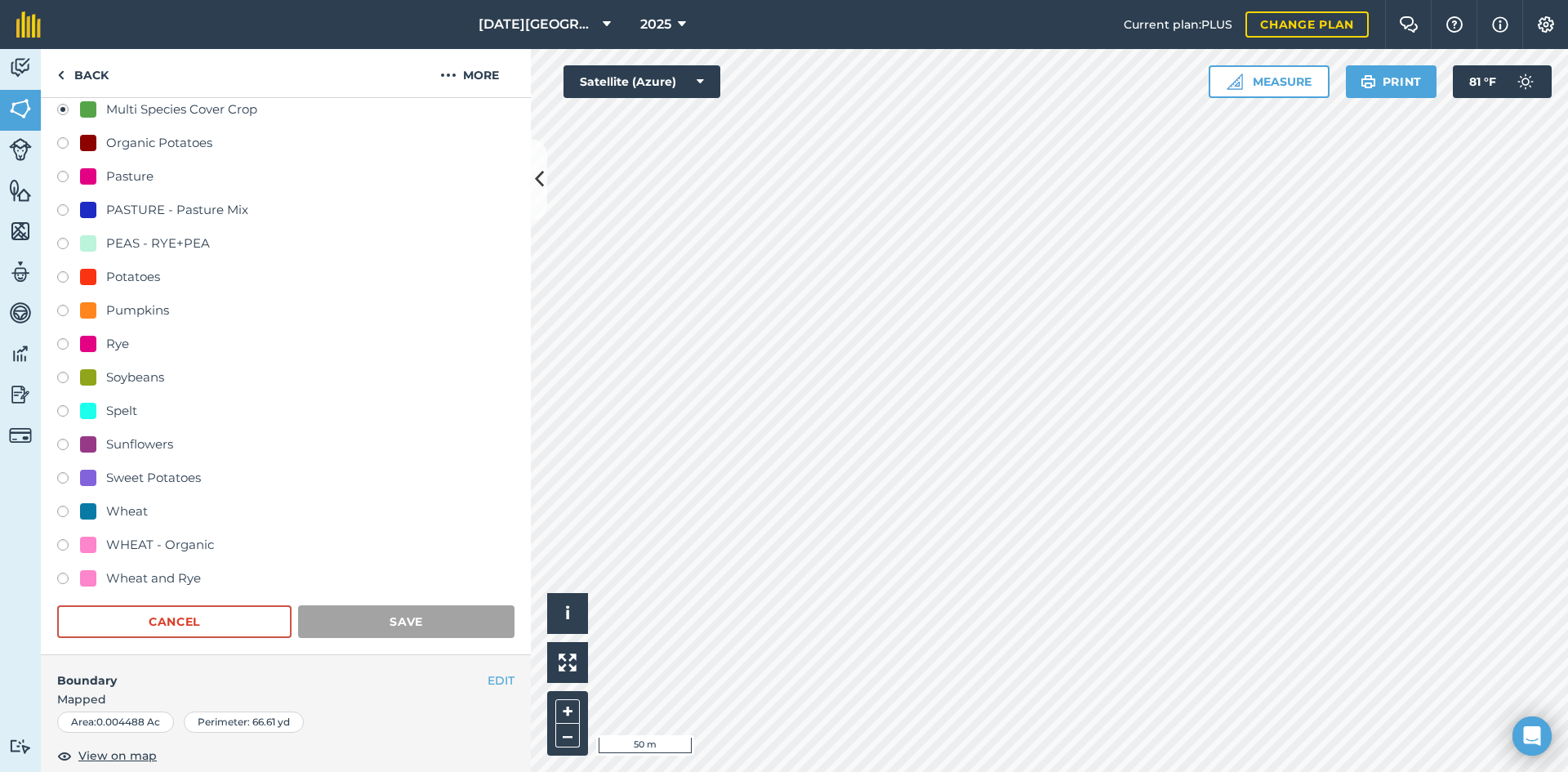 scroll, scrollTop: 0, scrollLeft: 0, axis: both 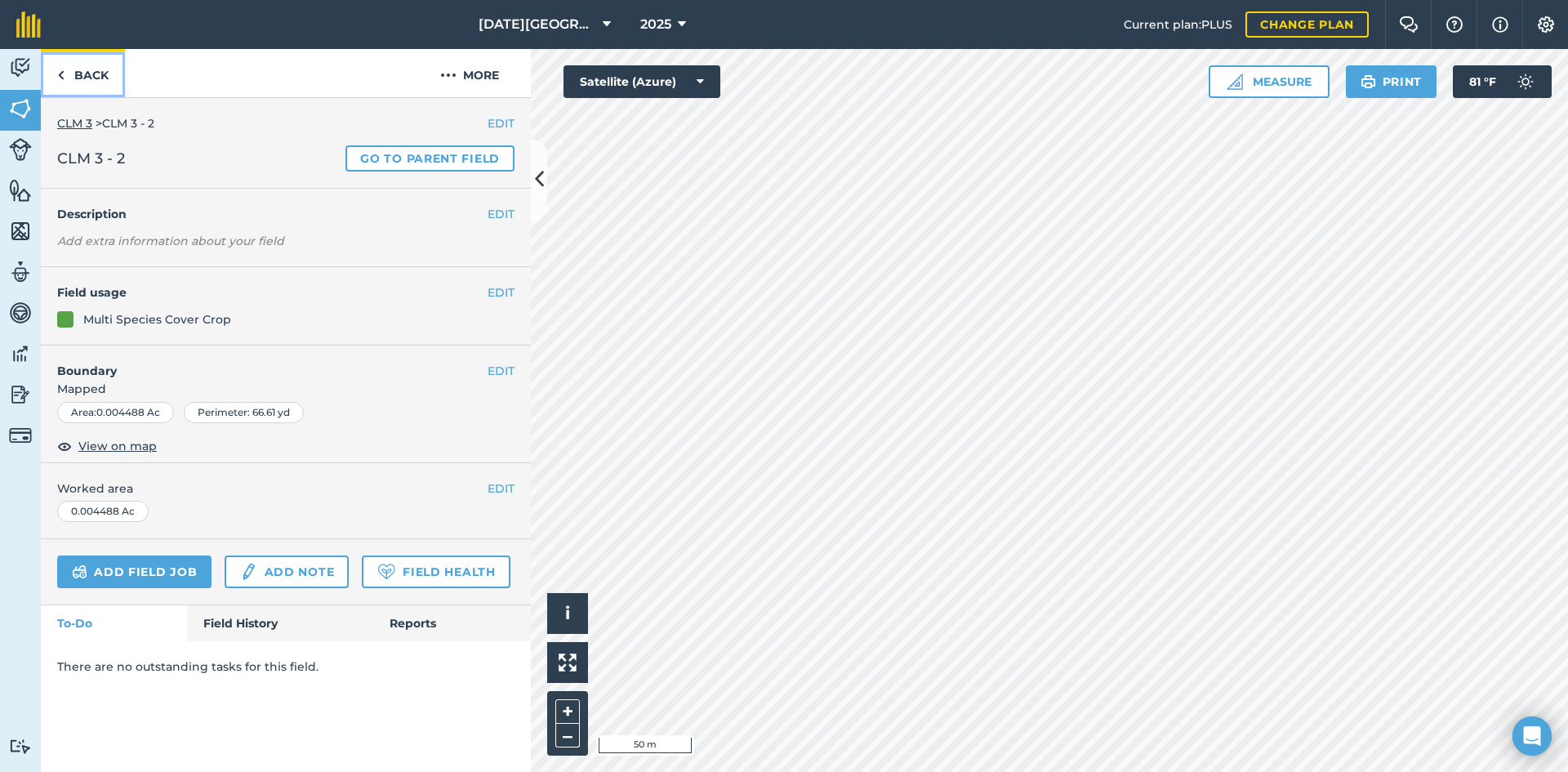 click on "Back" at bounding box center (82, 73) 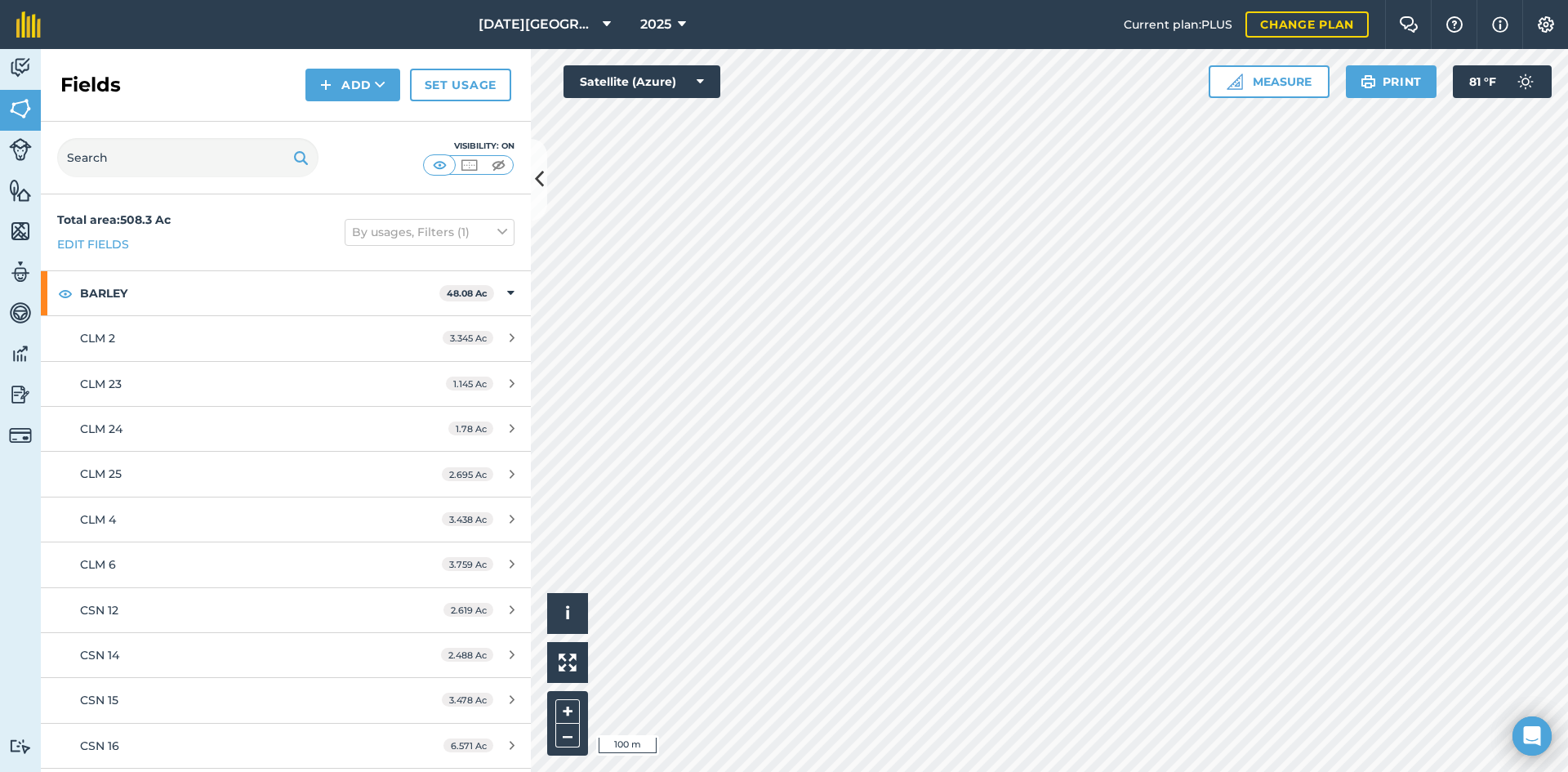click on "Activity Fields Livestock Features Maps Team Vehicles Data Reporting Billing Tutorials Tutorials Fields   Add   Set usage Visibility: On Total area :  508.3   Ac Edit fields By usages, Filters (1) BARLEY 48.08   Ac CLM 2 3.345   Ac CLM 23 1.145   Ac CLM 24 1.78   Ac CLM 25 2.695   Ac CLM 4 3.438   Ac CLM 6 3.759   Ac CSN 12 2.619   Ac CSN 14 2.488   Ac CSN 15 3.478   Ac CSN 16 6.571   Ac CSN 18 3.402   Ac CSN 21 2.268   Ac CSN 3 2.572   Ac CSN 6 1.783   Ac CSN 9 2.574   Ac CSN N-S 1 2.12   Ac OUT BACK LOYDS 2 2.044   Ac Corn 98.15   Ac [PERSON_NAME] 3 2.081   Ac [PERSON_NAME] 5 5.708   Ac CLM 19 3.521   [PERSON_NAME] 9 3.238   Ac HARD HILL 4.178   [PERSON_NAME] 2 1.979   [PERSON_NAME] 3 1.706   [PERSON_NAME] 4 3.223   [PERSON_NAME] 5 2.9   Ac MCM 1 4.047   Ac MCM 18 2.607   Ac MCM E-W 1 0.8017   Ac [GEOGRAPHIC_DATA] 1 6.141   Ac MCM Meadow 2 9.225   Ac [GEOGRAPHIC_DATA] 3 18.46   Ac [GEOGRAPHIC_DATA] 4 10.97   Ac [PERSON_NAME] 1 1.785   Ac [PERSON_NAME] 10 2.562   Ac [PERSON_NAME] 2 0.8413   Ac [PERSON_NAME] 4 1.593   Ac [PERSON_NAME] 7 2.643   Ac OUT BACK LOYDS 4 4.637   [PERSON_NAME] AND [PERSON_NAME] 2.759   Ac 0.5438   Ac" at bounding box center [784, 410] 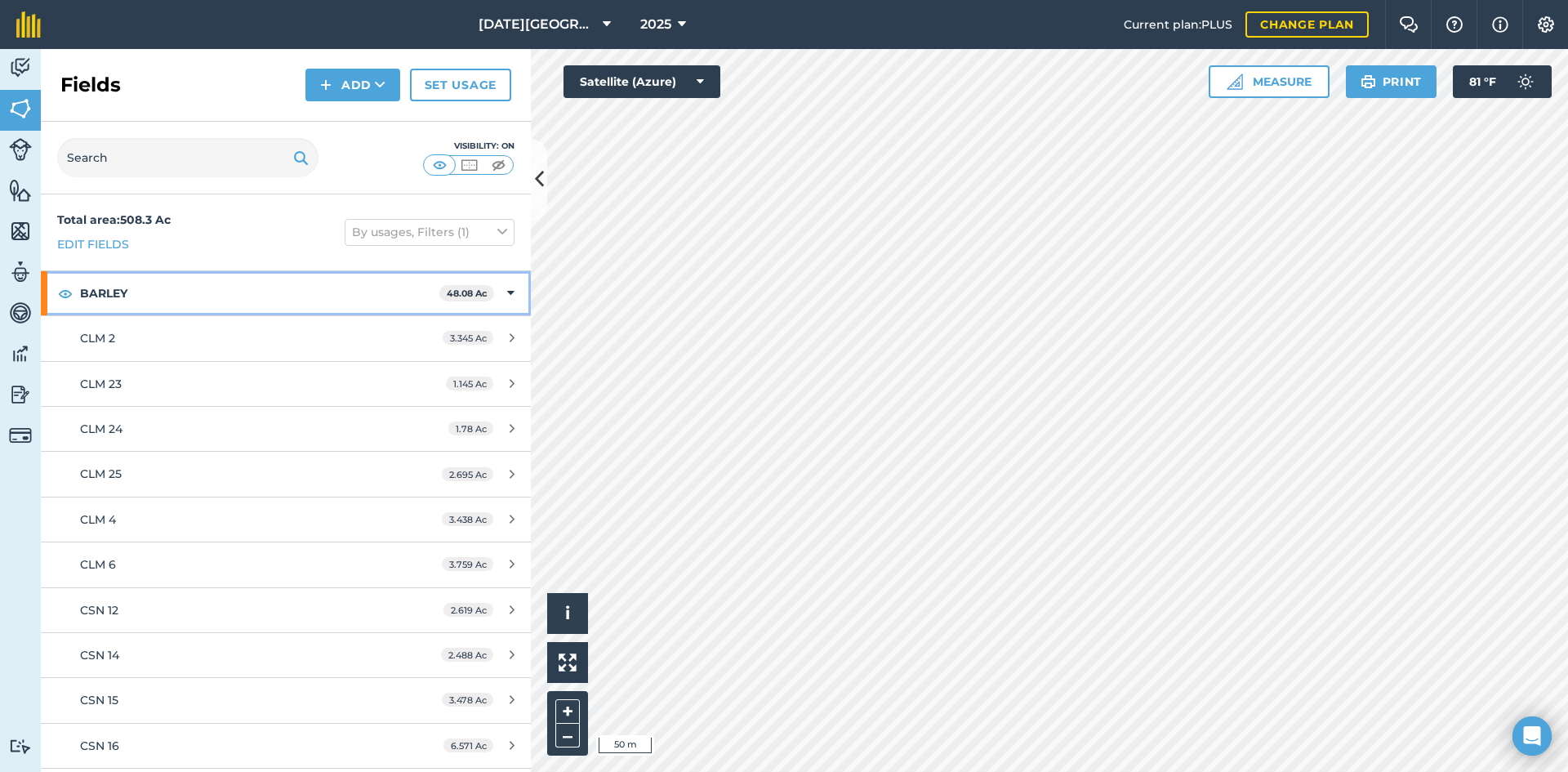 click at bounding box center [510, 293] 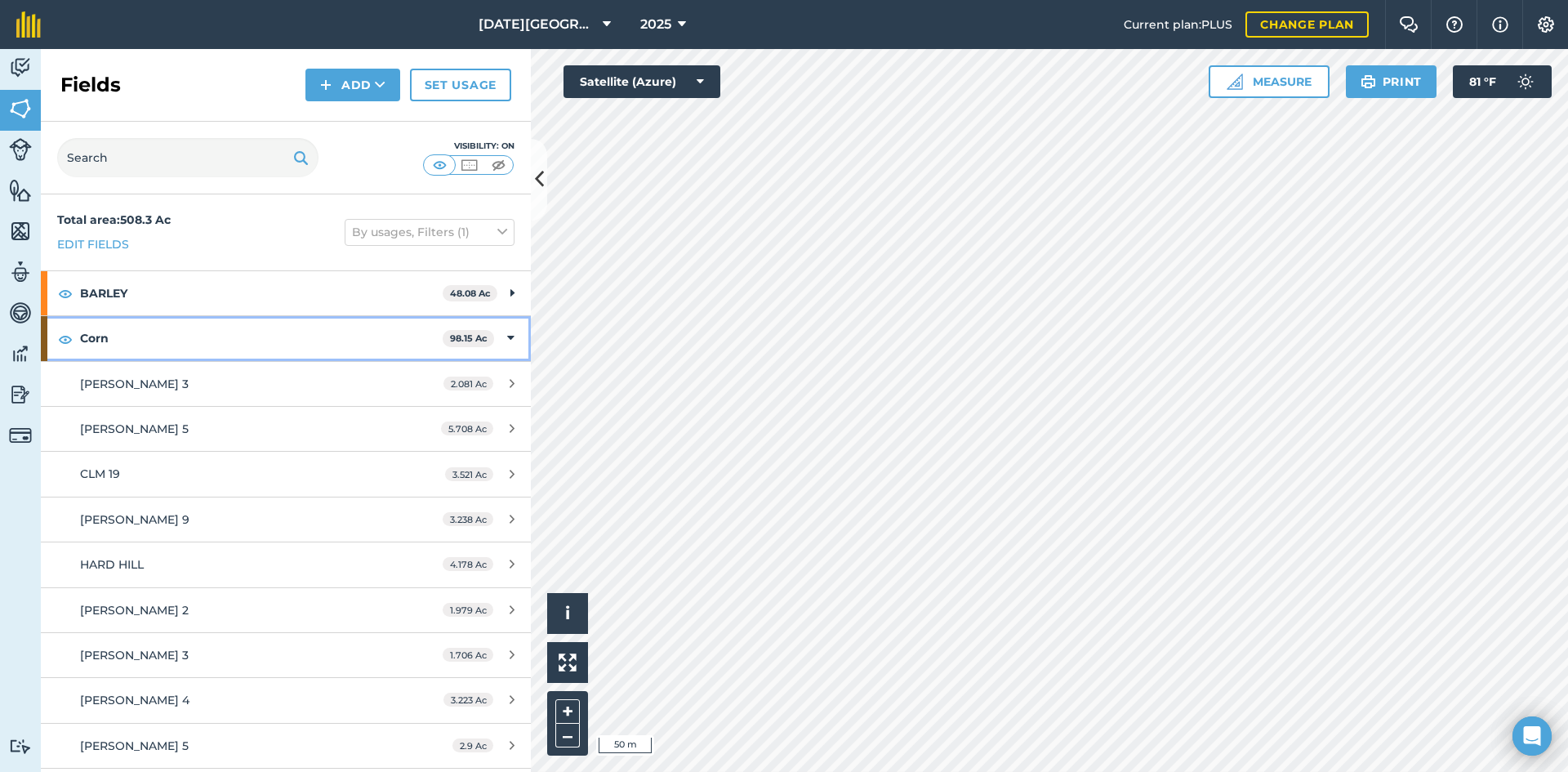 click on "Corn" at bounding box center [261, 338] 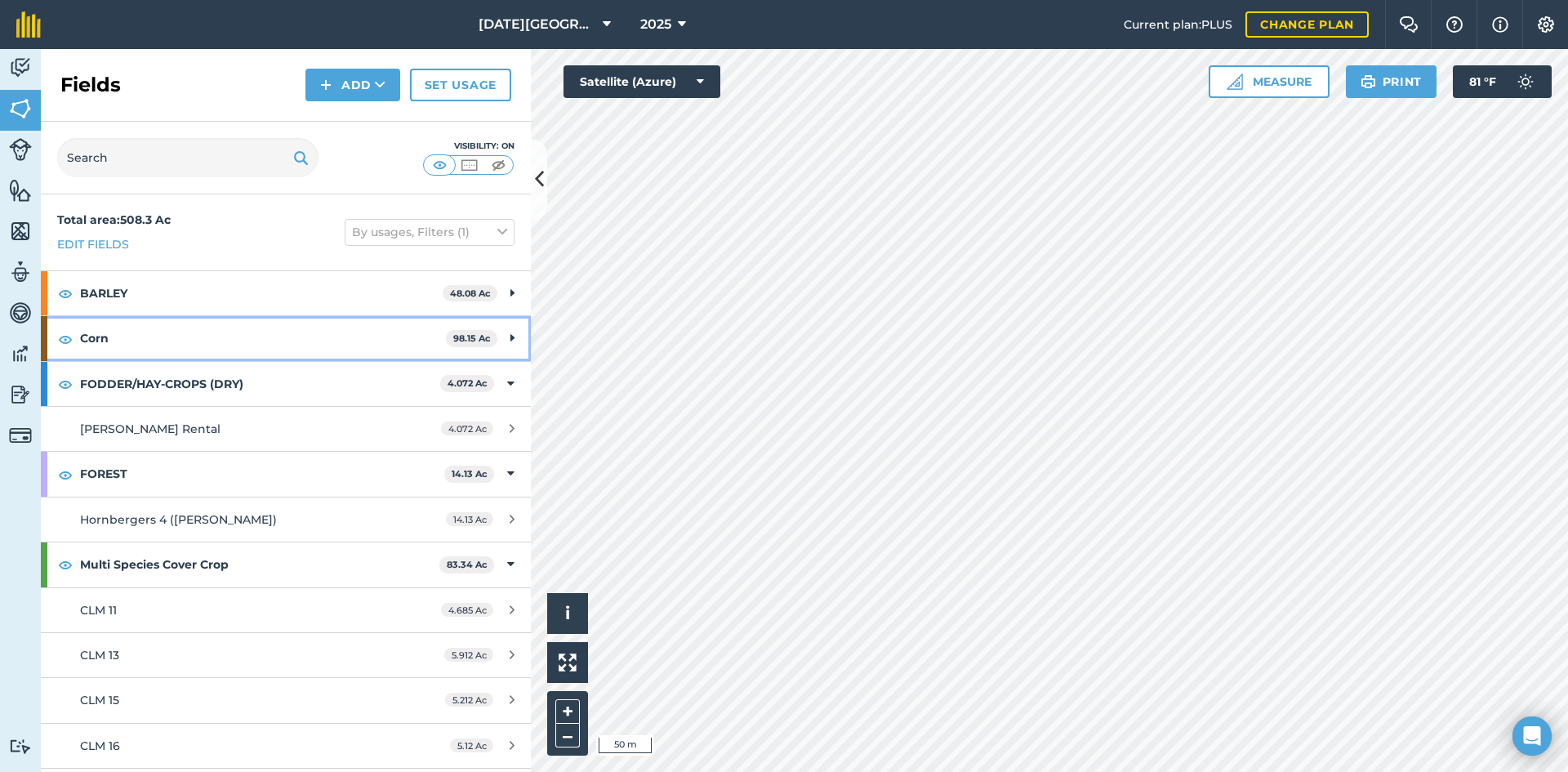 click on "Corn" at bounding box center (263, 338) 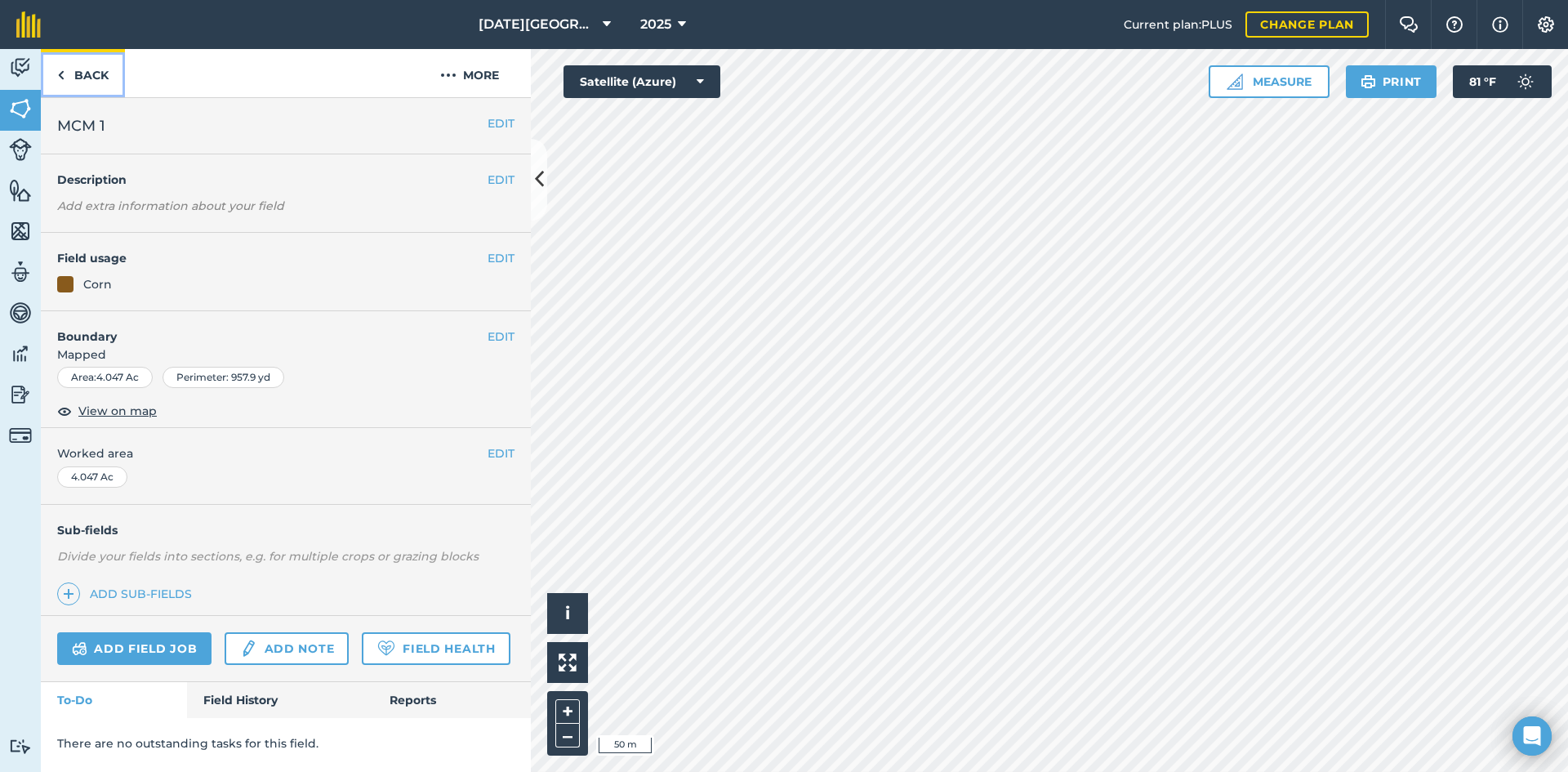 click on "Back" at bounding box center [82, 73] 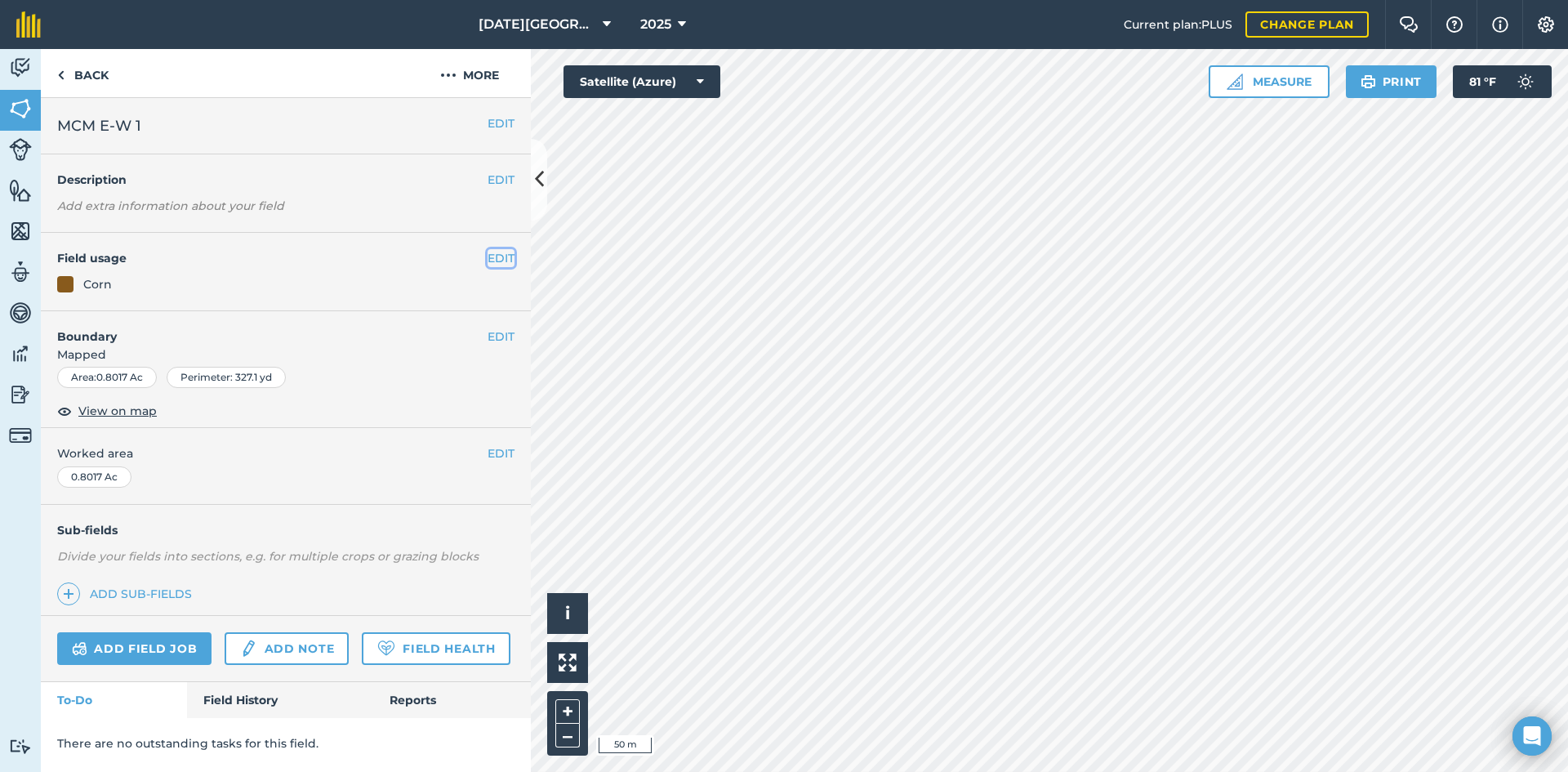 click on "EDIT" at bounding box center (501, 258) 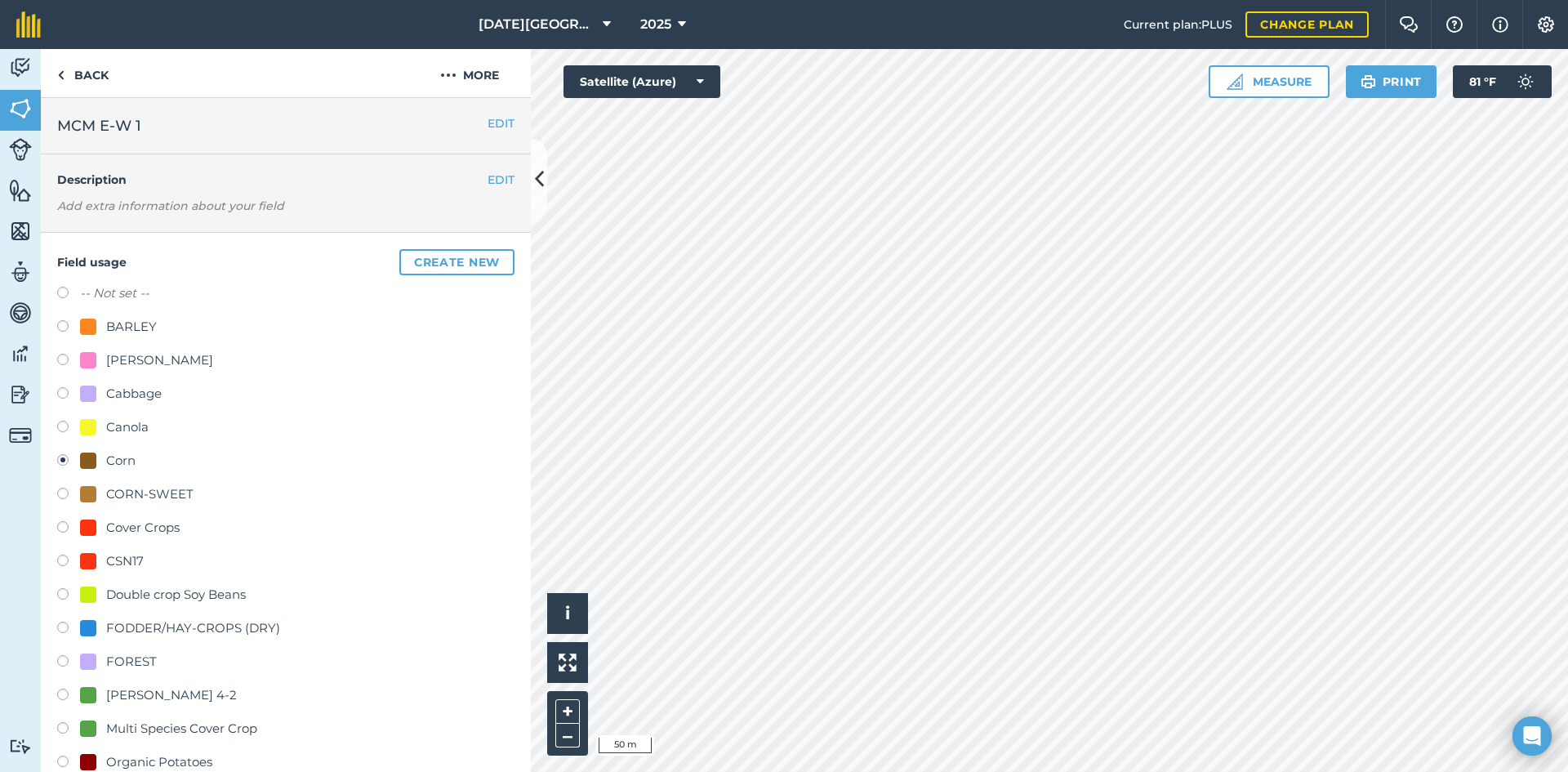 click on "Multi Species Cover Crop" at bounding box center (181, 729) 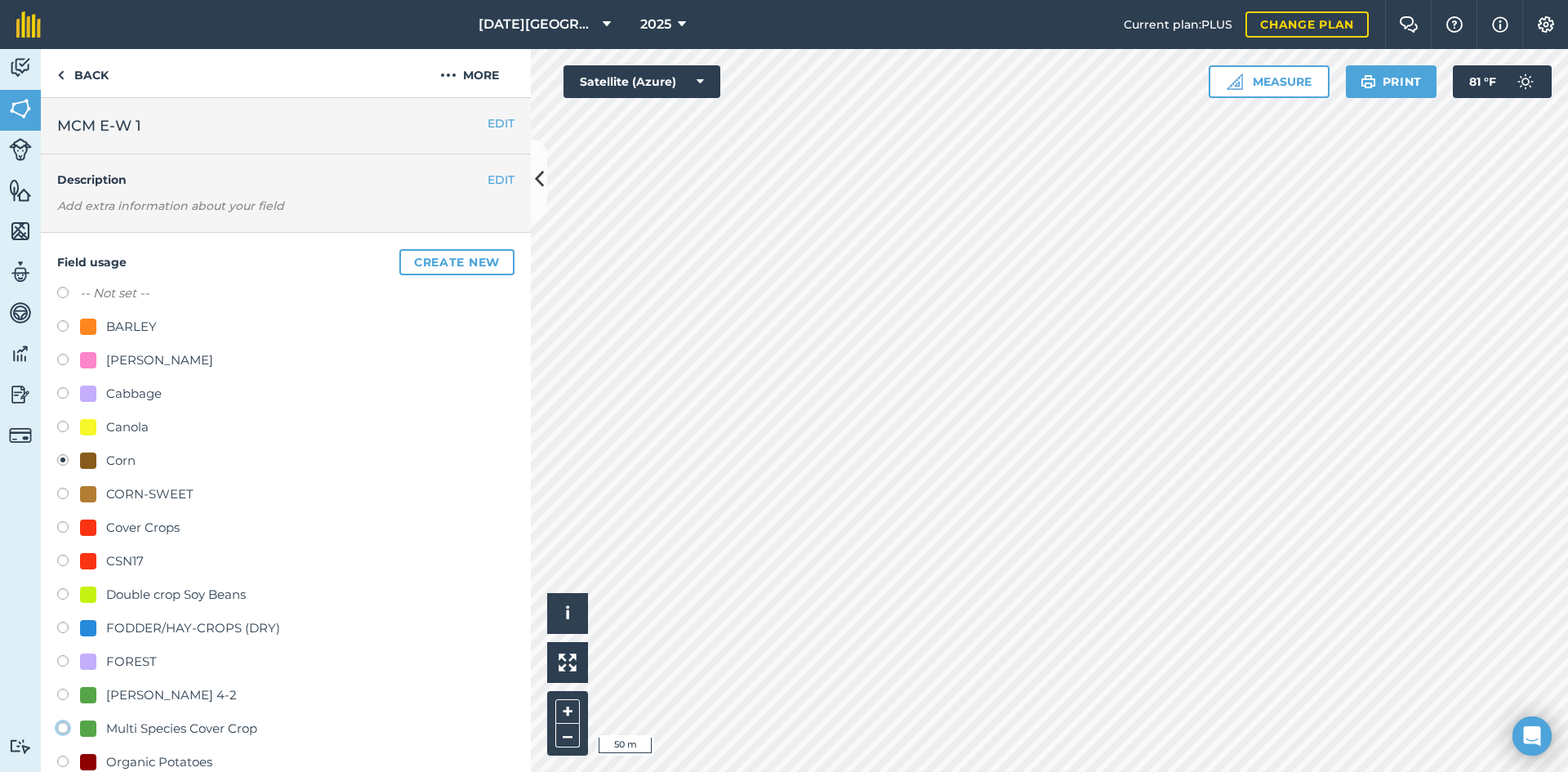 click on "Multi Species Cover Crop" at bounding box center [-8104, 727] 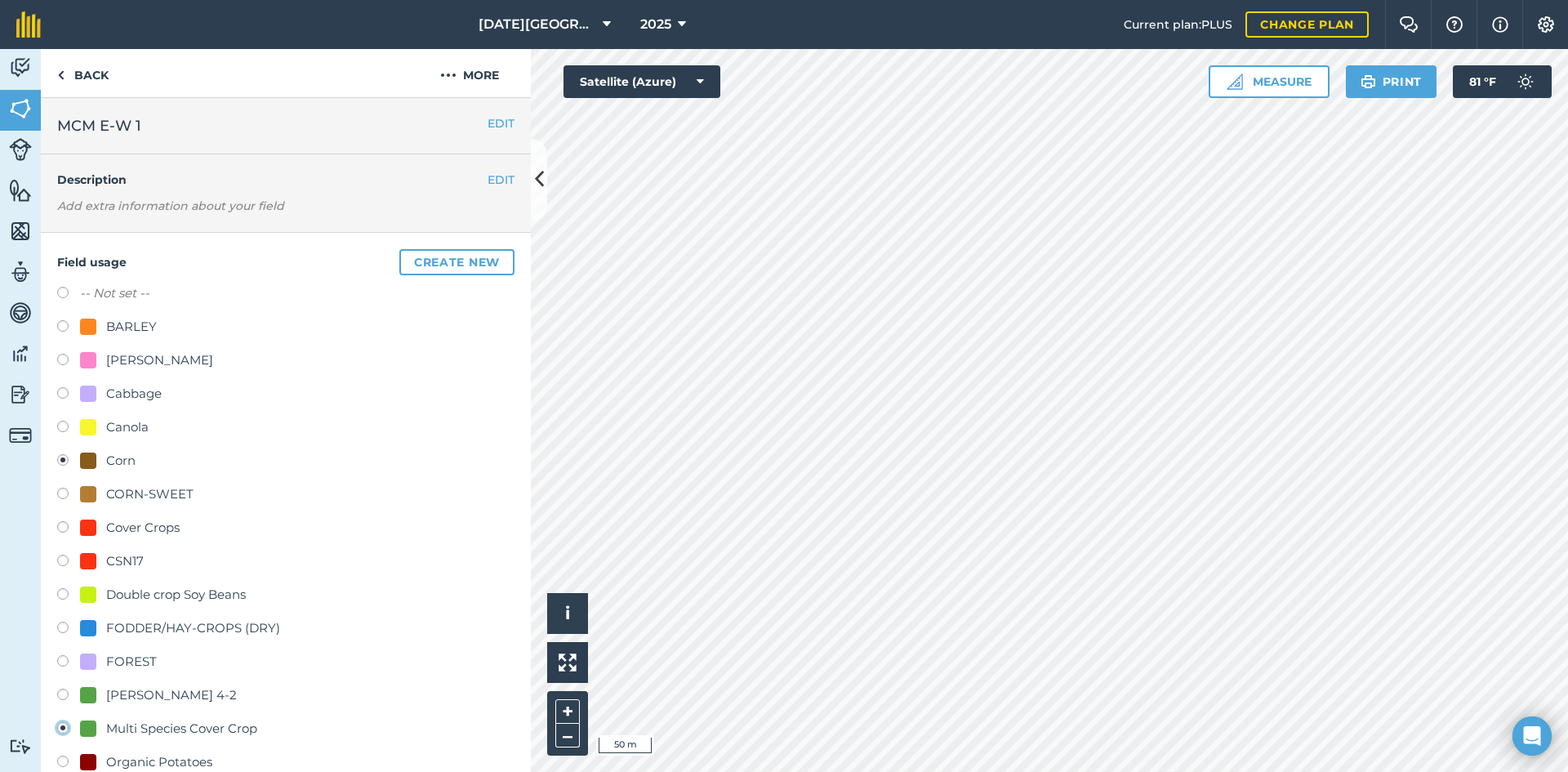 radio on "true" 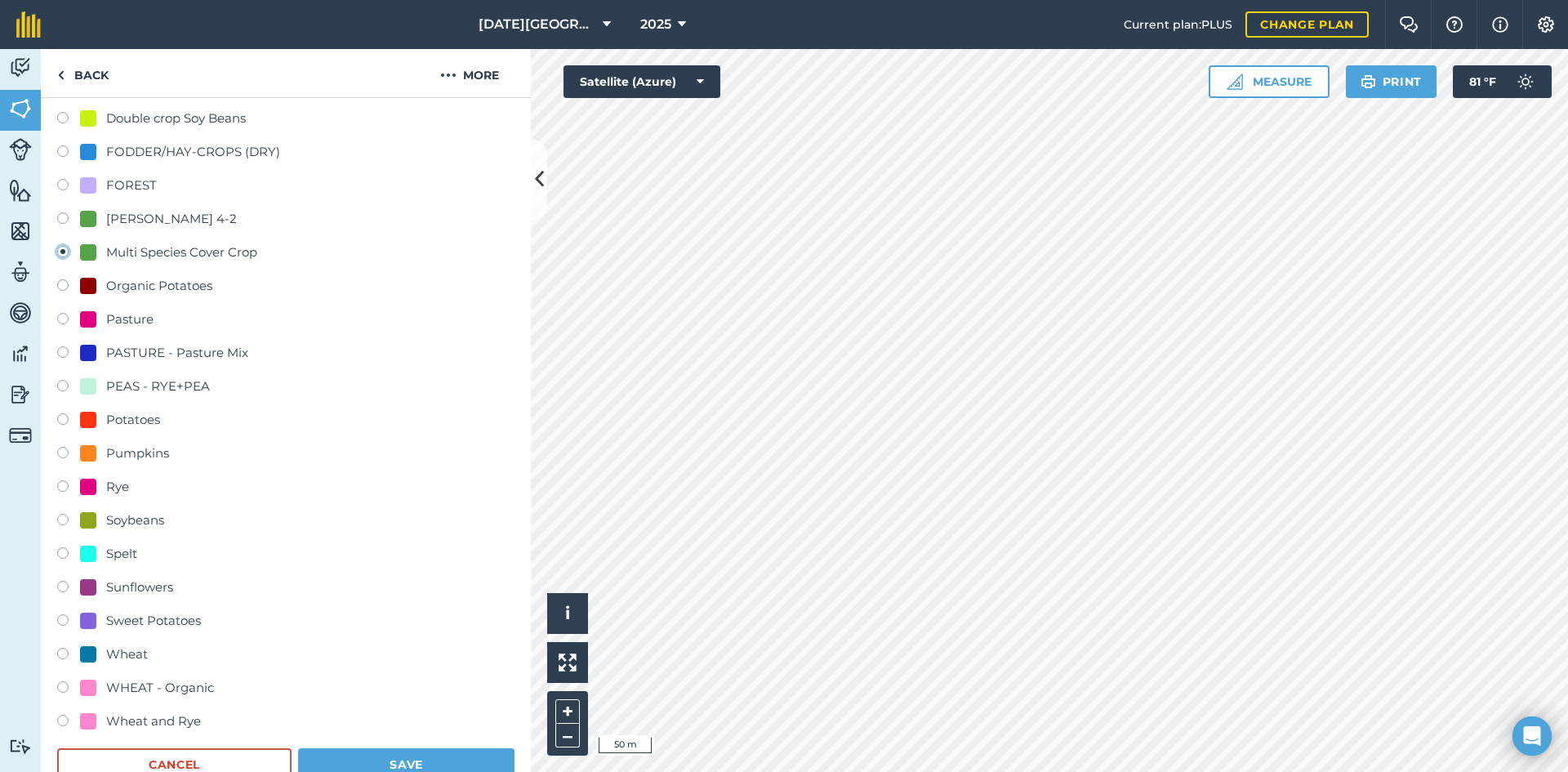 scroll, scrollTop: 654, scrollLeft: 0, axis: vertical 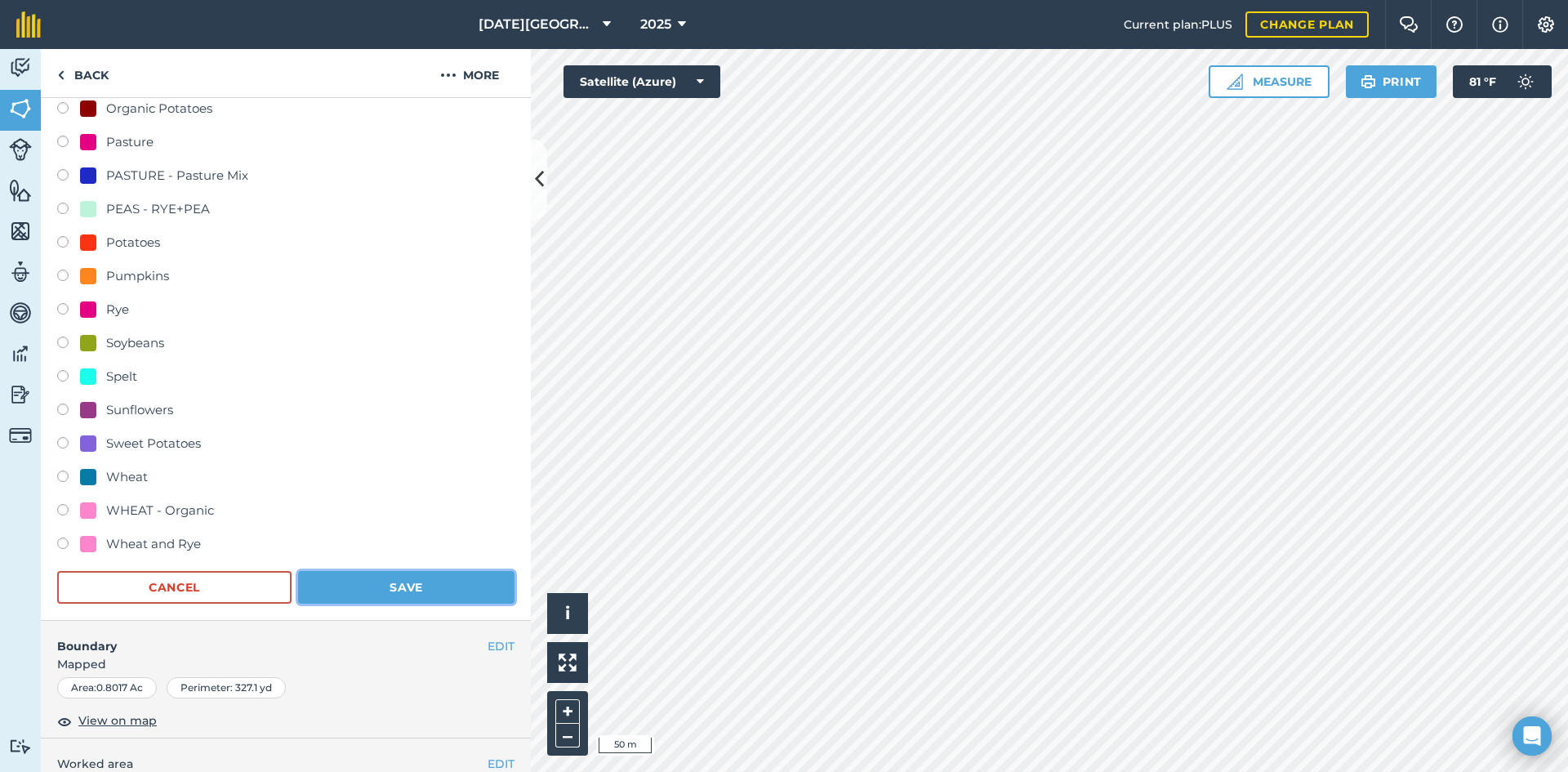 click on "Save" at bounding box center (406, 587) 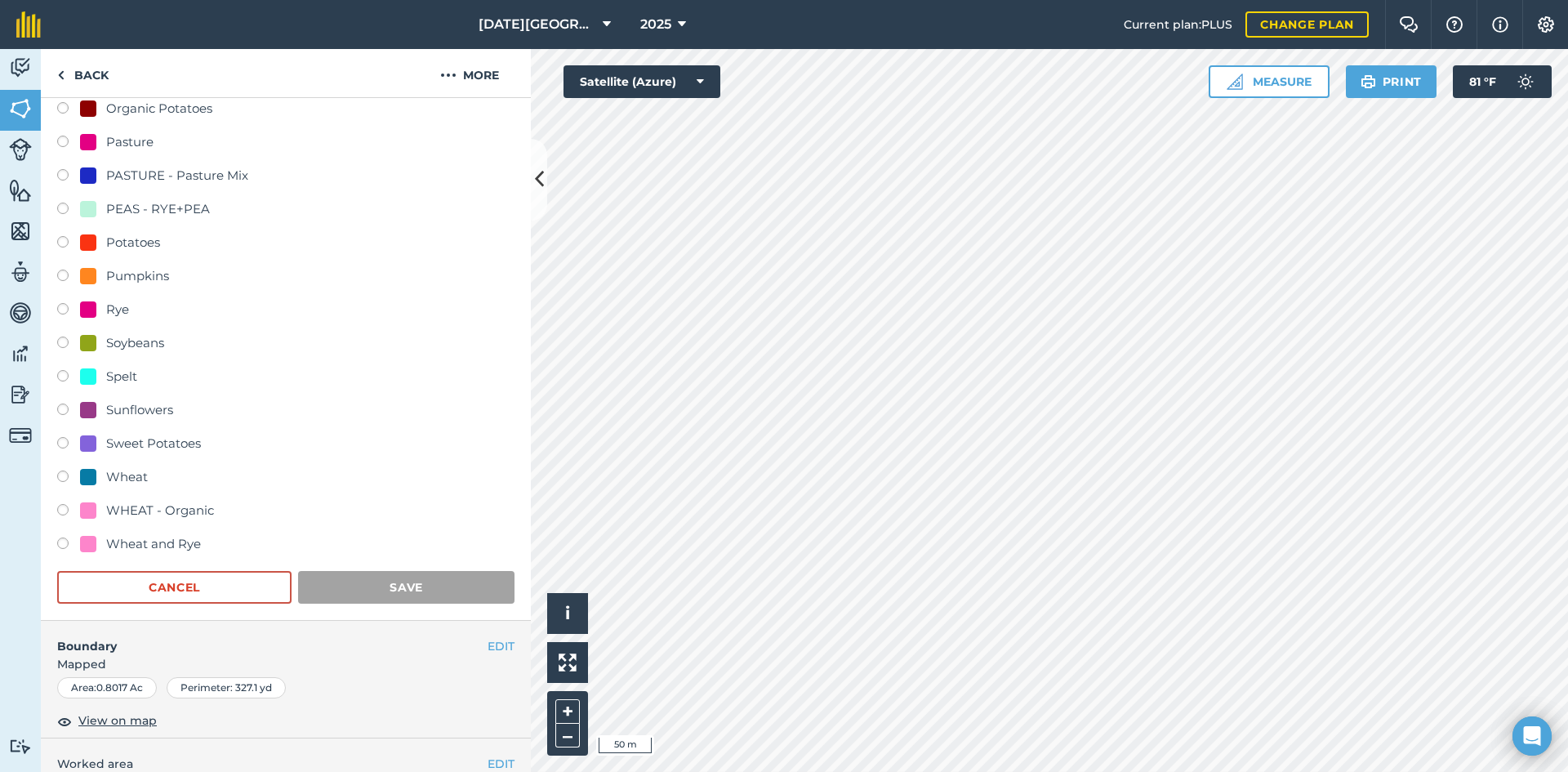scroll, scrollTop: 0, scrollLeft: 0, axis: both 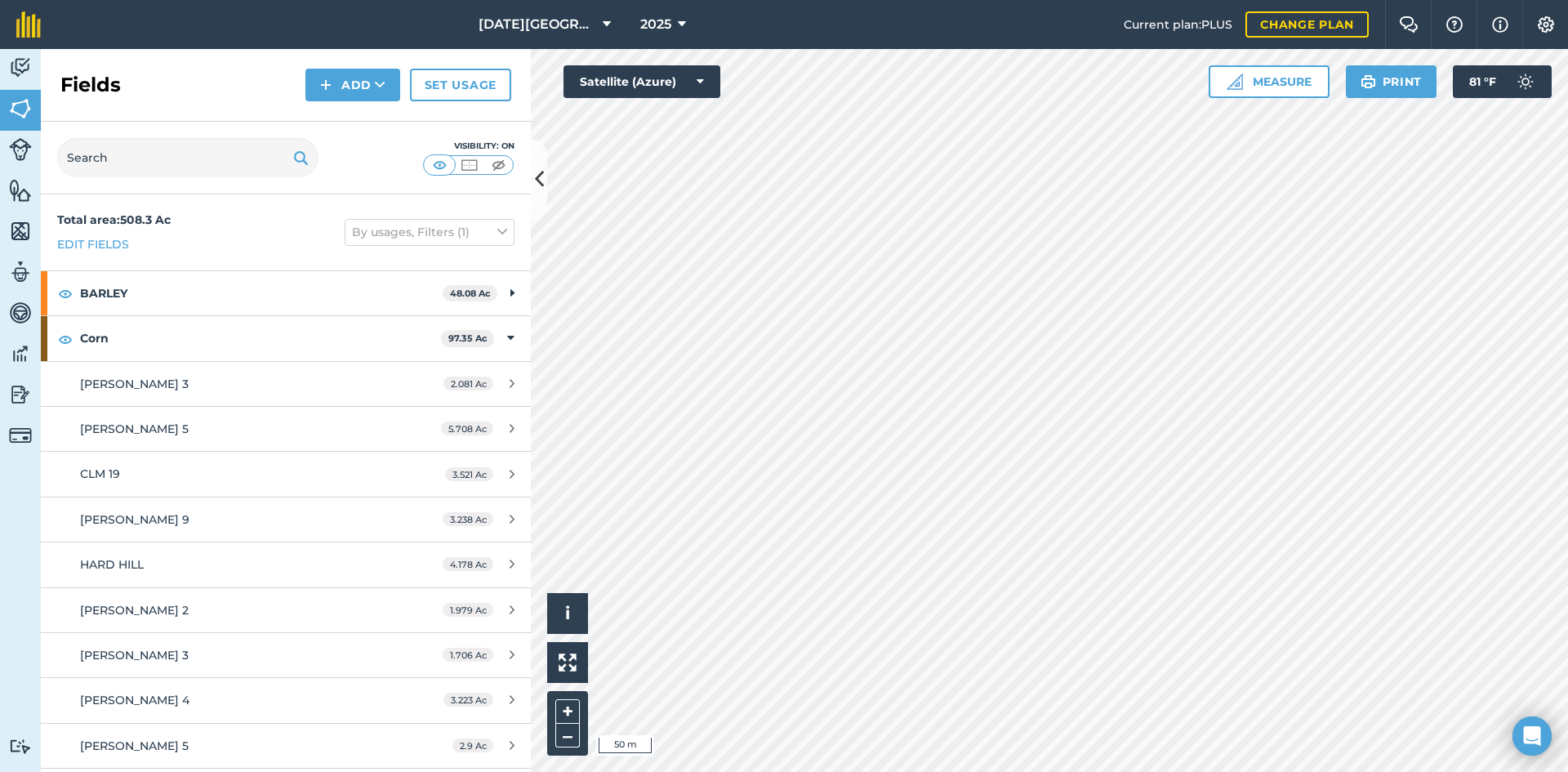 click on "[DATE] Farms  2025 Current plan :  PLUS   Change plan Farm Chat Help Info Settings [DATE] Farms   -  2025 Reproduced with the permission of  Microsoft Printed on  [DATE] Field usages No usage set BARLEY [PERSON_NAME]  Cabbage Canola Corn CORN-SWEET Cover Crops CSN17 Double crop Soy Beans FODDER/HAY-CROPS (DRY) FOREST [PERSON_NAME] 4-2 Multi Species Cover Crop Organic Potatoes  Pasture PASTURE - Pasture Mix PEAS - RYE+PEA Potatoes  Pumpkins Rye Soybeans  Spelt Sunflowers  Sweet Potatoes Wheat WHEAT - Organic Wheat and Rye Feature types Deer stand Irrigation Riser Trees Water Activity Fields Livestock Features Maps Team Vehicles Data Reporting Billing Tutorials Tutorials Fields   Add   Set usage Visibility: On Total area :  508.3   Ac Edit fields By usages, Filters (1) BARLEY 48.08   Ac CLM 2 3.345   Ac CLM 23 1.145   Ac CLM 24 1.78   Ac CLM 25 2.695   Ac CLM 4 3.438   Ac CLM 6 3.759   Ac CSN 12 2.619   Ac CSN 14 2.488   Ac CSN 15 3.478   Ac CSN 16 6.571   Ac CSN 18 3.402   Ac CSN 21 2.268   Ac   Ac" at bounding box center (784, 386) 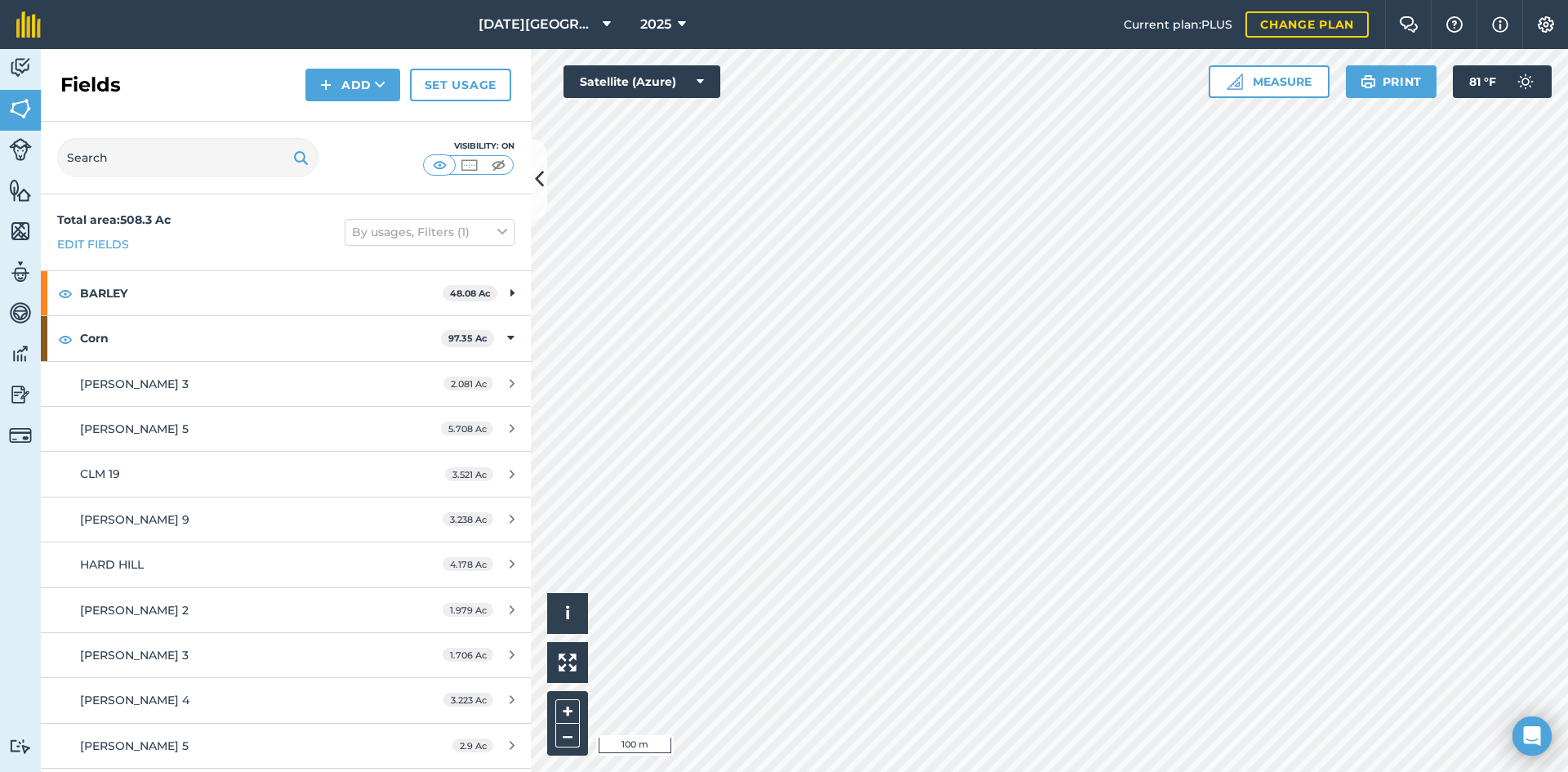 click on "[DATE] Farms  2025 Current plan :  PLUS   Change plan Farm Chat Help Info Settings [DATE] Farms   -  2025 Reproduced with the permission of  Microsoft Printed on  [DATE] Field usages No usage set BARLEY [PERSON_NAME]  Cabbage Canola Corn CORN-SWEET Cover Crops CSN17 Double crop Soy Beans FODDER/HAY-CROPS (DRY) FOREST [PERSON_NAME] 4-2 Multi Species Cover Crop Organic Potatoes  Pasture PASTURE - Pasture Mix PEAS - RYE+PEA Potatoes  Pumpkins Rye Soybeans  Spelt Sunflowers  Sweet Potatoes Wheat WHEAT - Organic Wheat and Rye Feature types Deer stand Irrigation Riser Trees Water Activity Fields Livestock Features Maps Team Vehicles Data Reporting Billing Tutorials Tutorials Fields   Add   Set usage Visibility: On Total area :  508.3   Ac Edit fields By usages, Filters (1) BARLEY 48.08   Ac CLM 2 3.345   Ac CLM 23 1.145   Ac CLM 24 1.78   Ac CLM 25 2.695   Ac CLM 4 3.438   Ac CLM 6 3.759   Ac CSN 12 2.619   Ac CSN 14 2.488   Ac CSN 15 3.478   Ac CSN 16 6.571   Ac CSN 18 3.402   Ac CSN 21 2.268   Ac   Ac" at bounding box center (784, 386) 